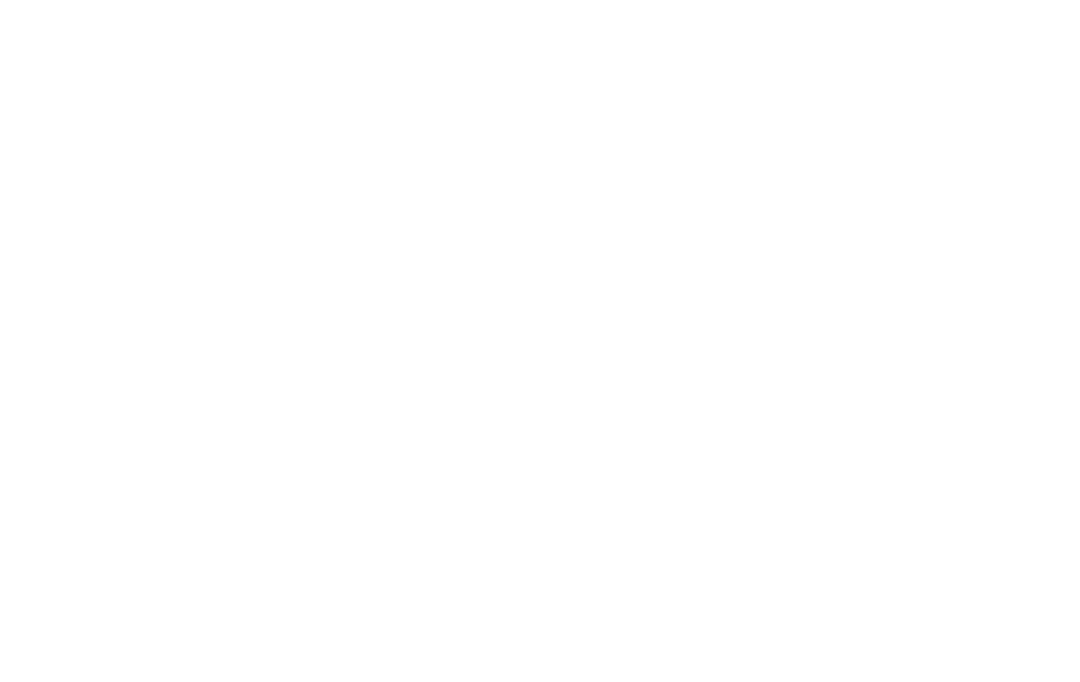scroll, scrollTop: 0, scrollLeft: 0, axis: both 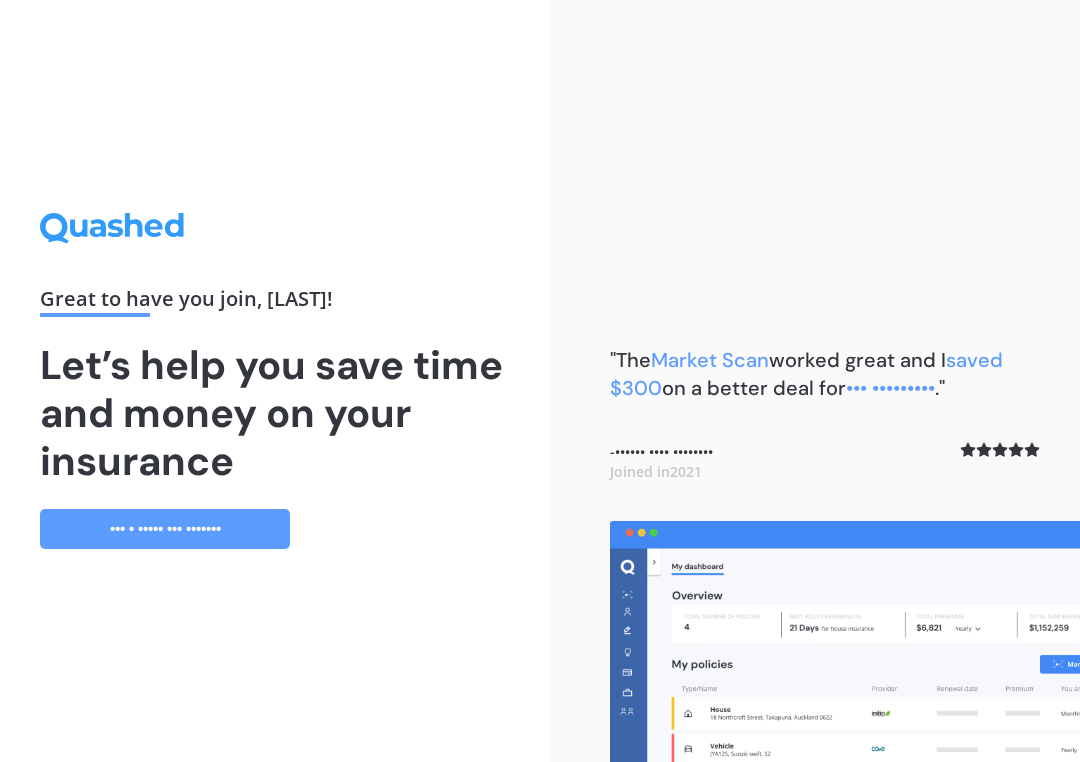 click on "••• • ••••• ••• •••••••" at bounding box center (165, 529) 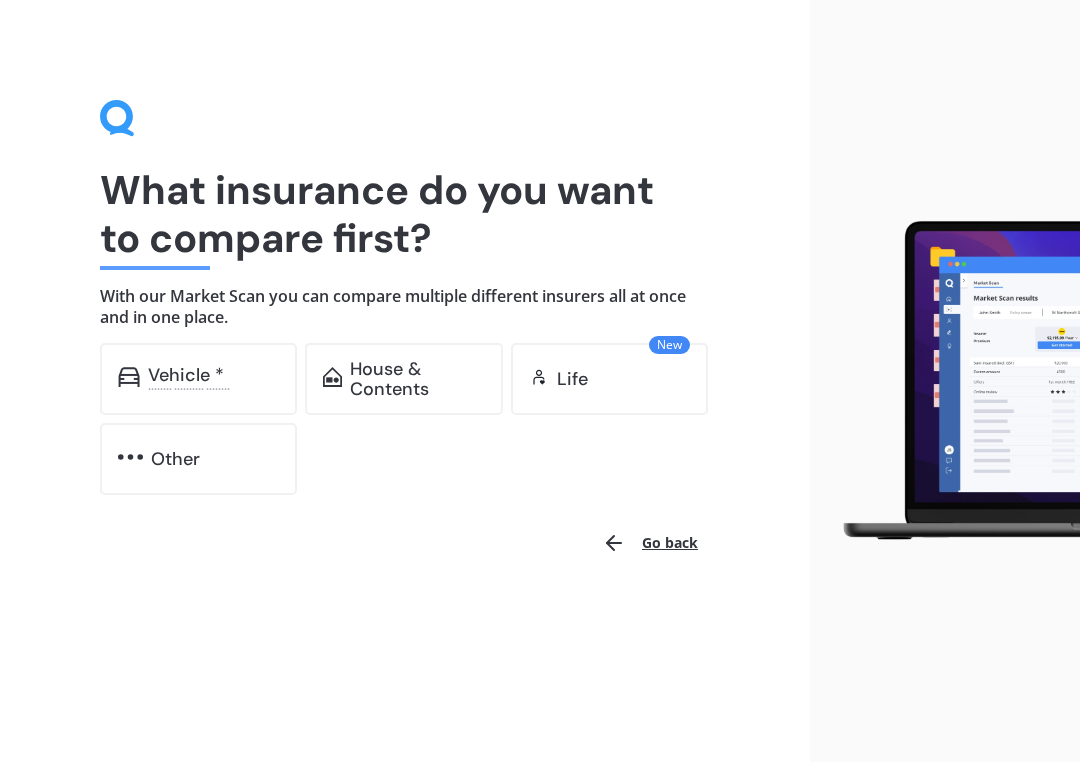 click at bounding box center [129, 377] 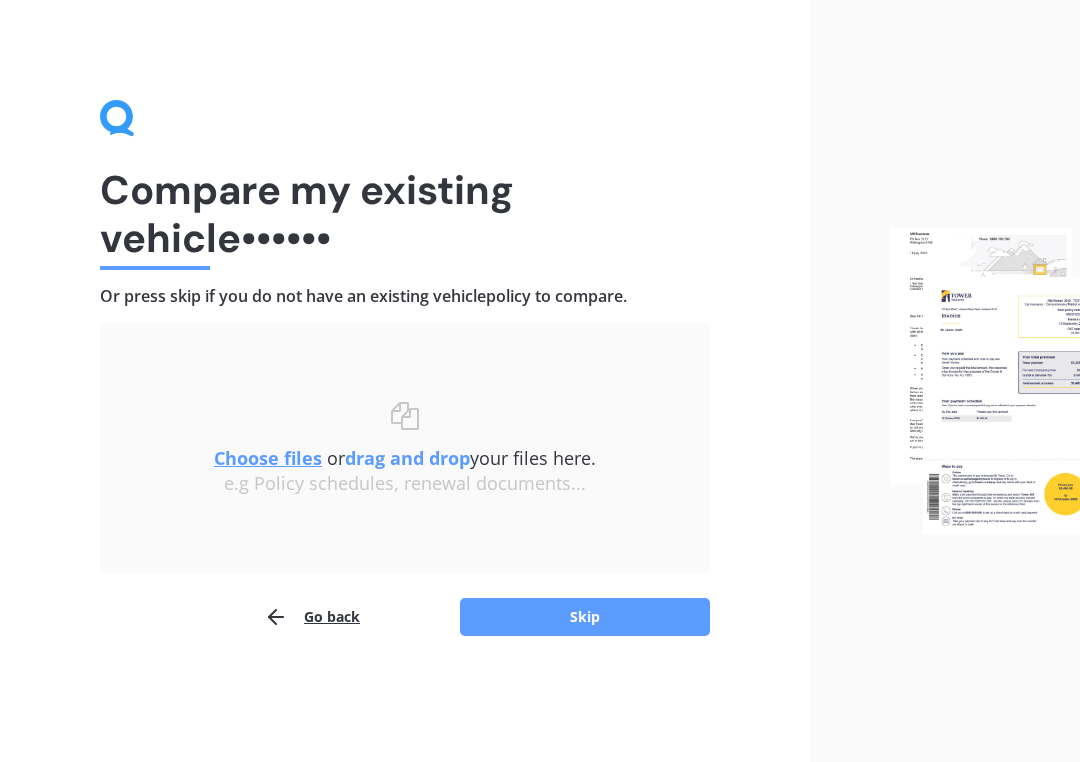 click on "Go back" at bounding box center (312, 617) 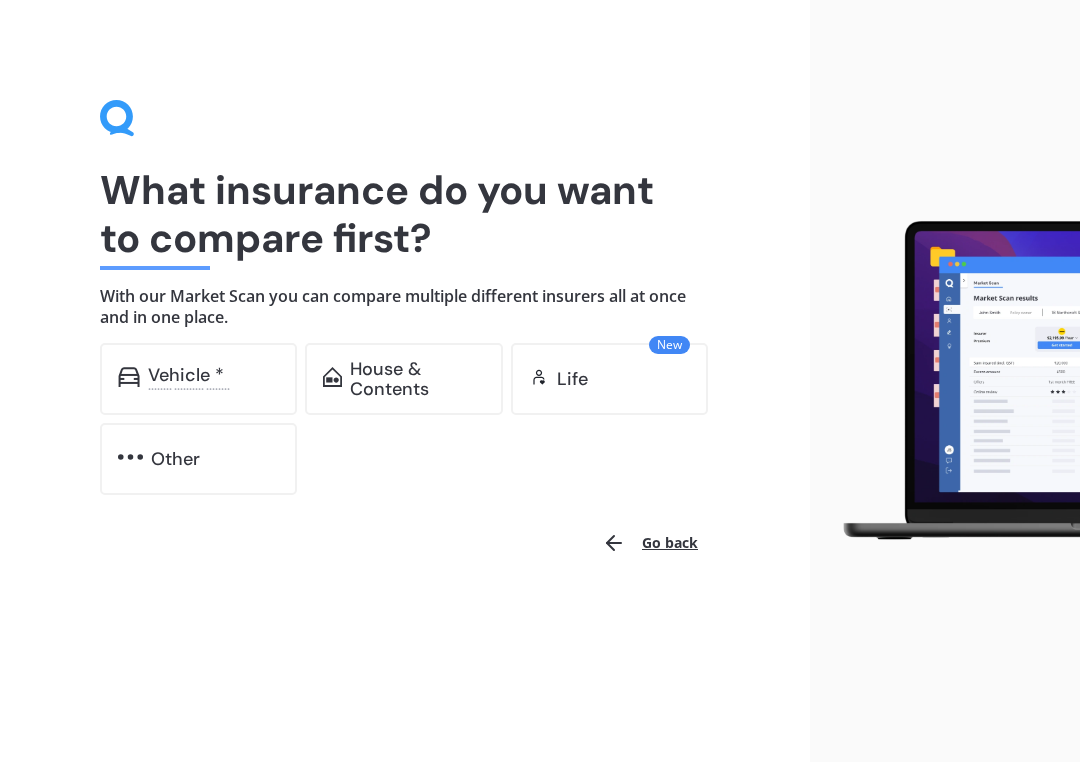click on "House & Contents" at bounding box center (186, 375) 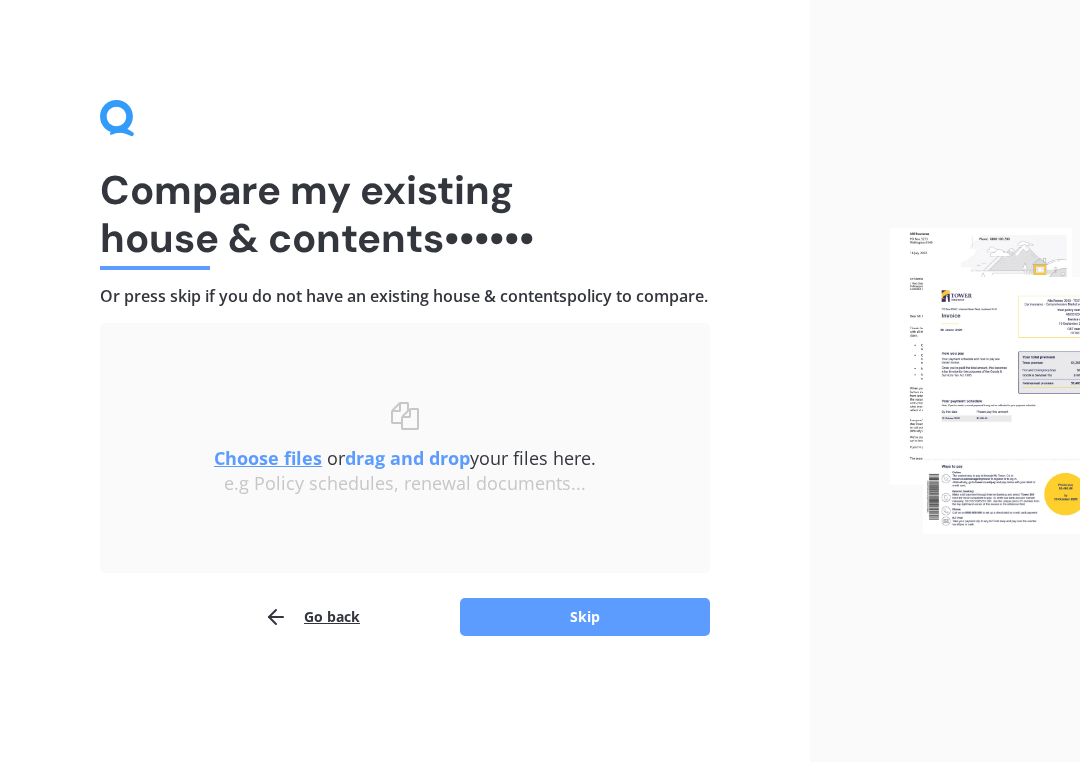 click on "Skip" at bounding box center [585, 617] 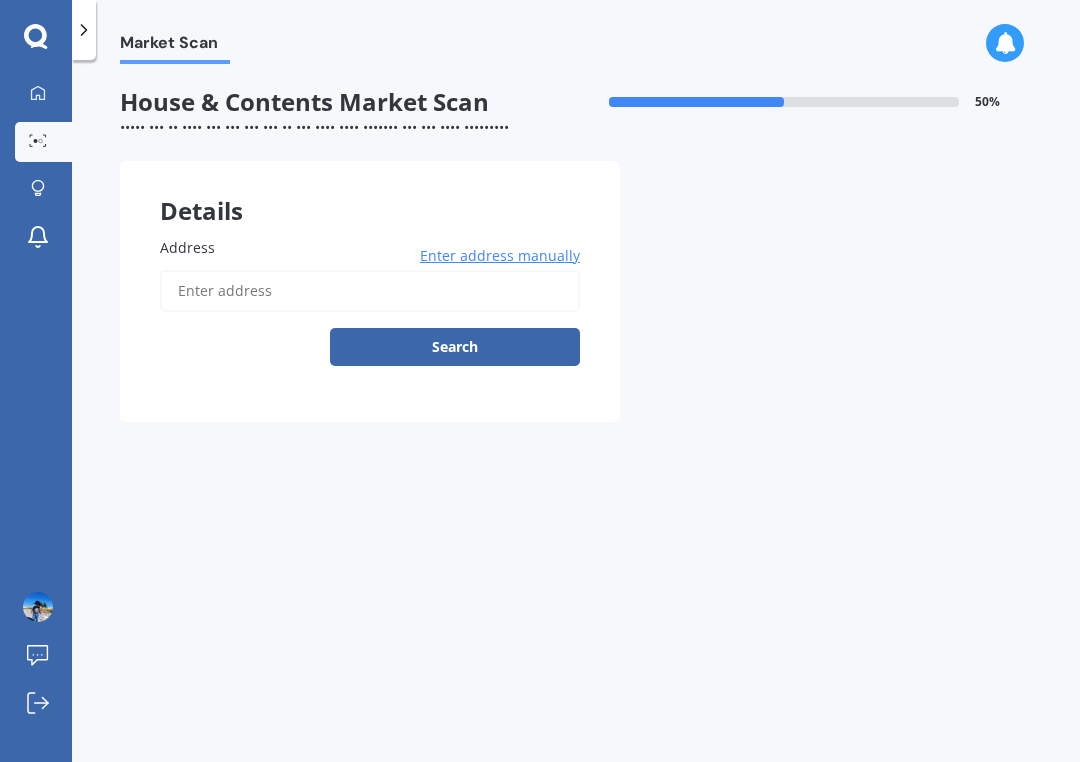 click on "Address" at bounding box center [370, 291] 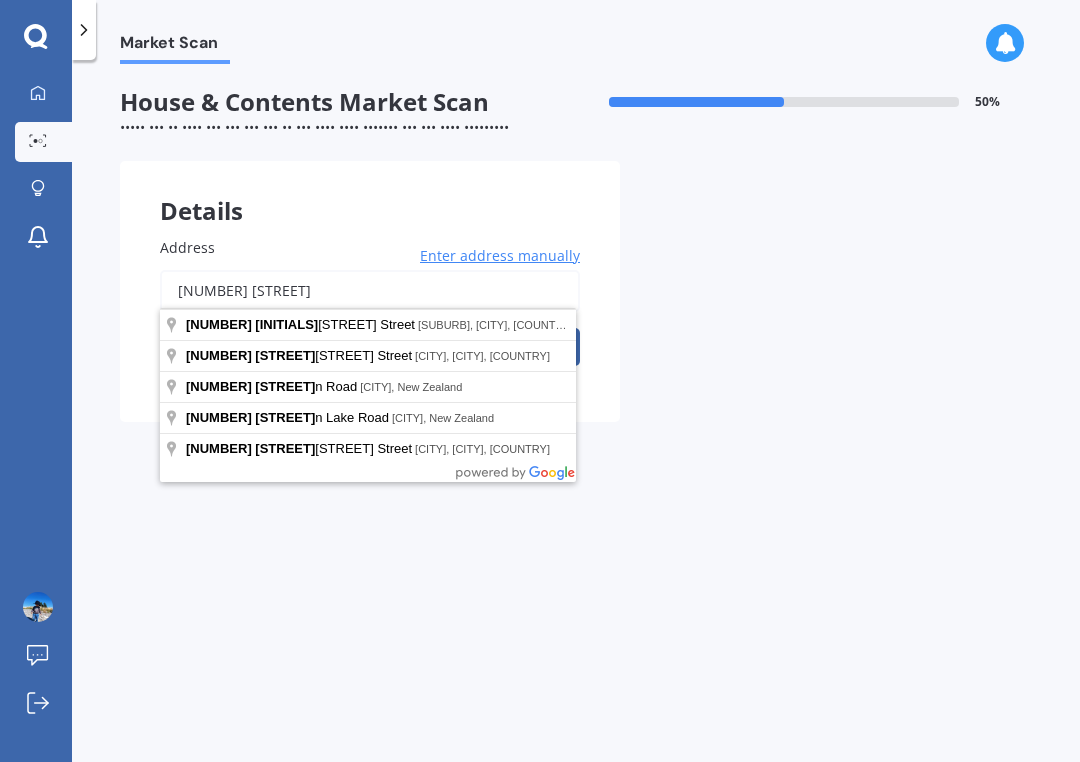 type on "[NUMBER] [STREET]" 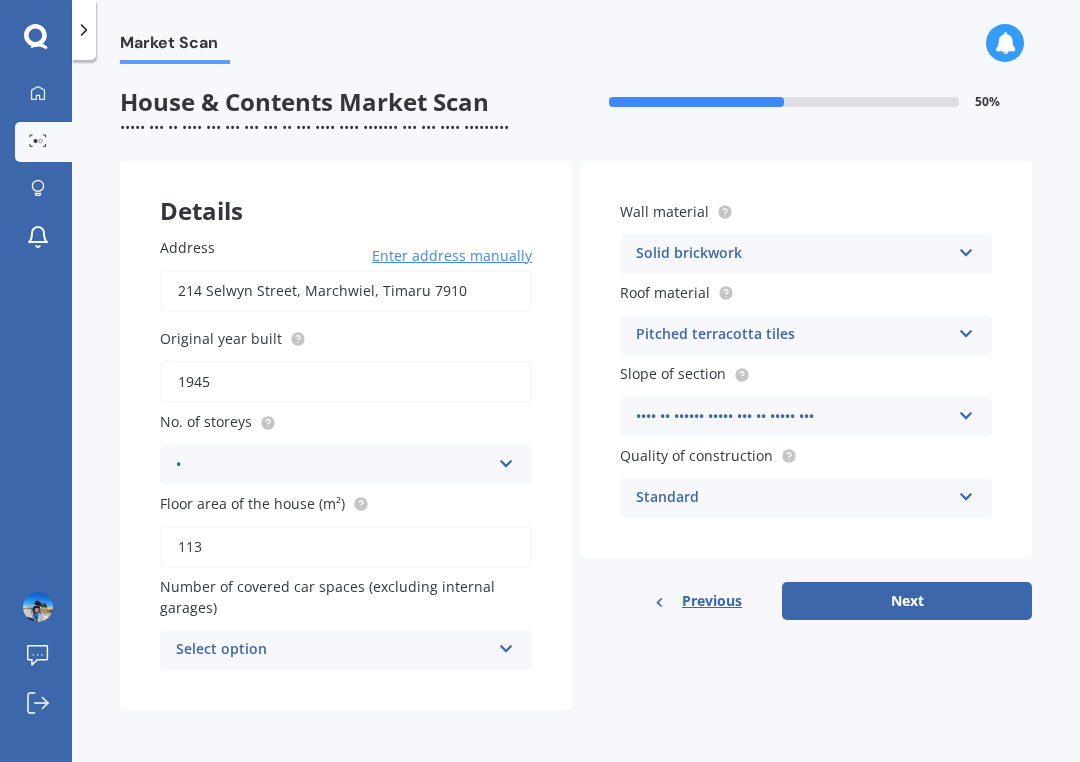 click on "Next" at bounding box center [907, 601] 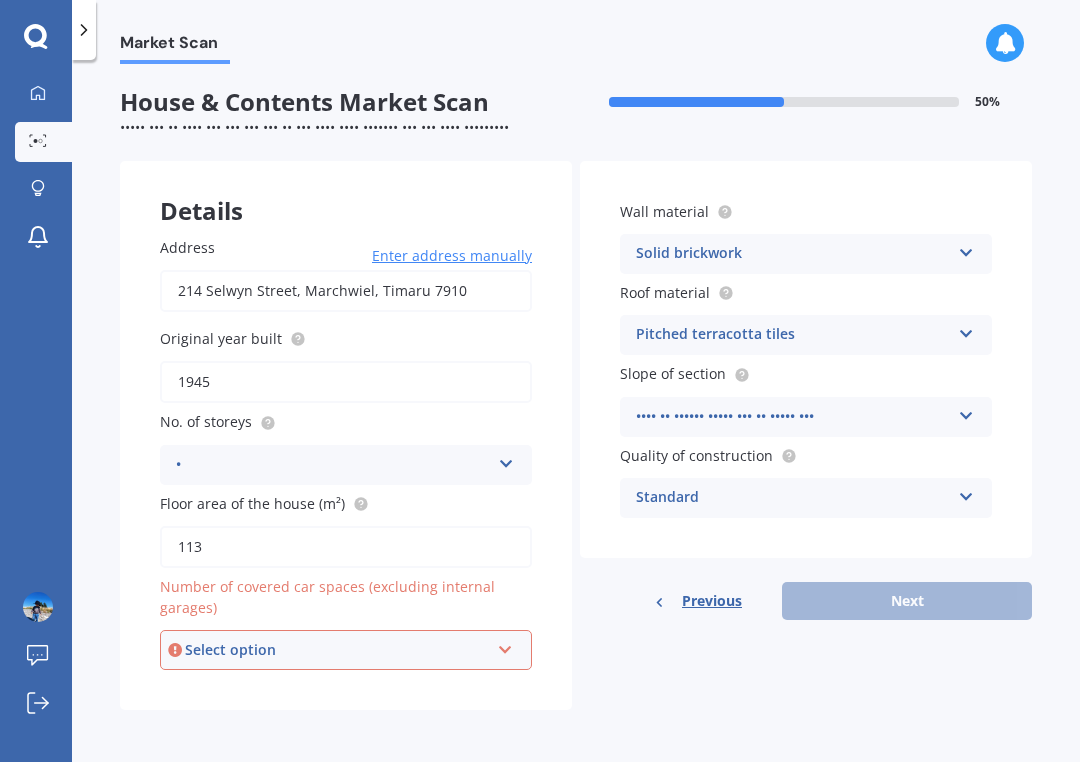 click at bounding box center (505, 646) 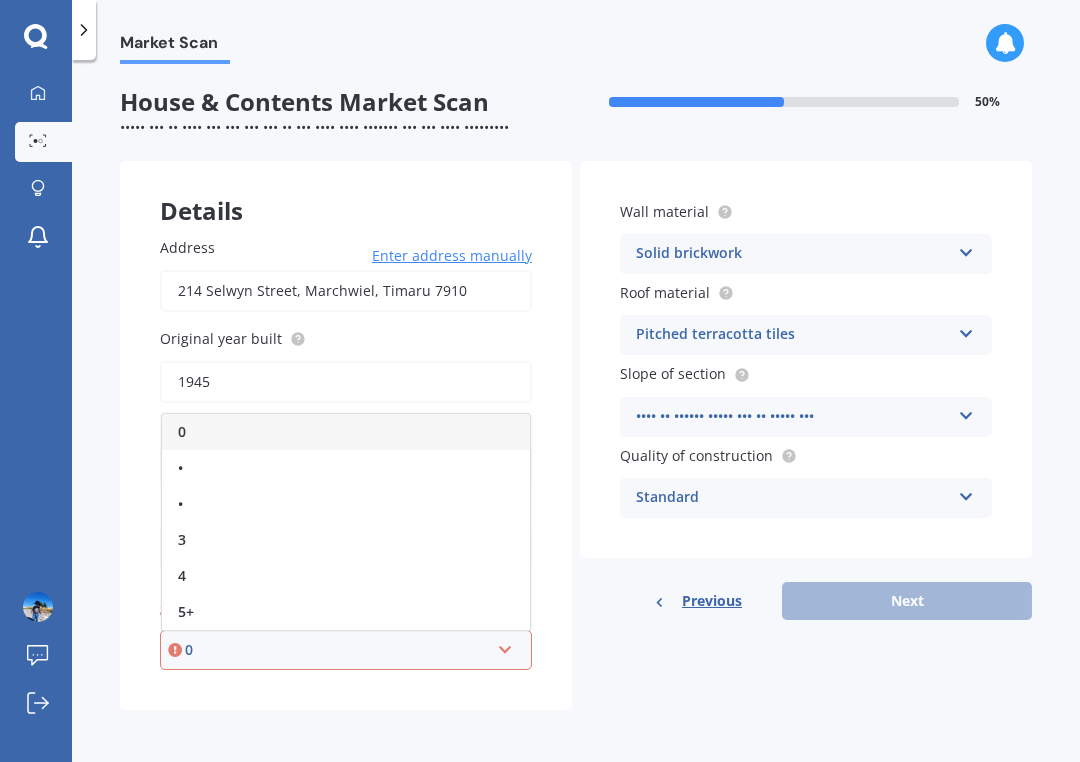 click on "•" at bounding box center [346, 468] 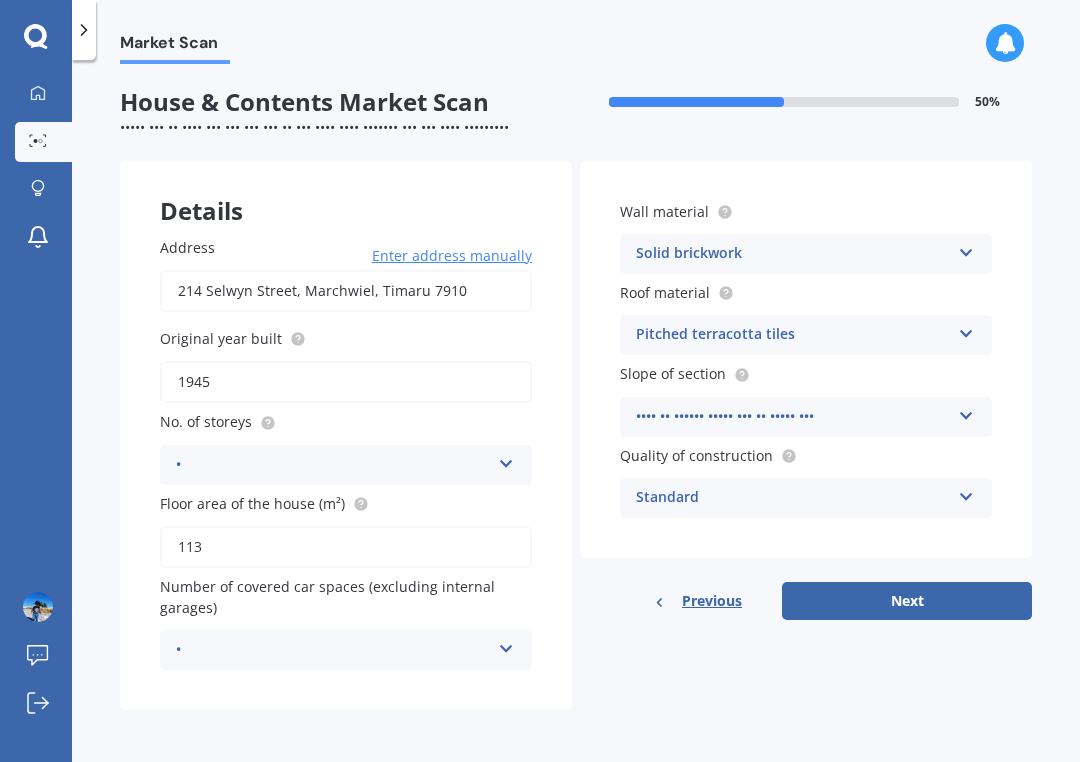 click on "Next" at bounding box center [907, 601] 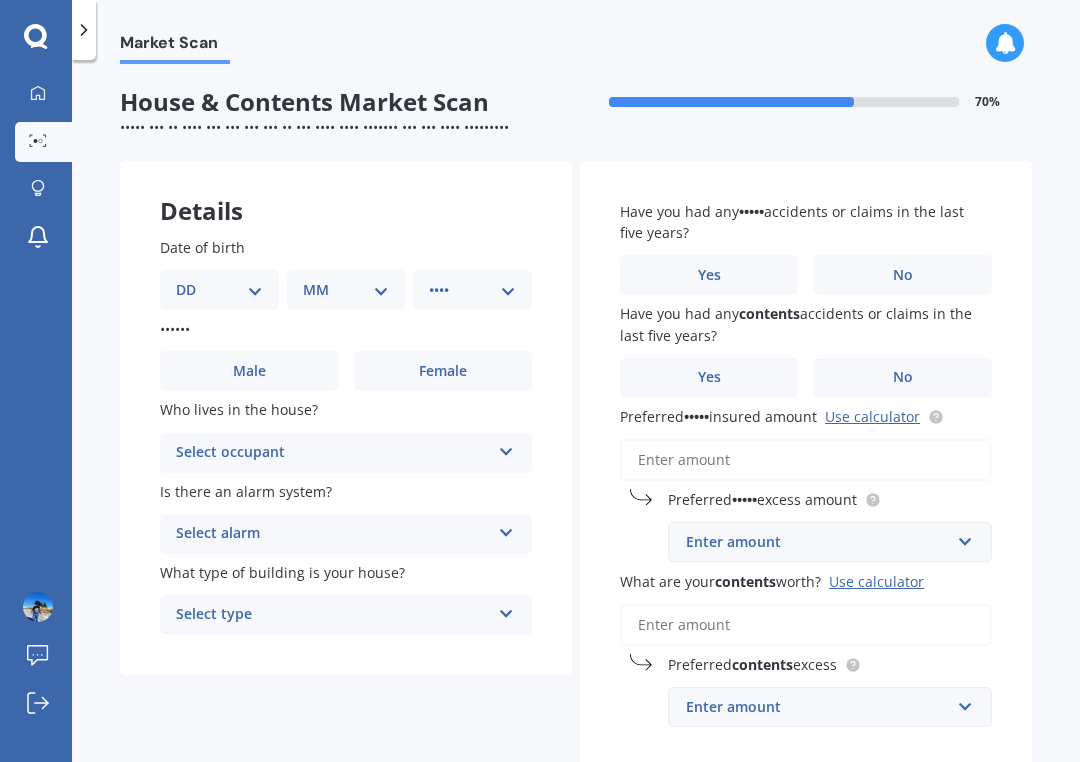 click on "DD 01 02 03 04 05 06 07 08 09 10 11 12 13 14 15 16 17 18 19 20 21 22 23 24 25 26 27 28 29 30 31" at bounding box center (219, 290) 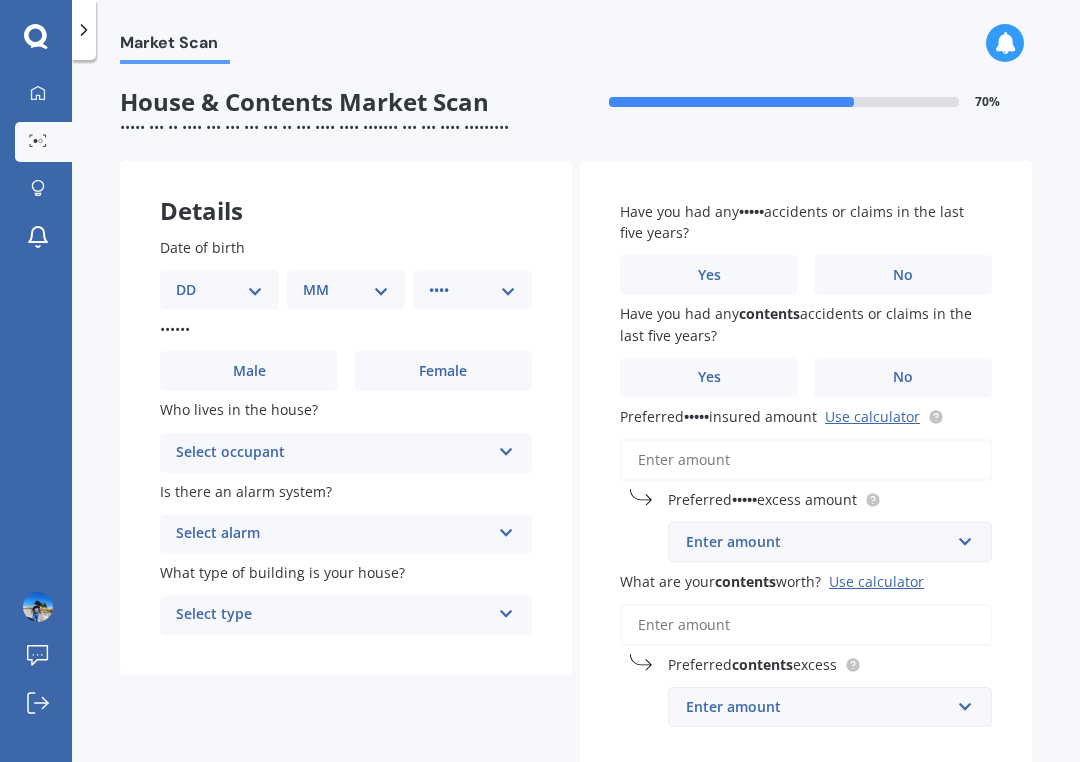 select on "04" 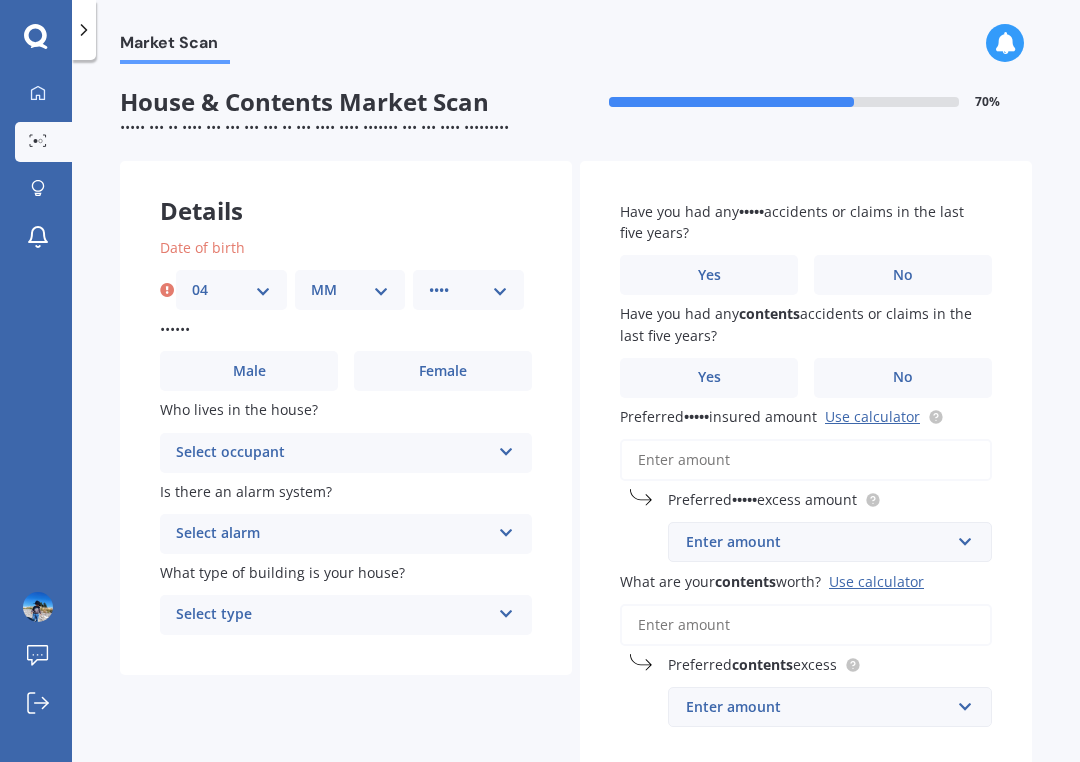 click on "MM 01 02 03 04 05 06 07 08 09 10 11 12" at bounding box center (350, 290) 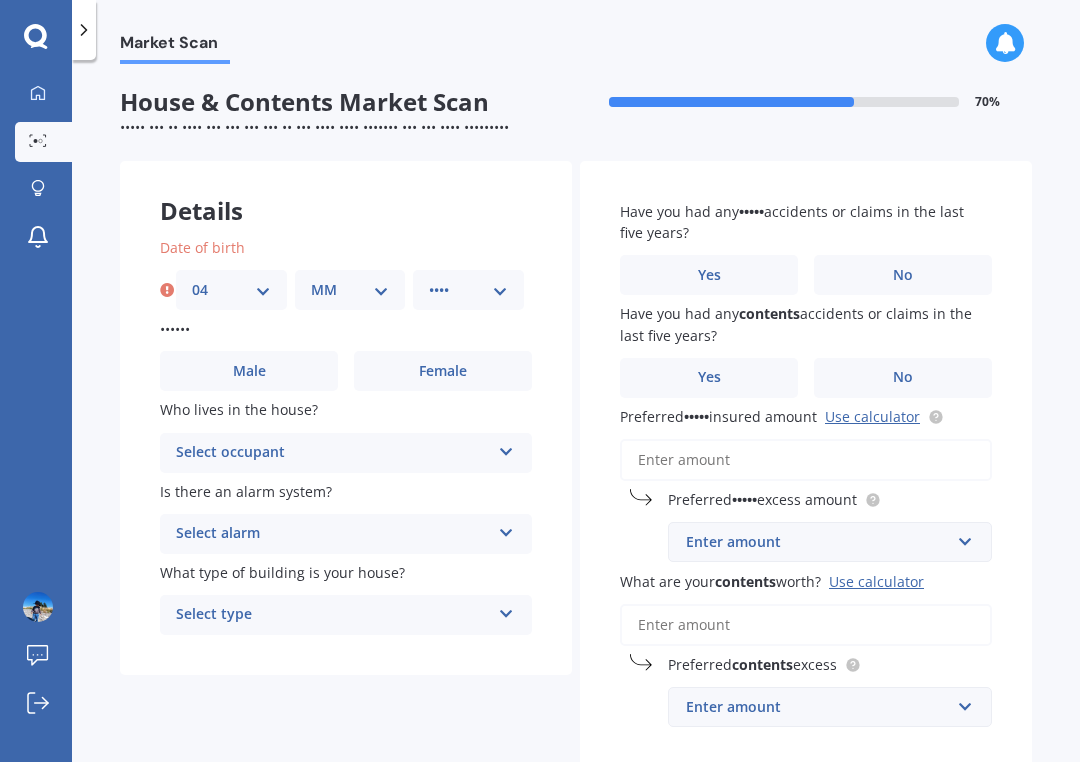 select on "09" 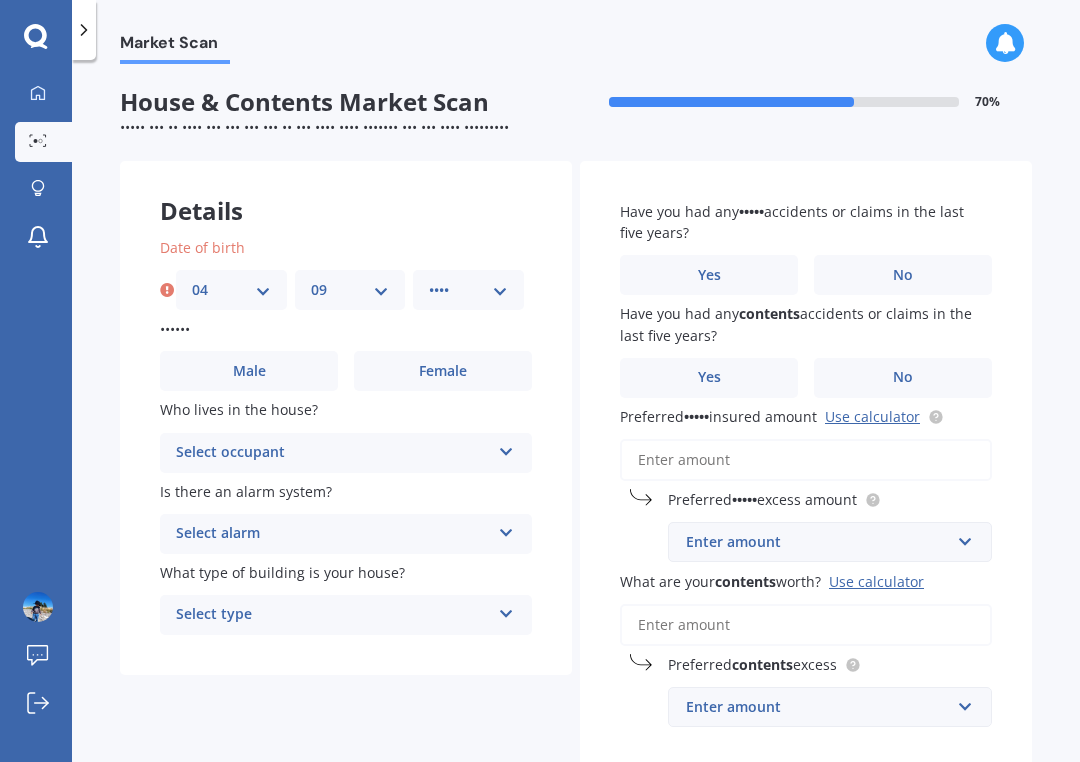 click on "•••• •••• •••• •••• •••• •••• •••• •••• •••• •••• •••• •••• •••• •••• •••• •••• •••• •••• •••• •••• •••• •••• •••• •••• •••• •••• •••• •••• •••• •••• •••• •••• •••• •••• •••• •••• •••• •••• •••• •••• •••• •••• •••• •••• •••• •••• •••• •••• •••• •••• •••• •••• •••• •••• •••• •••• •••• •••• •••• •••• •••• •••• •••• •••• •••• •••• •••• •••• •••• •••• •••• •••• •••• •••• •••• •••• •••• •••• •••• •••• •••• •••• •••• •••• •••• •••• •••• •••• •••• •••• •••• •••• •••• •••• •••• •••• •••• •••• •••• •••• ••••" at bounding box center [468, 290] 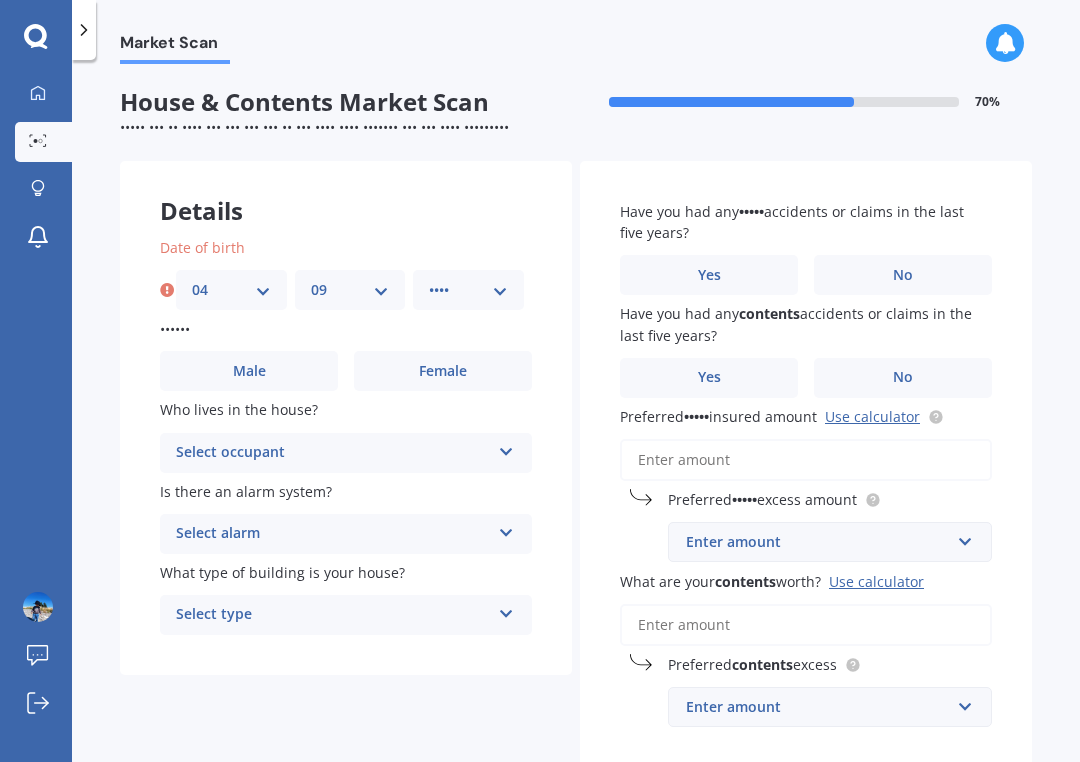 select on "1976" 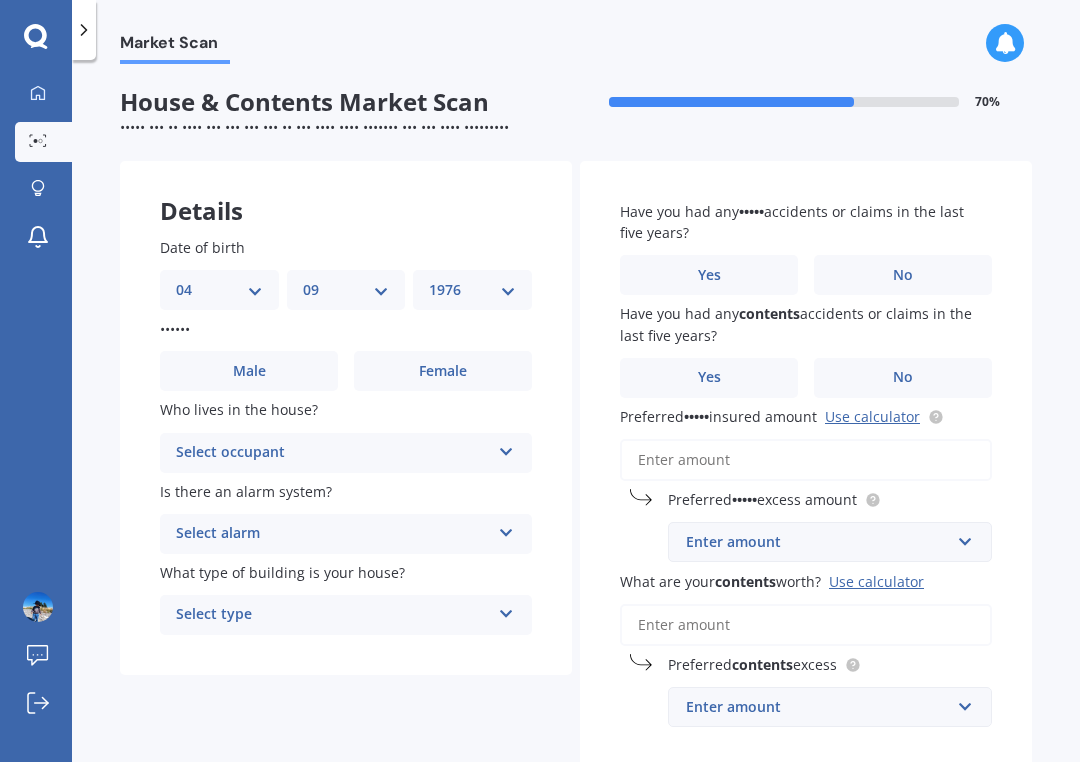 click on "Male" at bounding box center (249, 371) 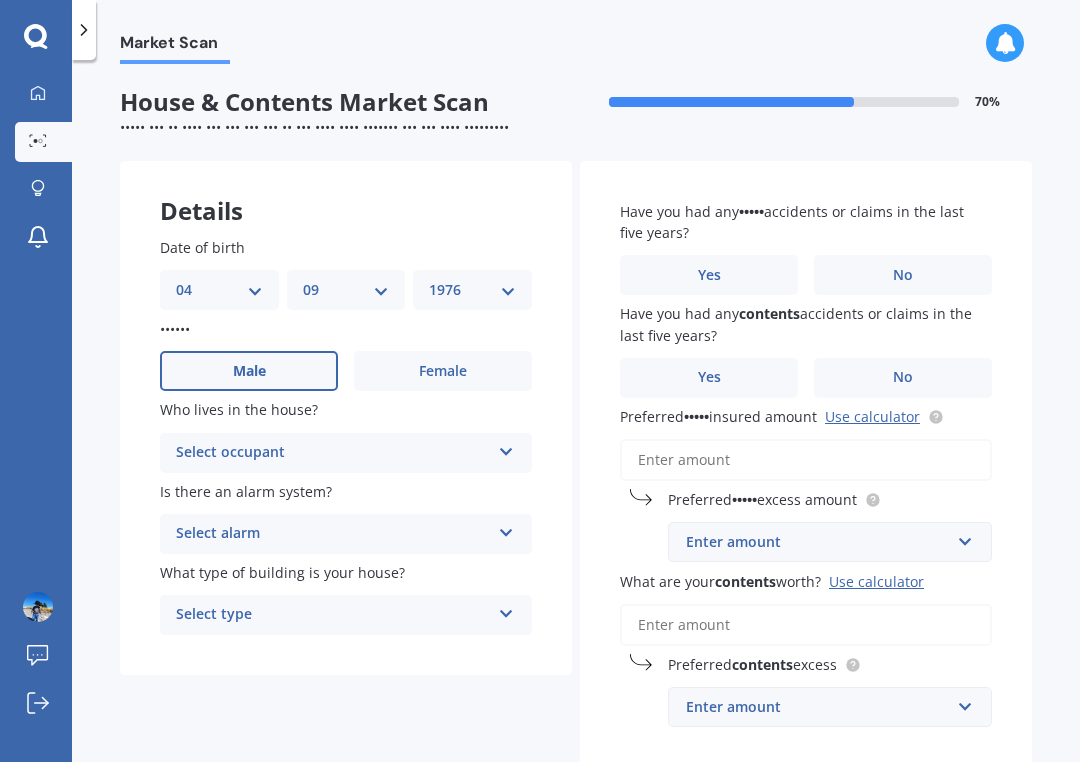 click at bounding box center (506, 448) 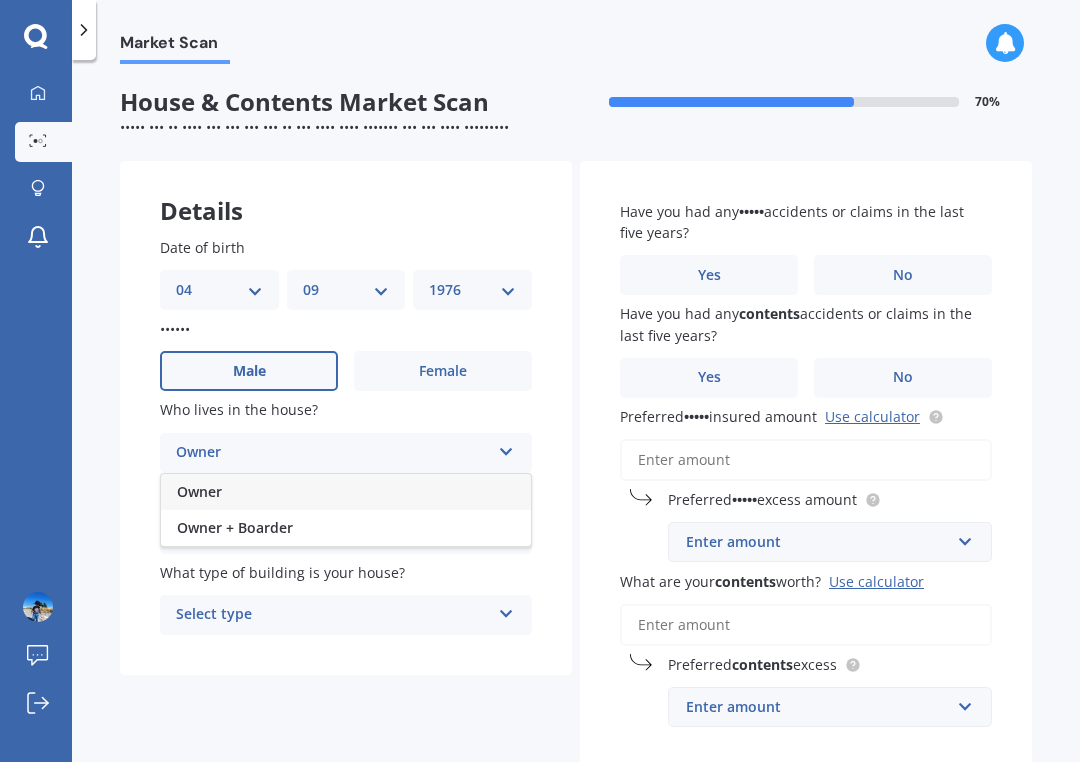 click on "Owner" at bounding box center (346, 492) 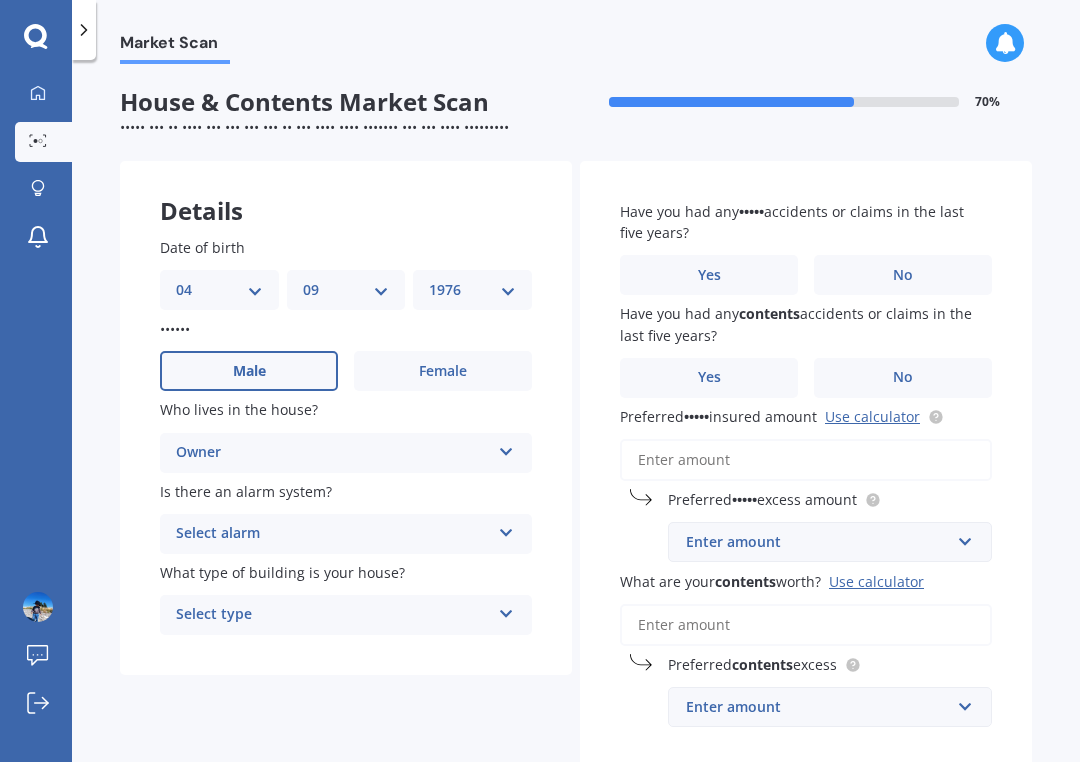 click at bounding box center [506, 448] 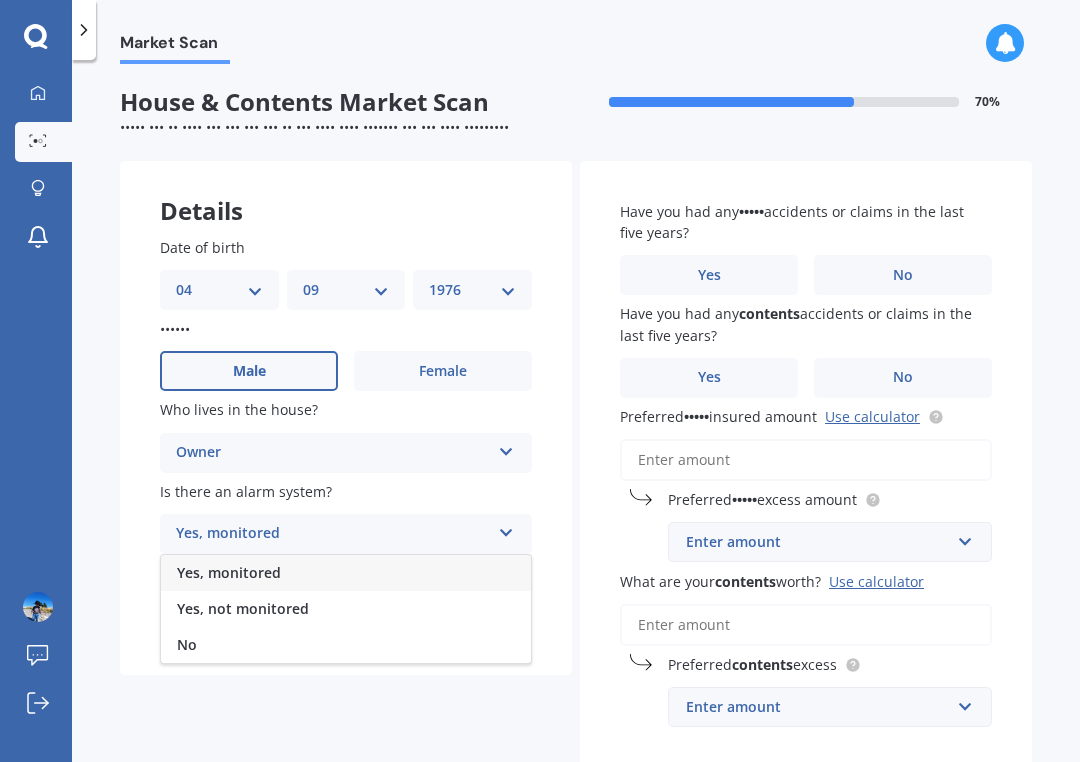 click on "No" at bounding box center (346, 645) 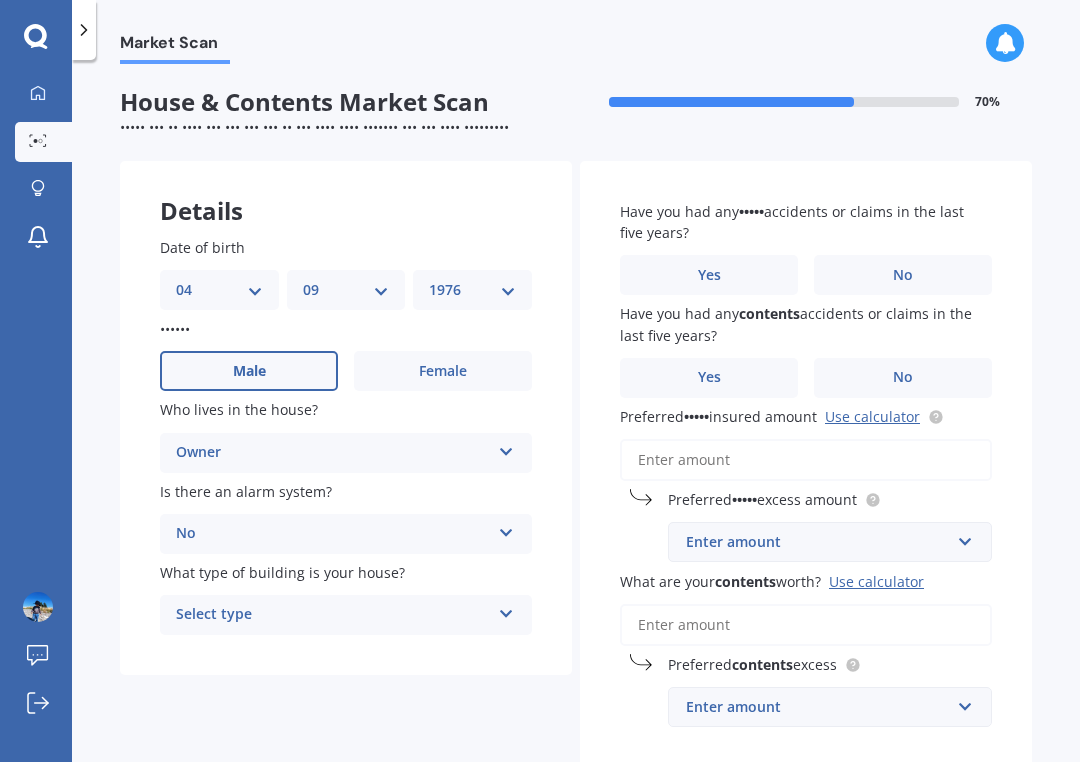 click at bounding box center (506, 448) 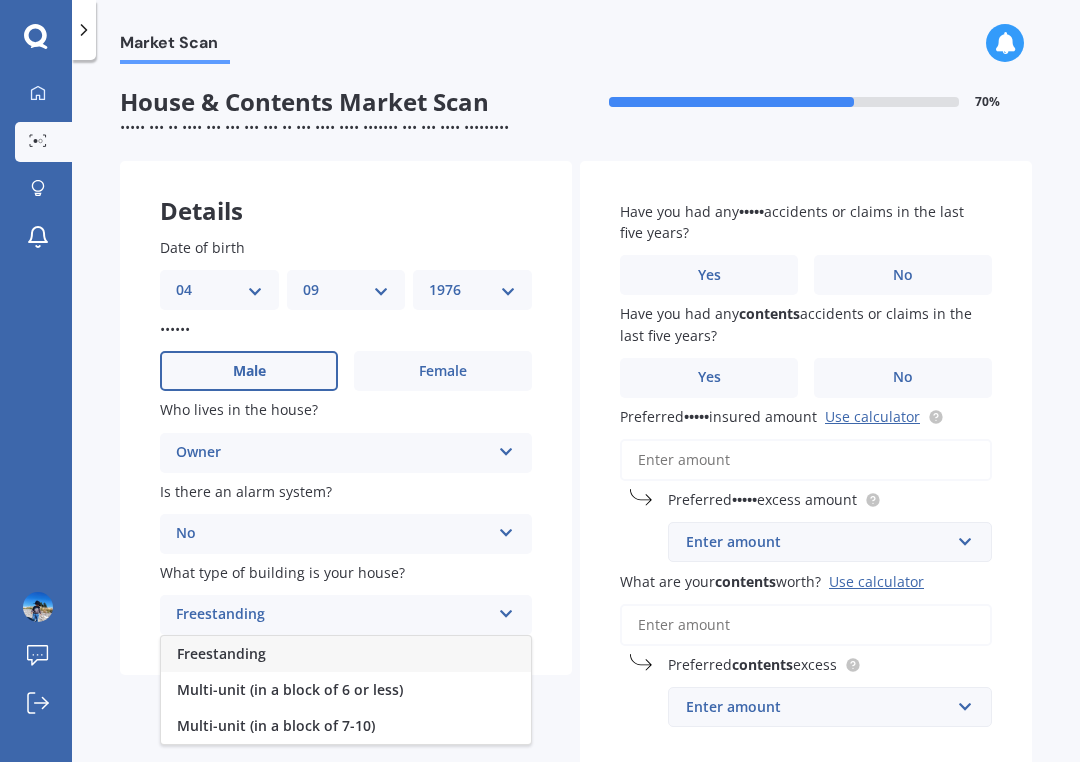click on "Freestanding" at bounding box center [346, 654] 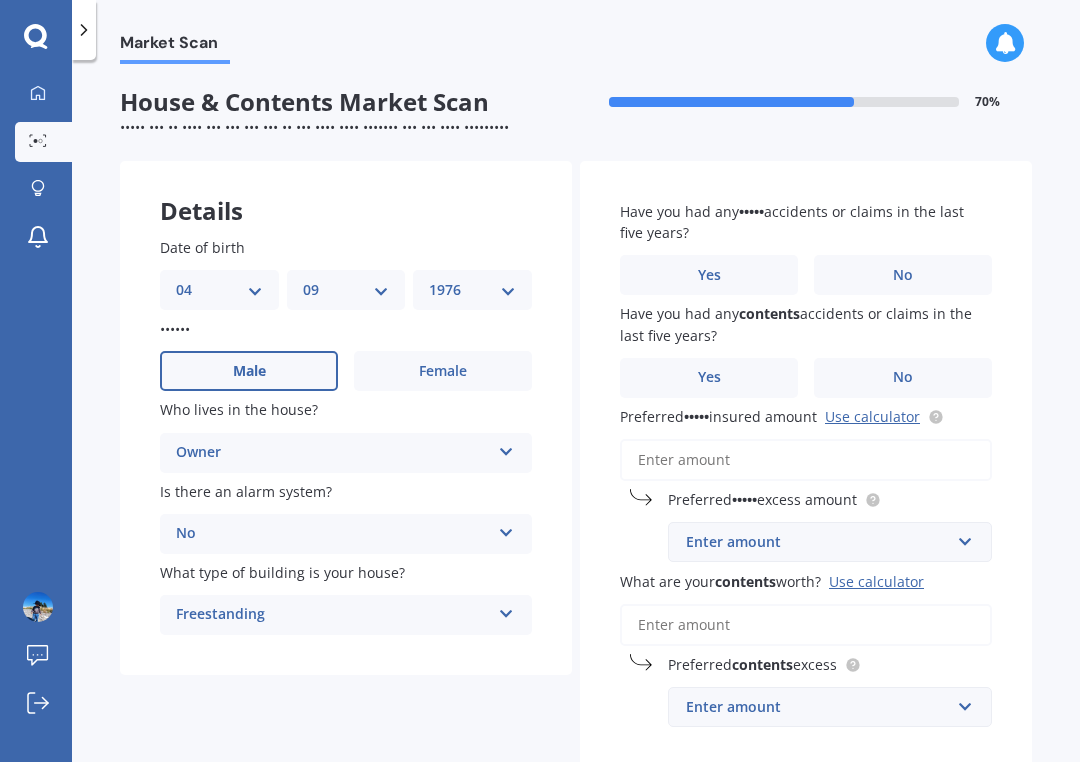 click on "No" at bounding box center [443, 371] 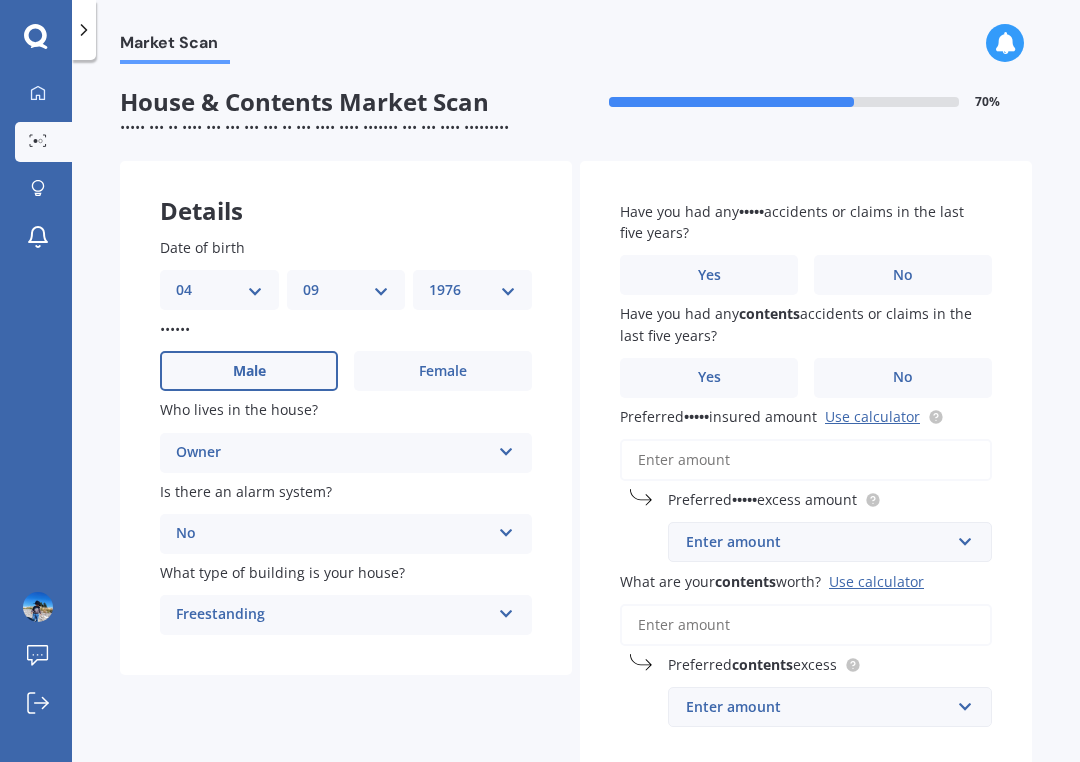 click on "No" at bounding box center [0, 0] 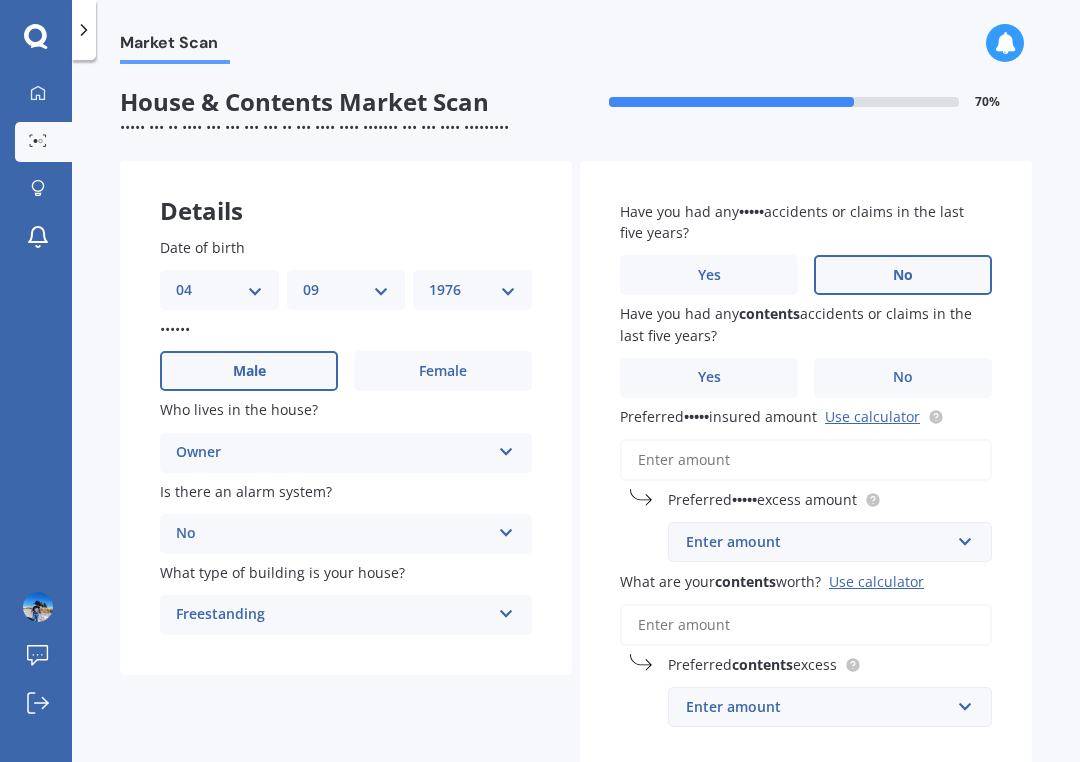 click on "No" at bounding box center [443, 371] 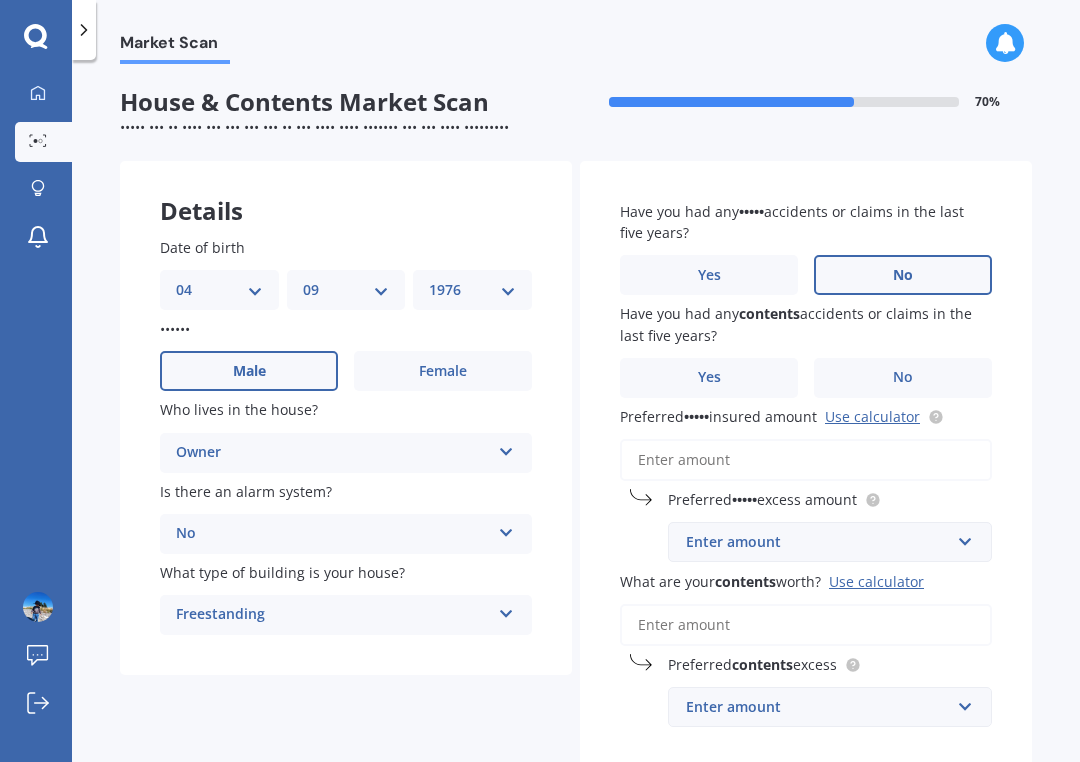 click on "No" at bounding box center [0, 0] 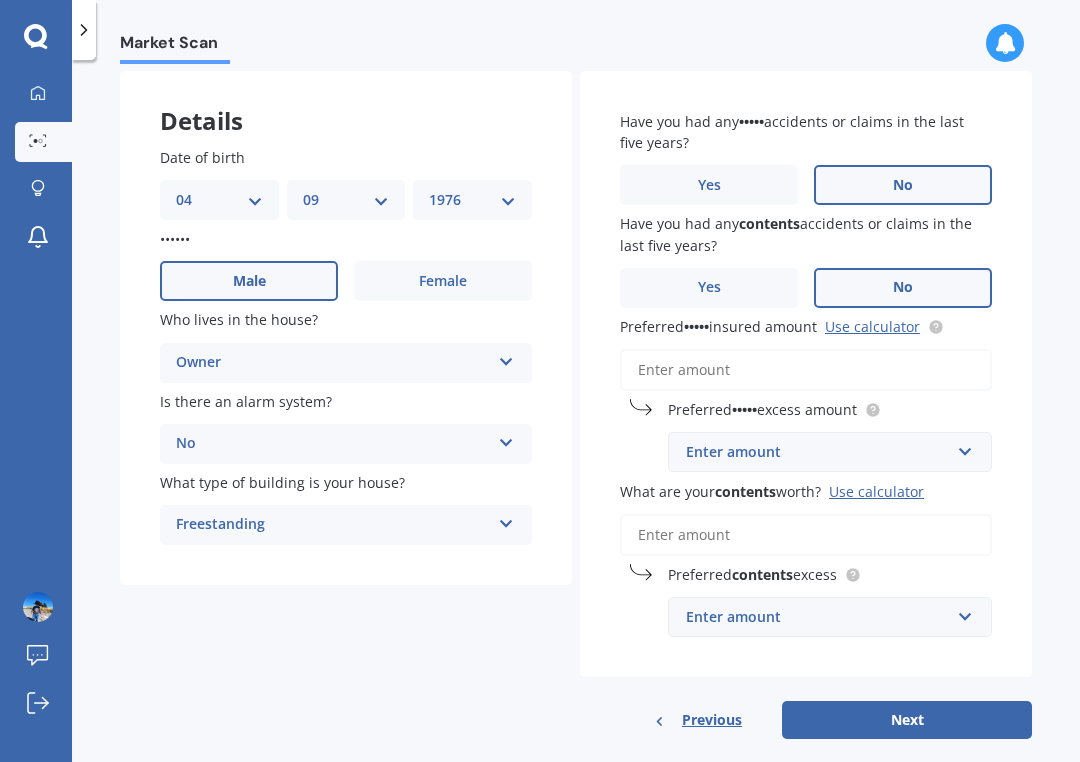 scroll, scrollTop: 128, scrollLeft: 0, axis: vertical 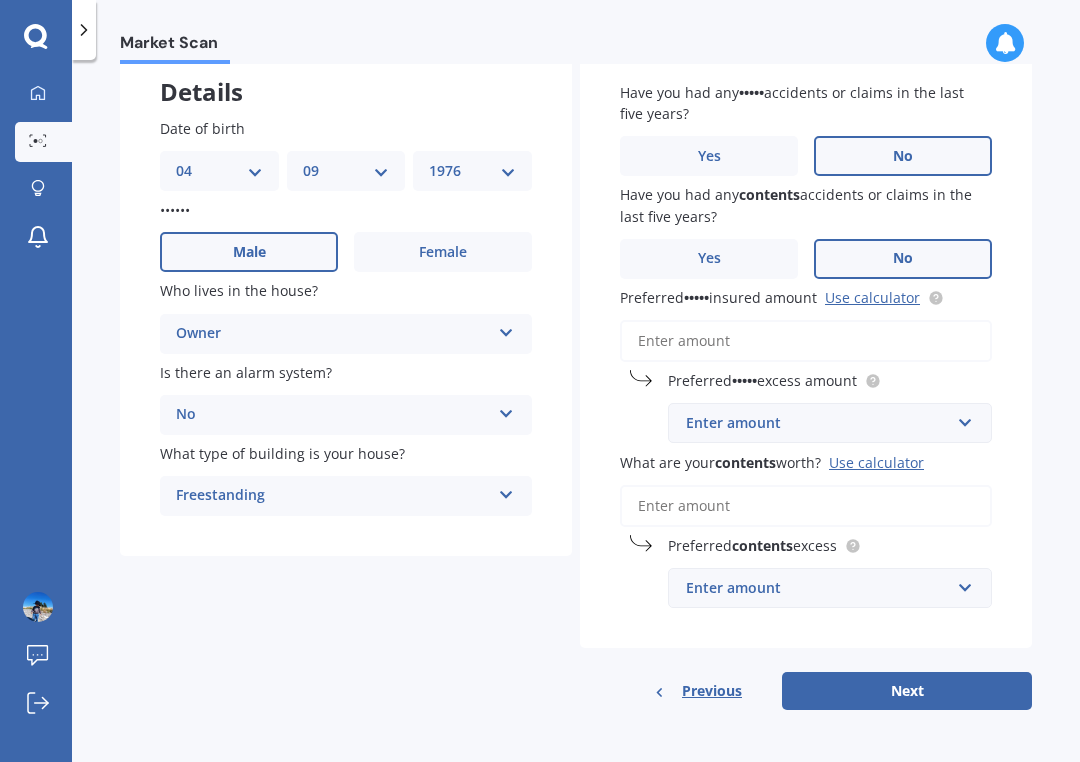 click on "Preferred house insured amount Use calculator" at bounding box center [806, 341] 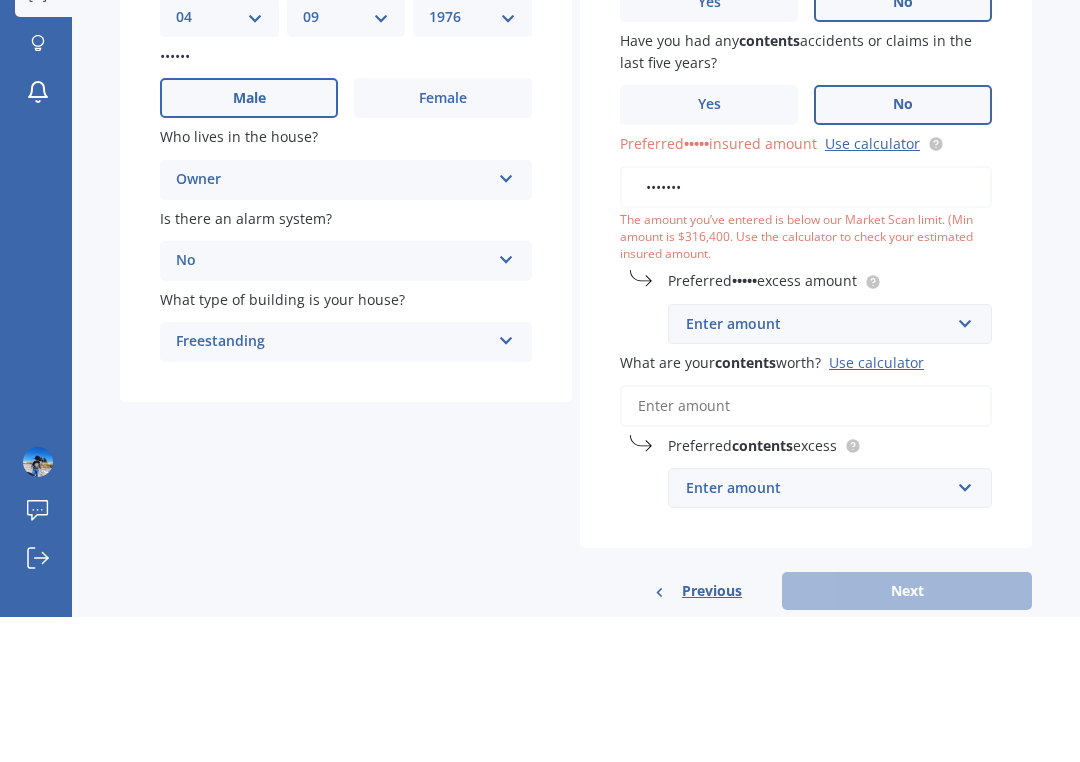 type on "$650,000" 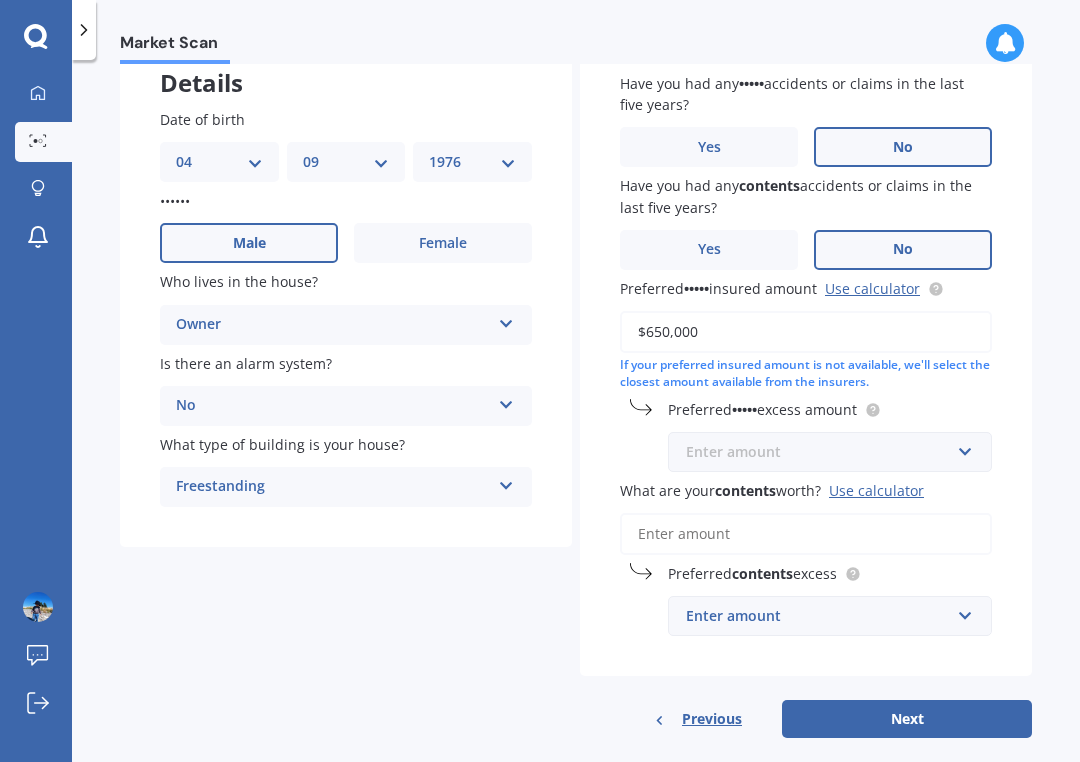 click at bounding box center (823, 452) 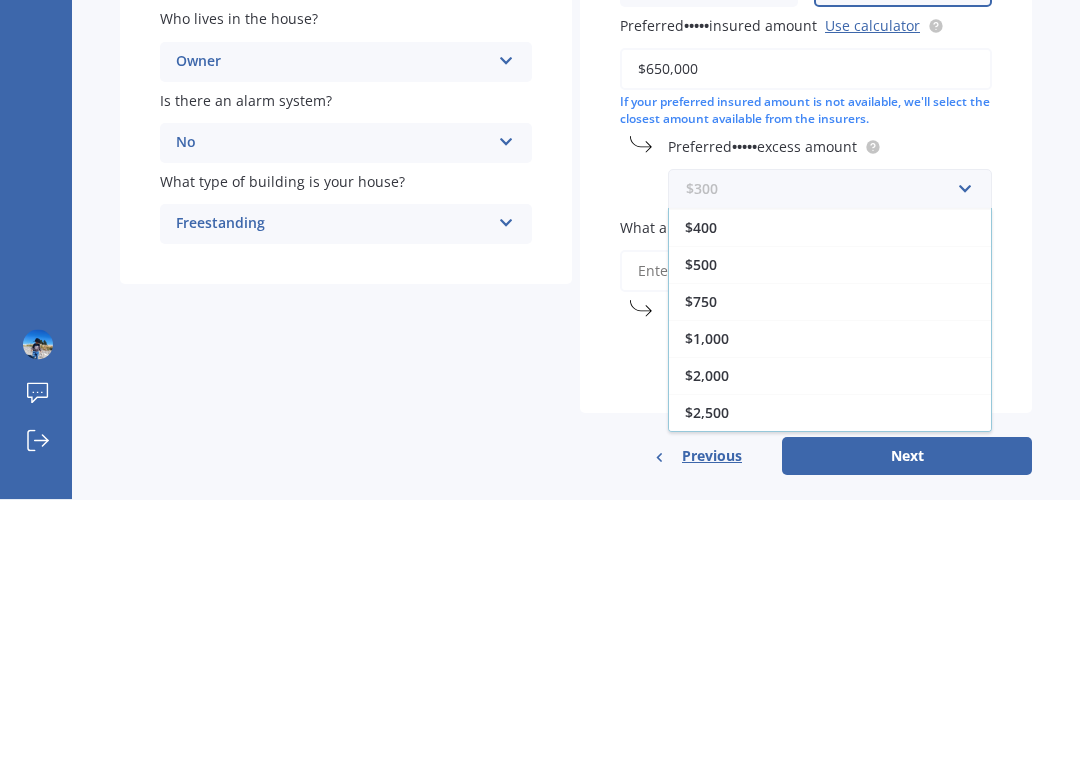scroll, scrollTop: 36, scrollLeft: 0, axis: vertical 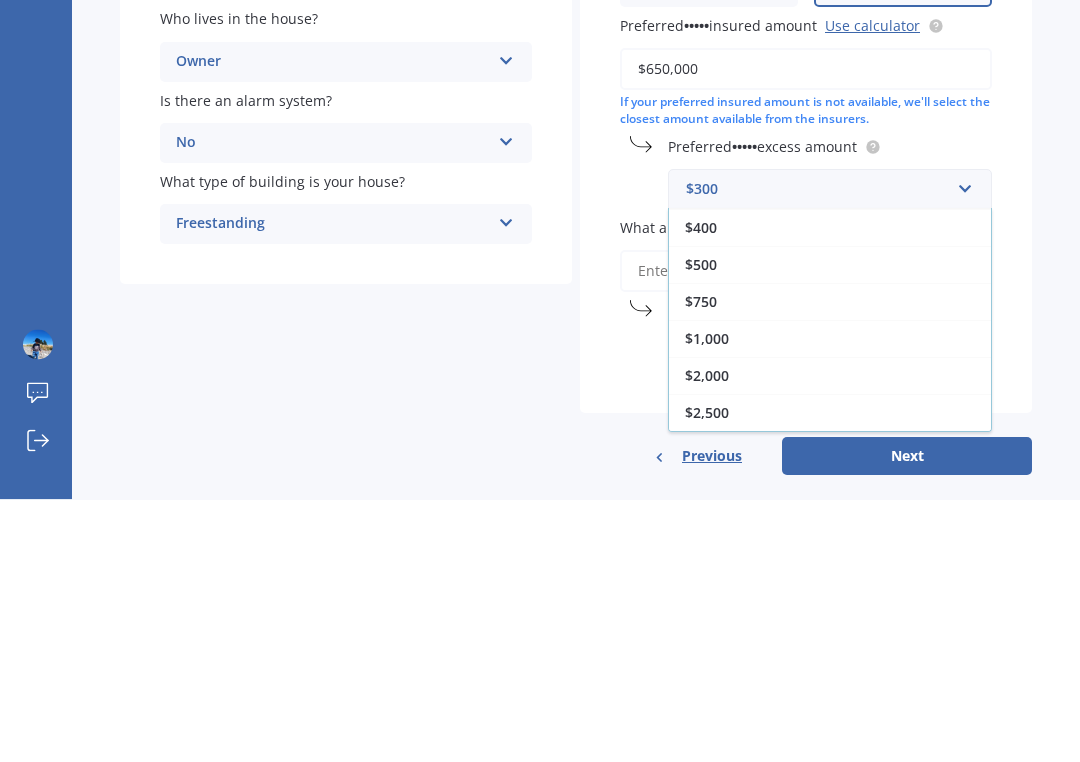 click on "$1,000" at bounding box center [830, 601] 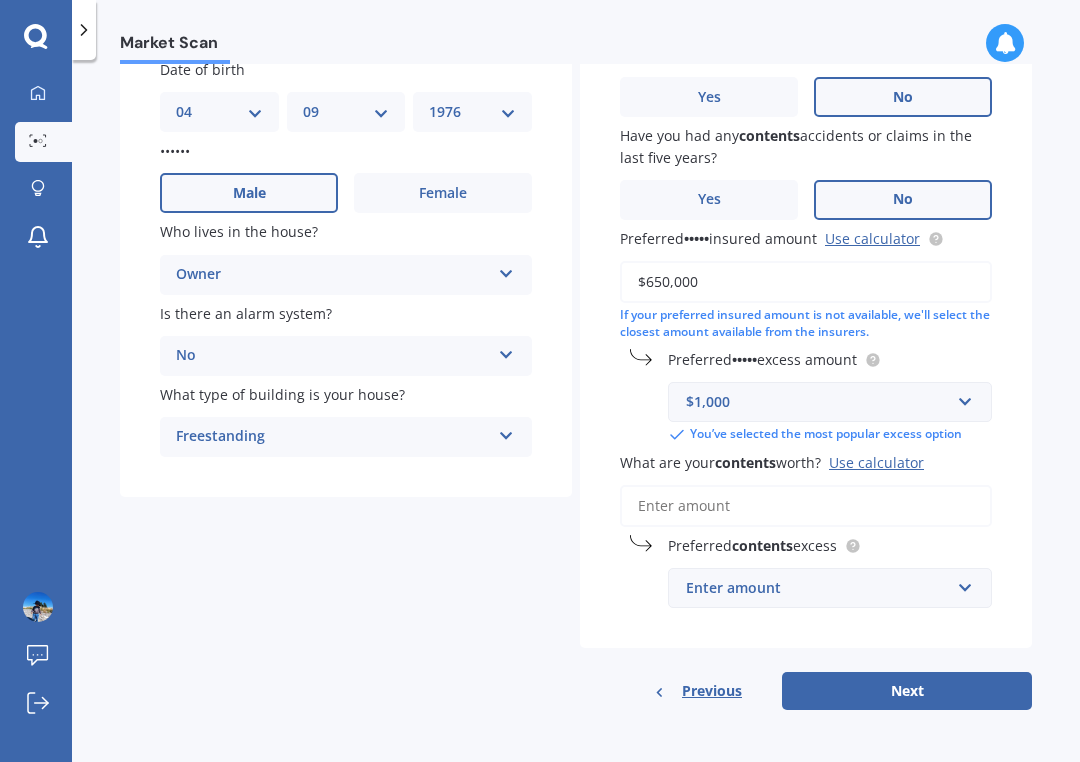 scroll, scrollTop: 187, scrollLeft: 0, axis: vertical 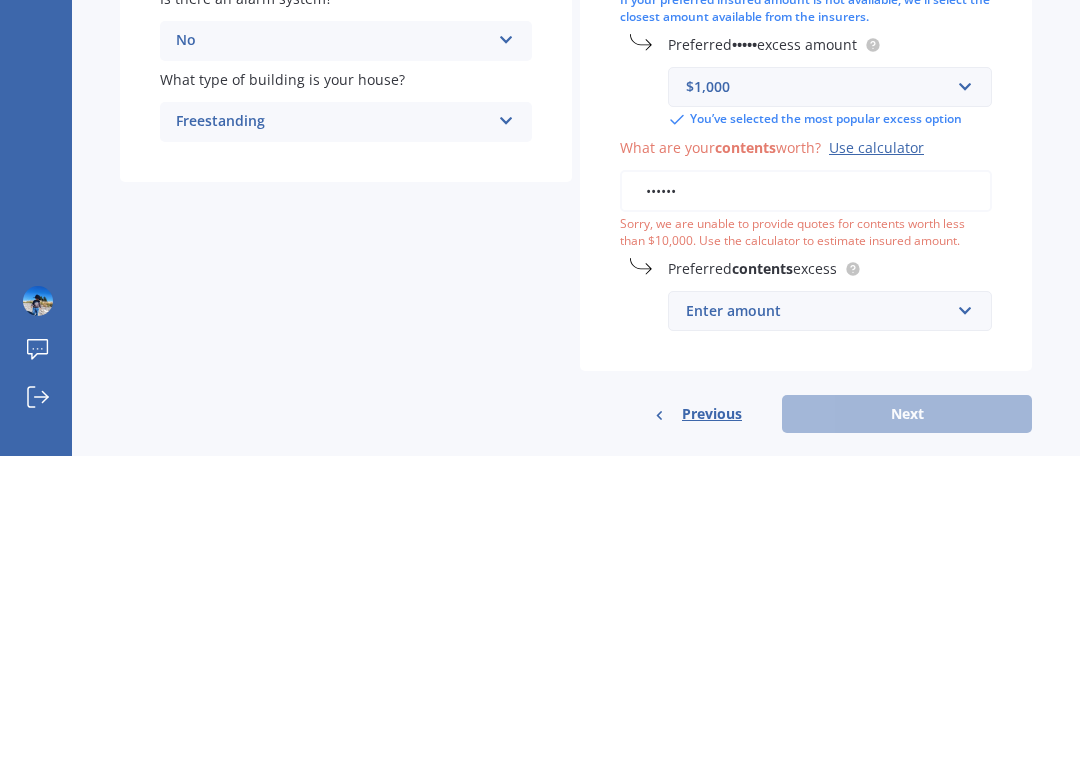 type on "$85,000" 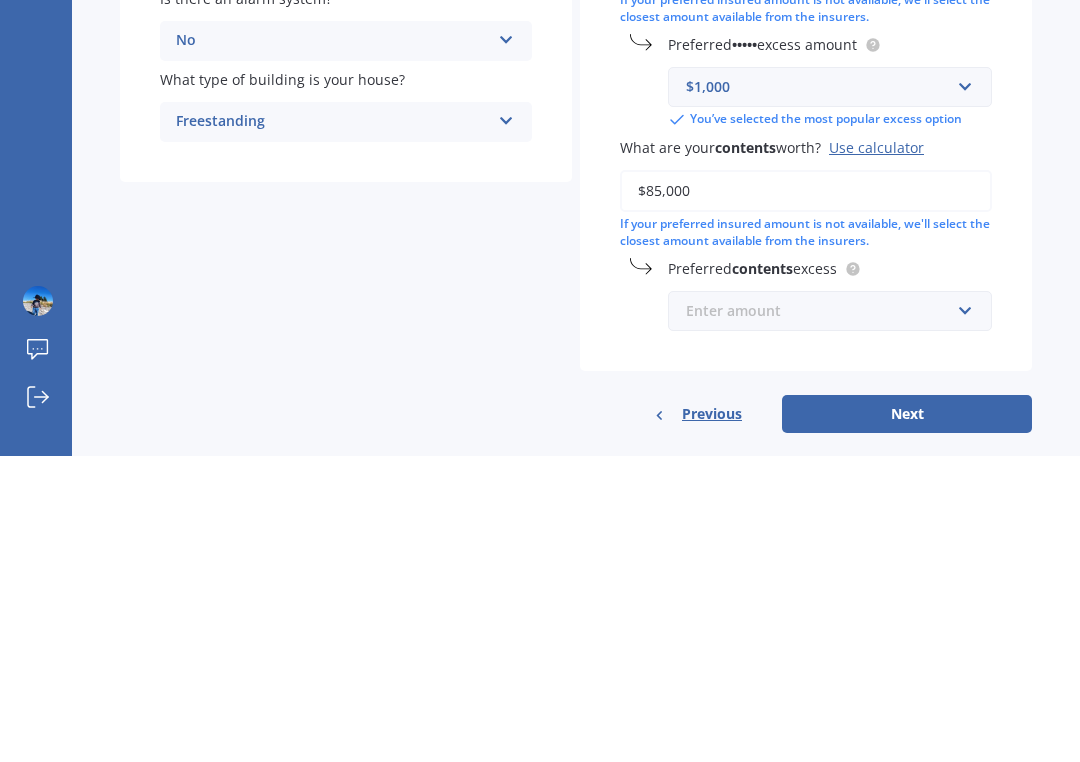 click at bounding box center (823, 393) 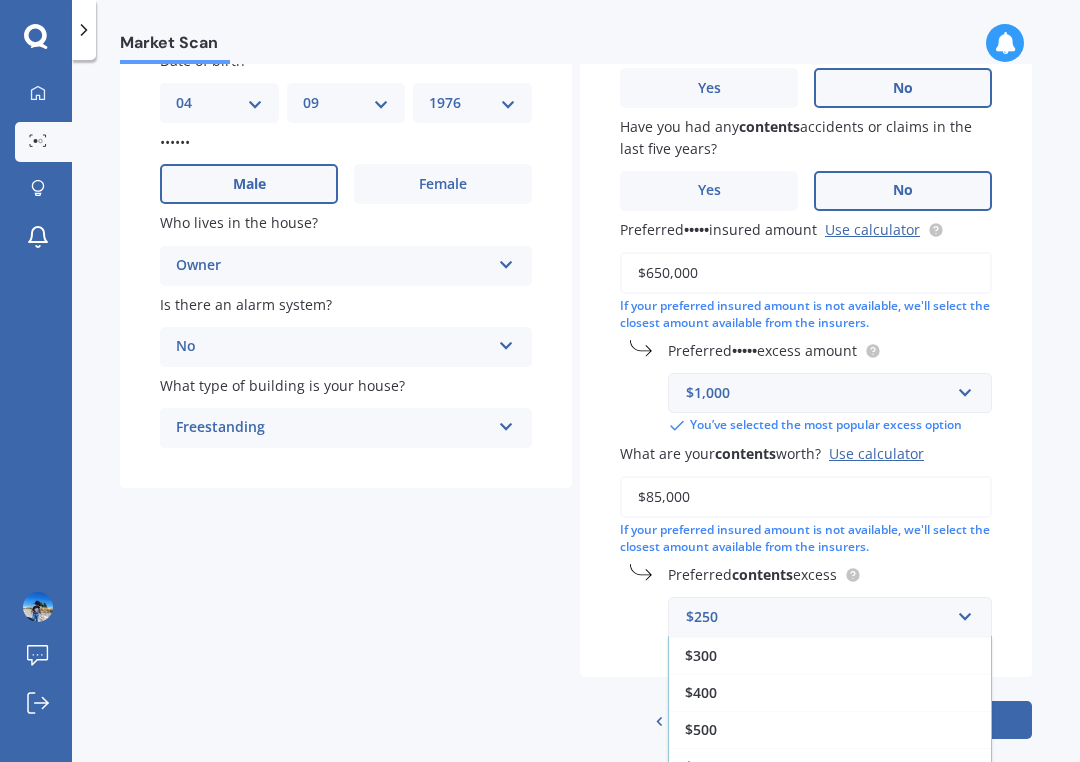 scroll, scrollTop: 36, scrollLeft: 0, axis: vertical 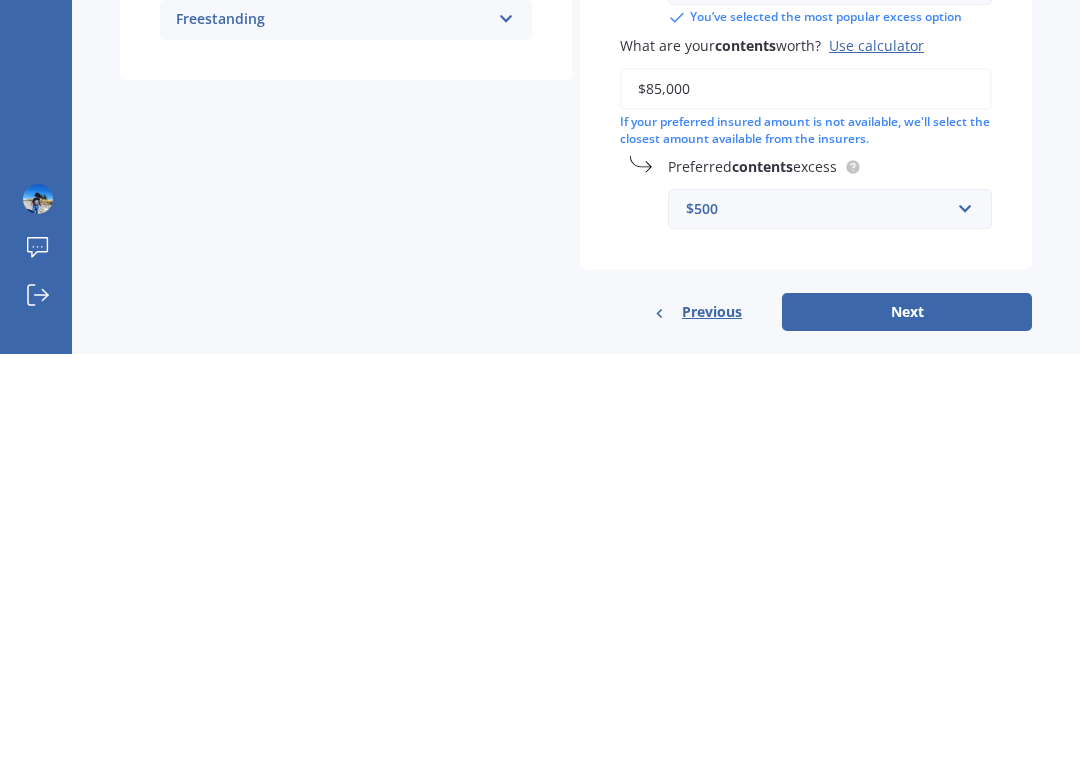 click on "Next" at bounding box center (907, 720) 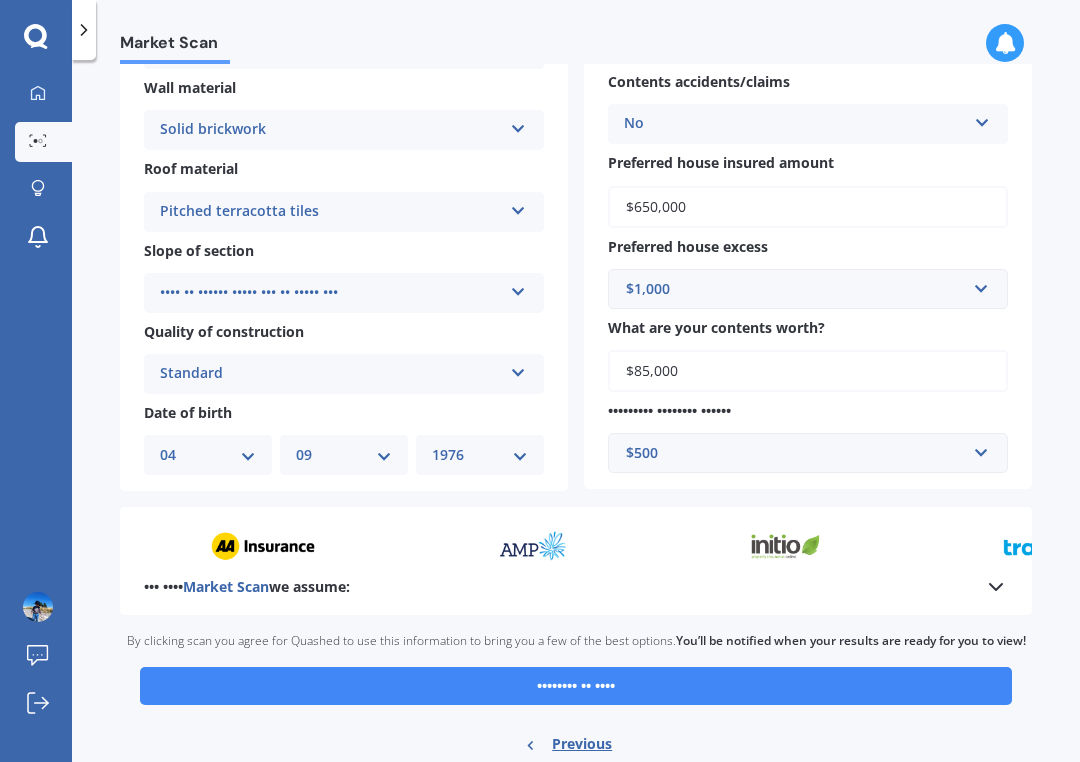scroll, scrollTop: 512, scrollLeft: 0, axis: vertical 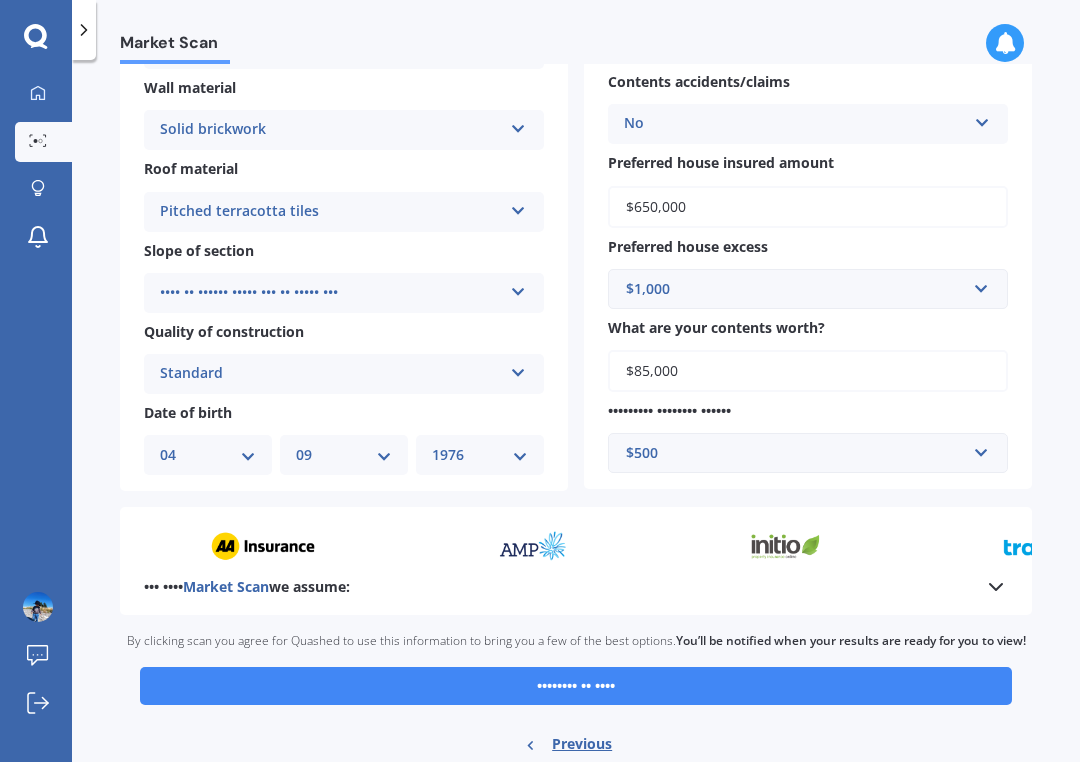 click on "•••••••• •• ••••" at bounding box center (576, 686) 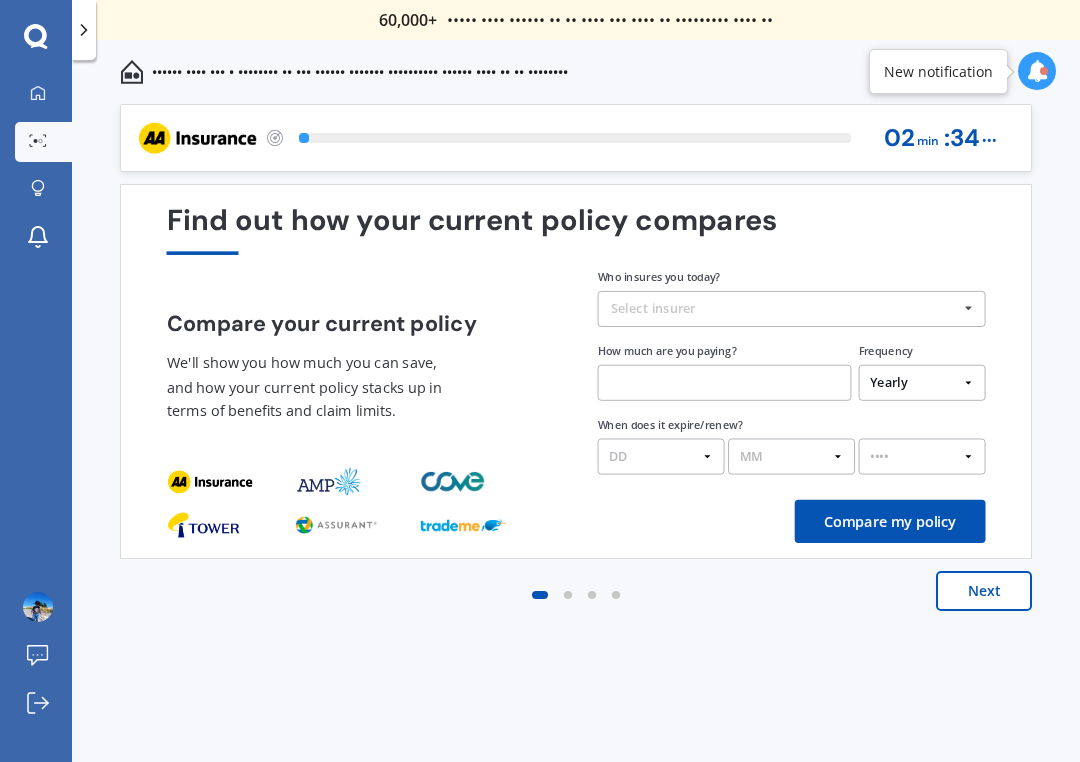 scroll, scrollTop: 0, scrollLeft: 0, axis: both 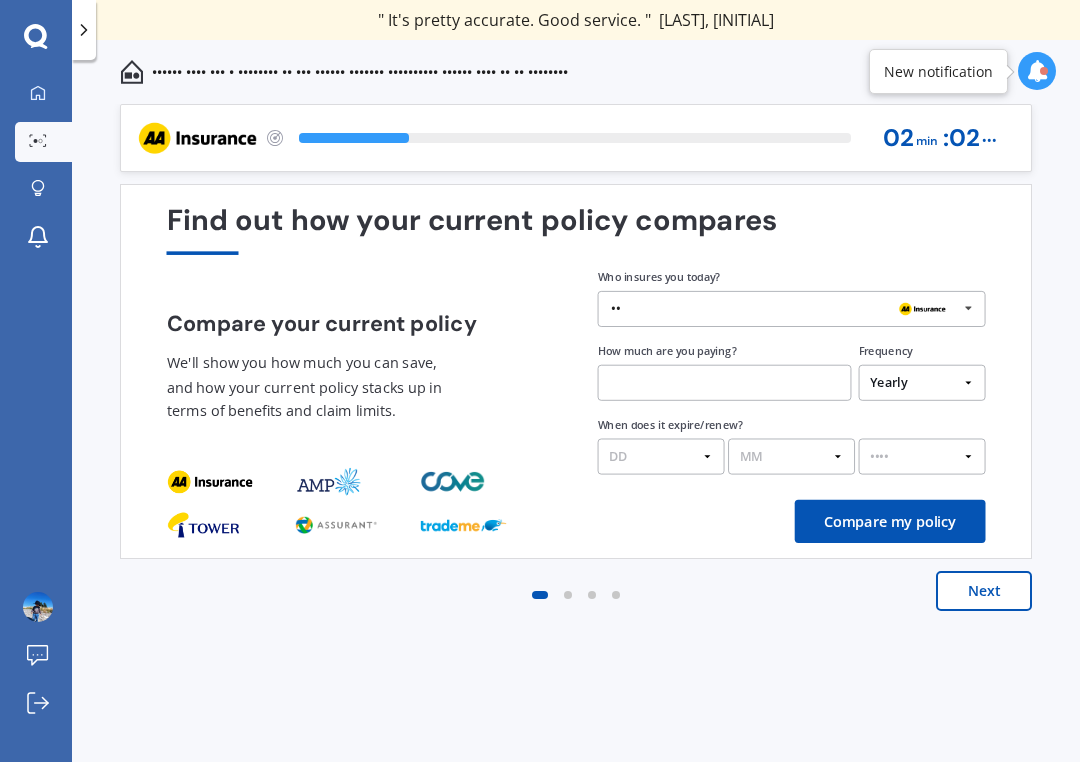 click at bounding box center (968, 308) 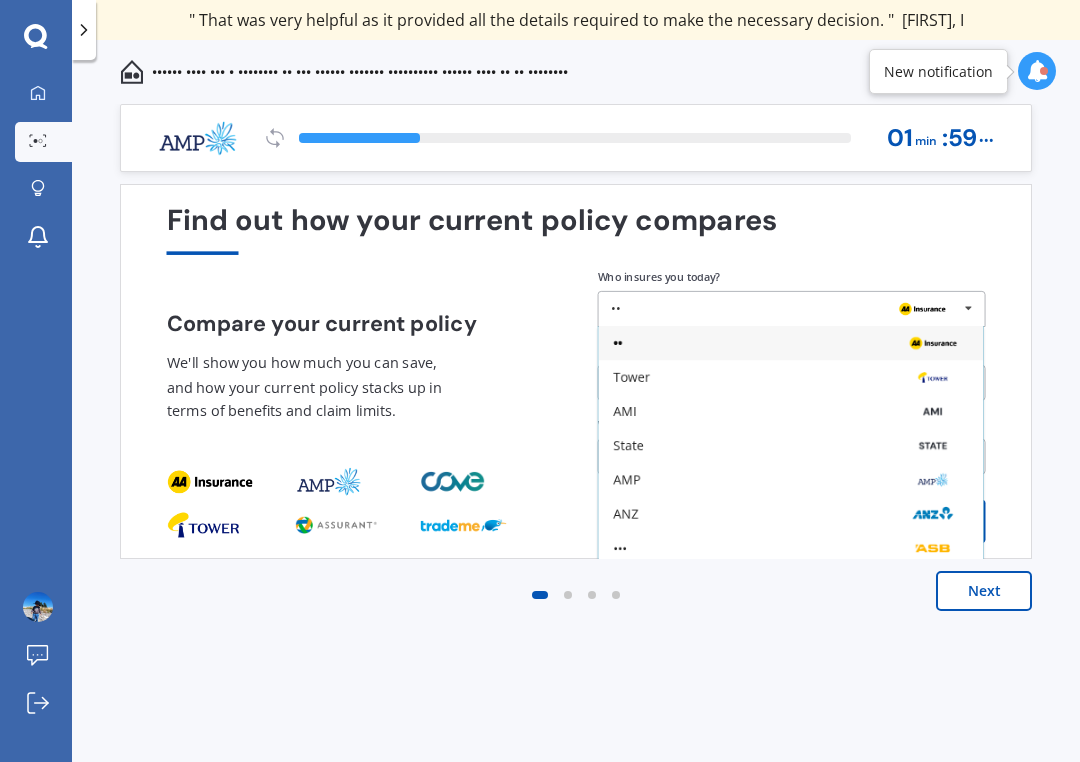 click on "State" at bounding box center (790, 343) 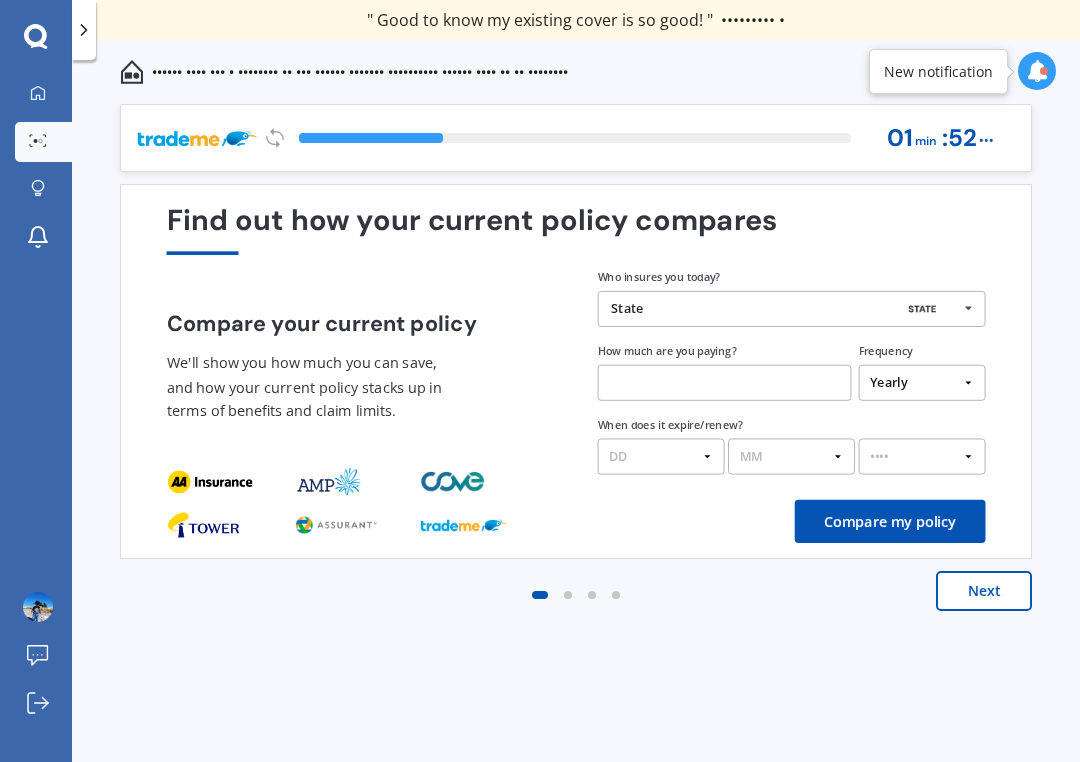 click at bounding box center [725, 383] 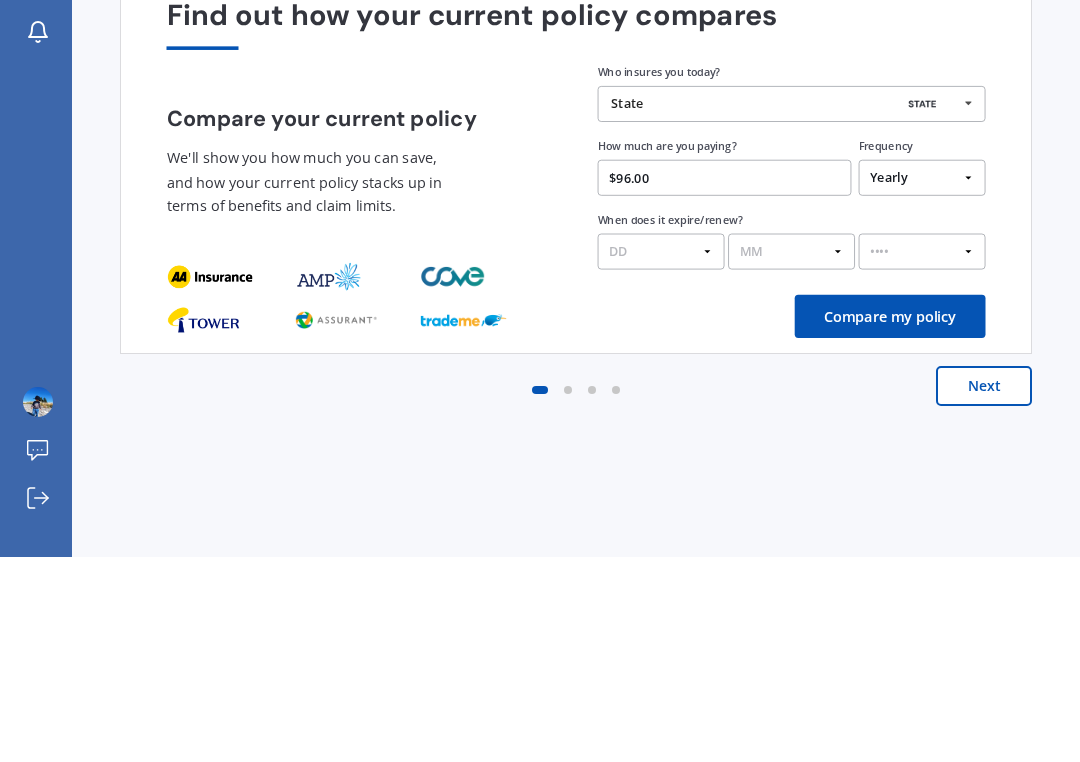 type on "$96.00" 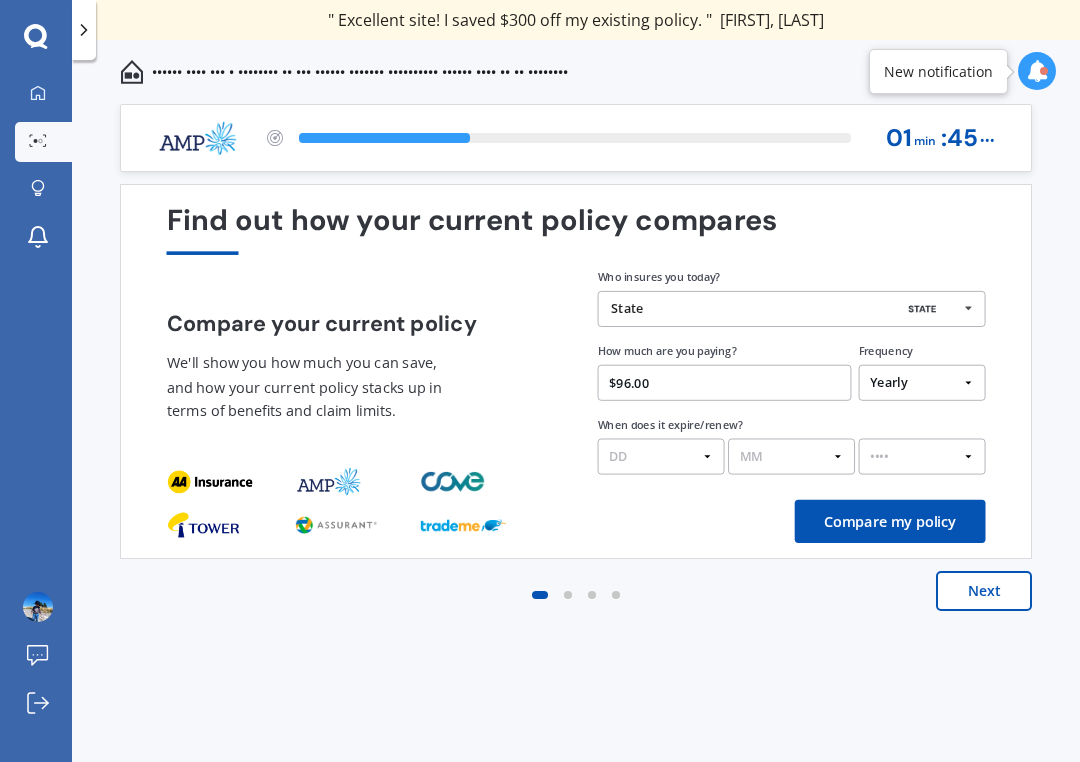 select on "•••••••••••" 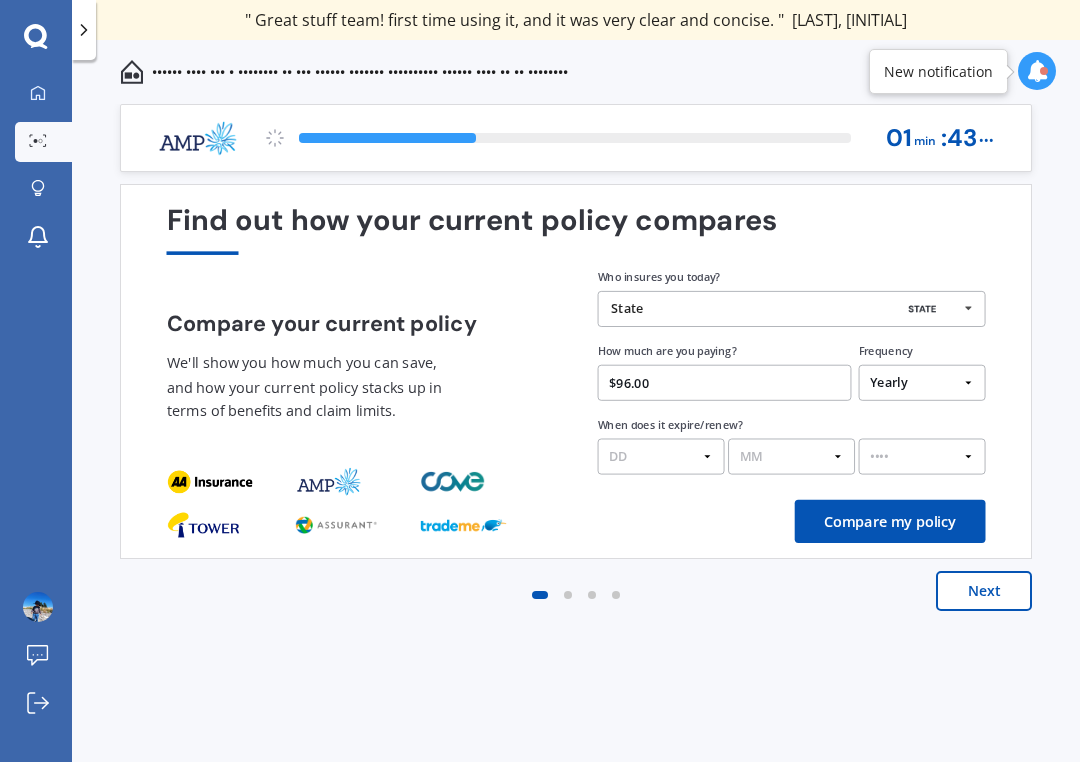 click on "DD 01 02 03 04 05 06 07 08 09 10 11 12 13 14 15 16 17 18 19 20 21 22 23 24 25 26 27 28 29 30 31" at bounding box center [661, 457] 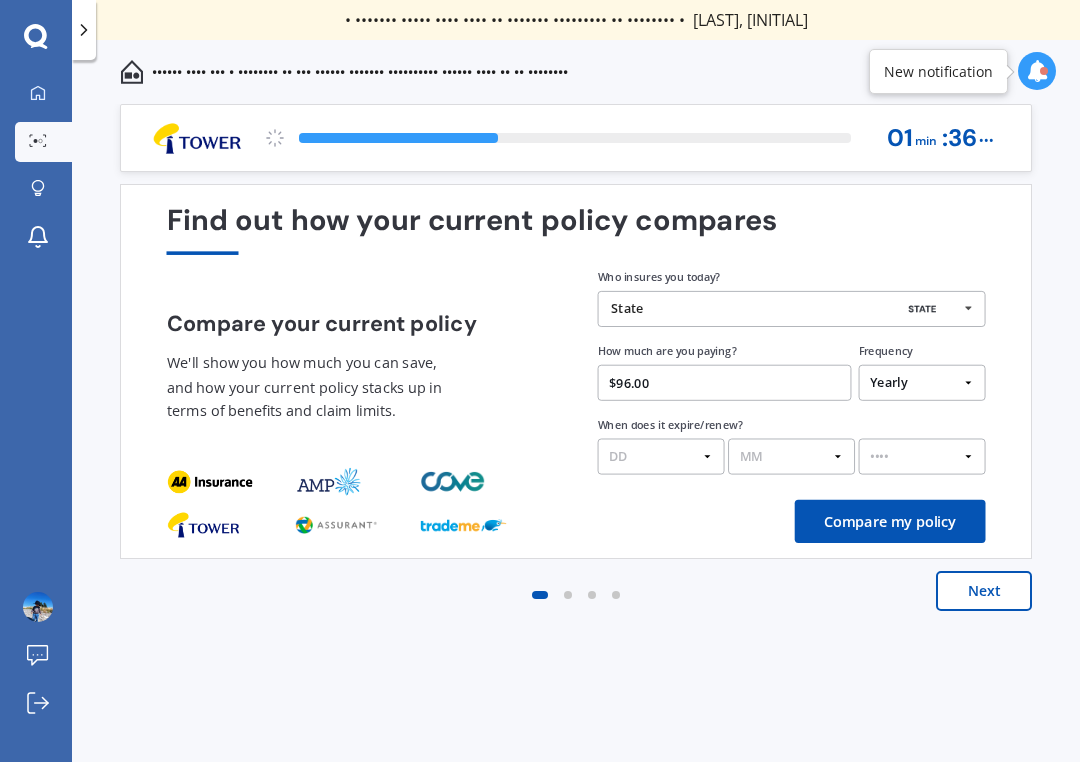 select on "06" 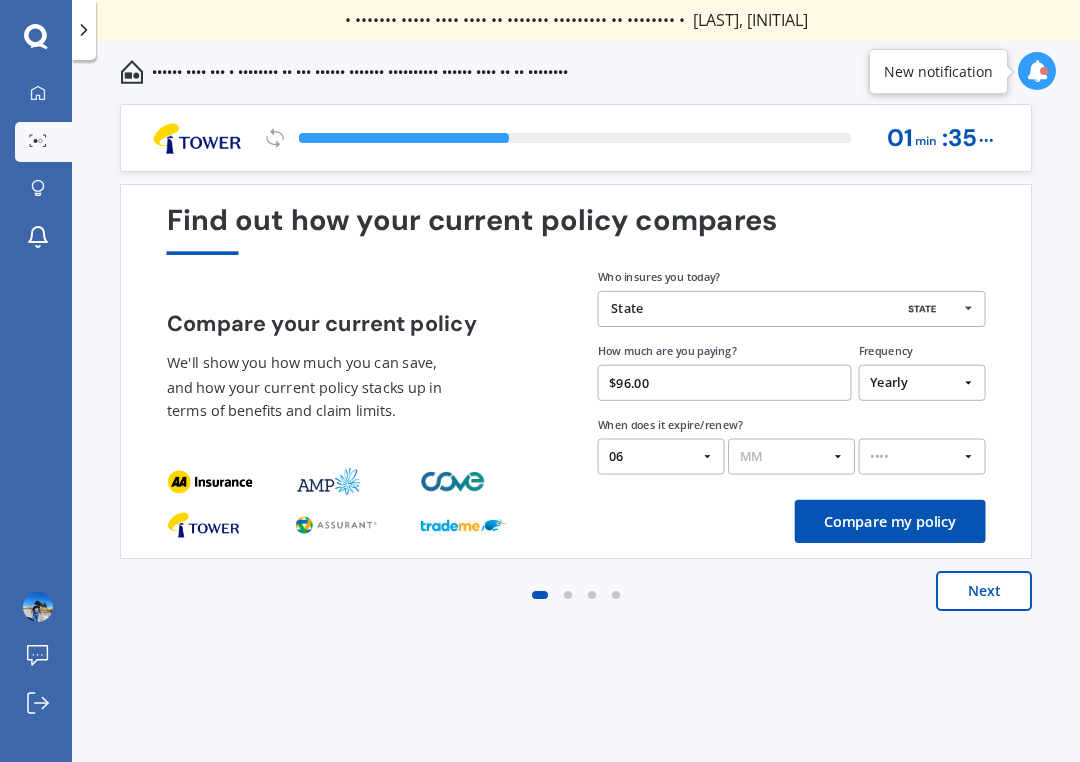 click on "MM 01 02 03 04 05 06 07 08 09 10 11 12" at bounding box center (791, 457) 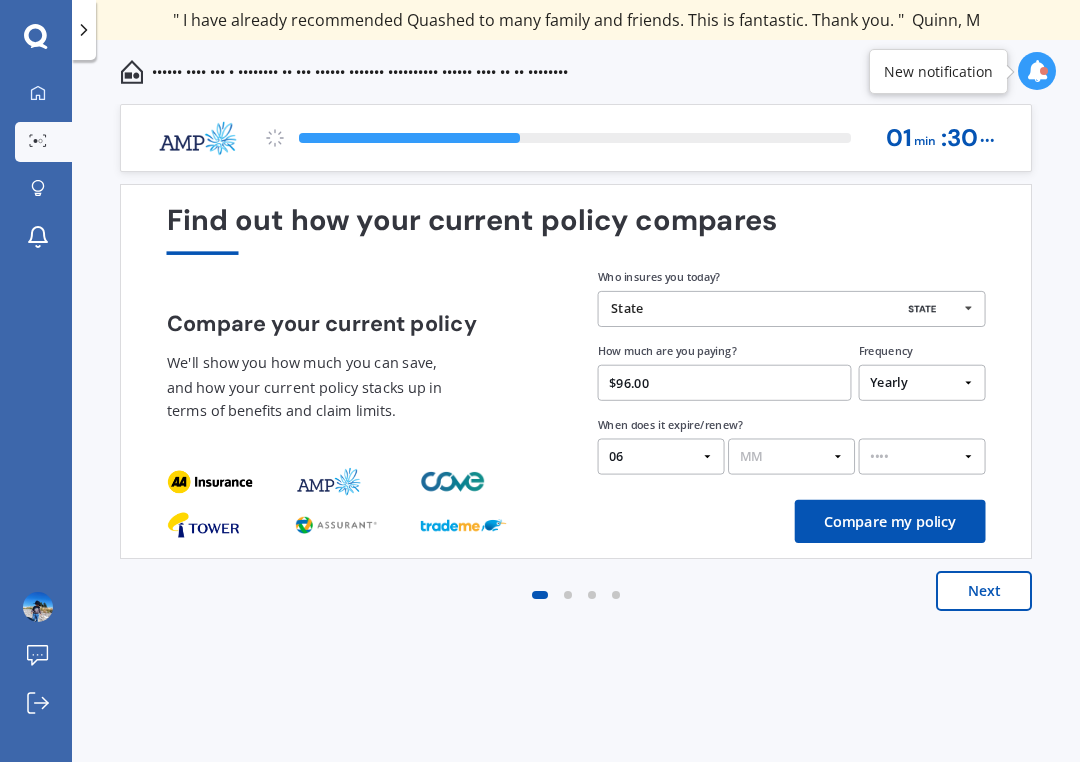 select on "06" 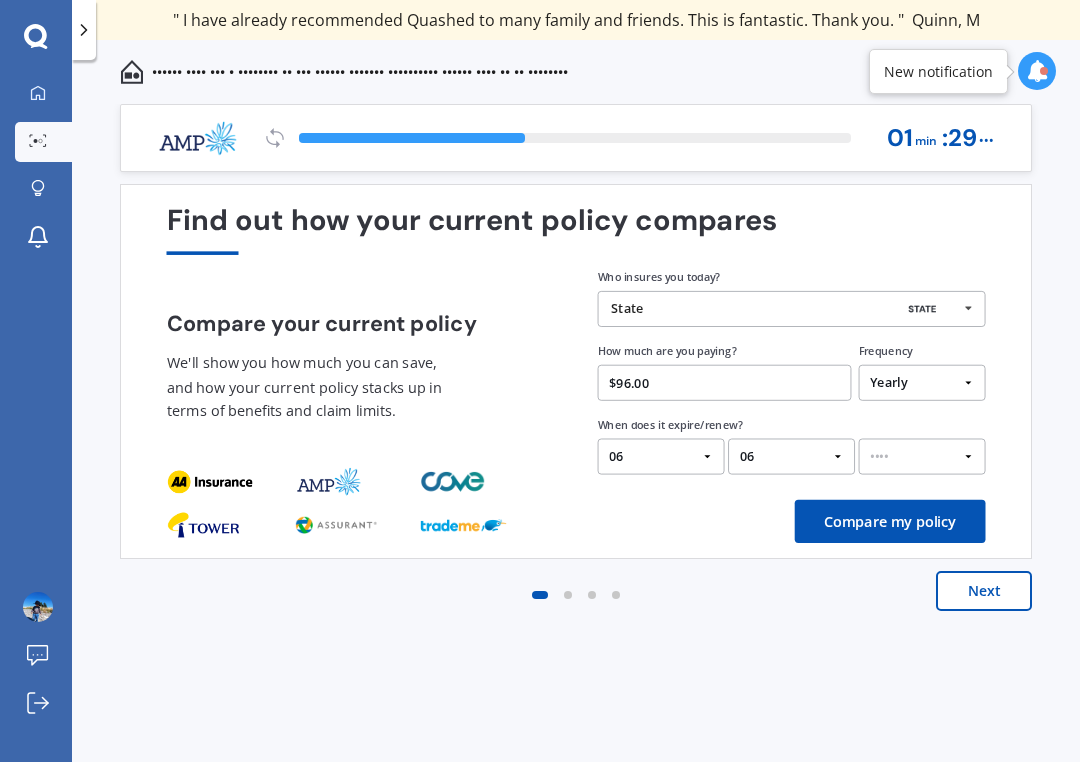 click on "YYYY 2026 2025 2024" at bounding box center (922, 457) 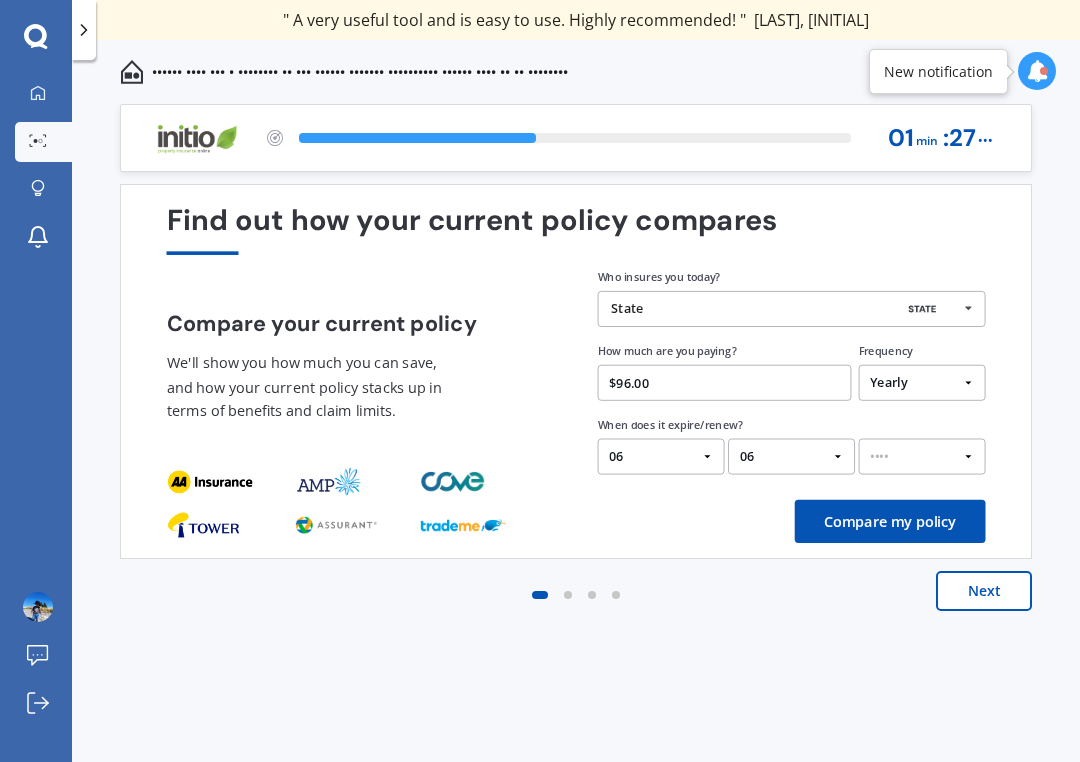 select on "2026" 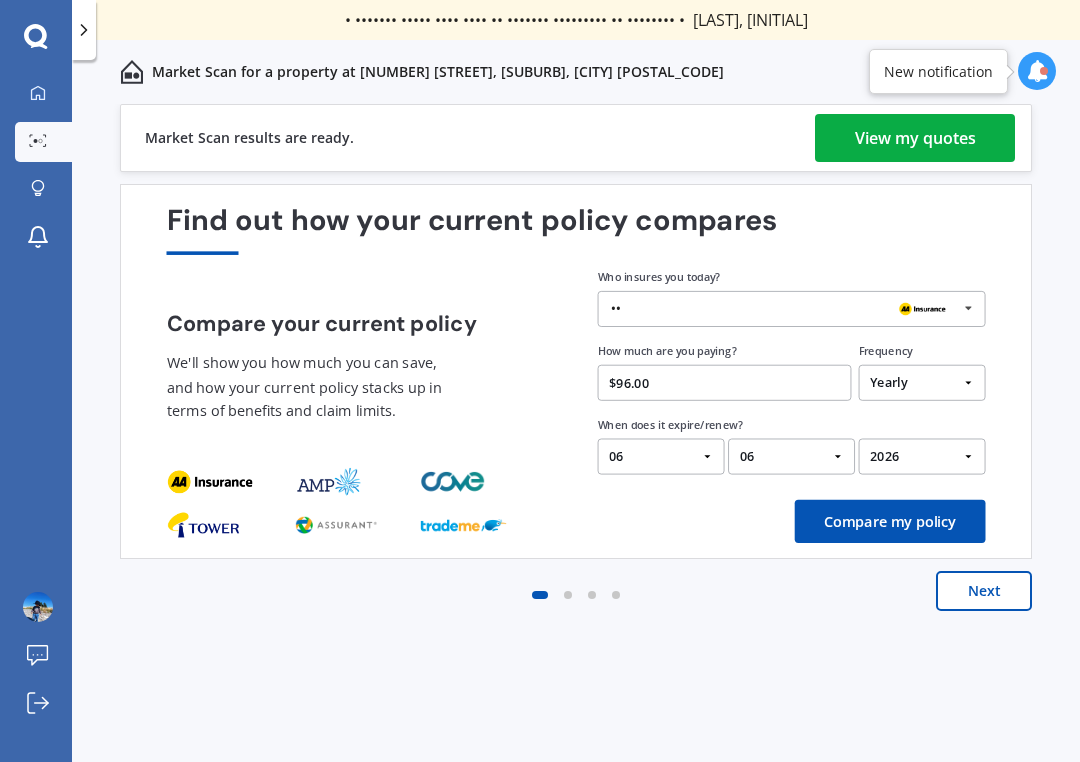 click on "View my quotes" at bounding box center [915, 138] 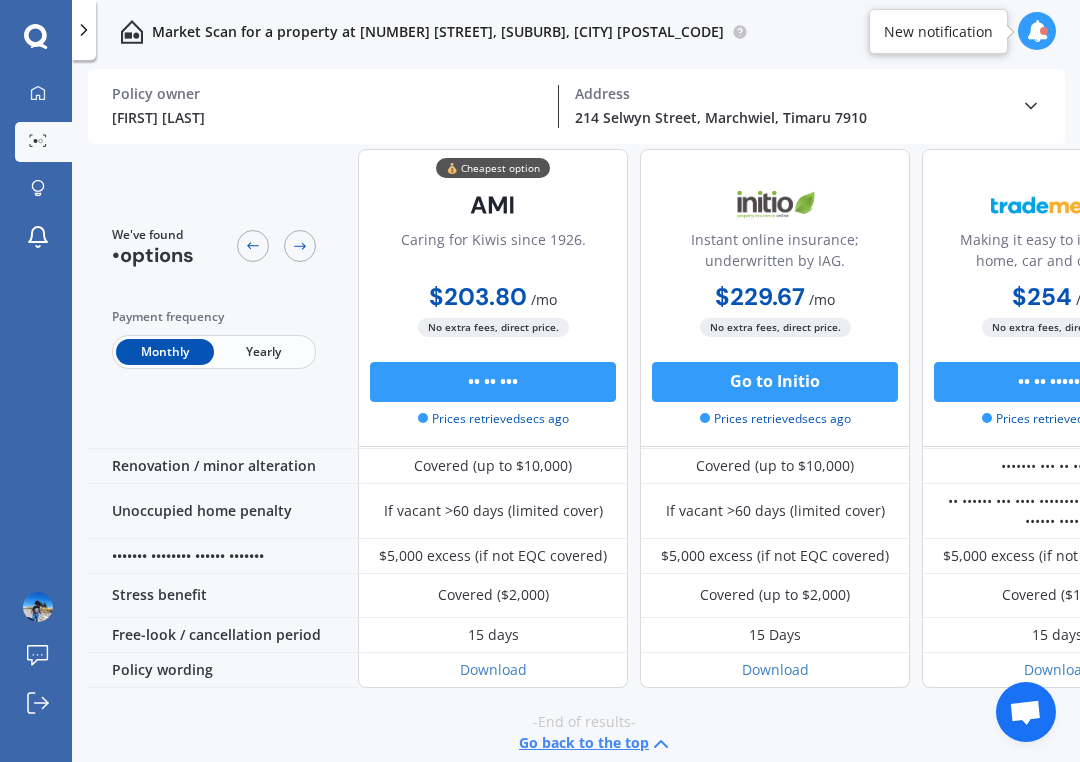 scroll, scrollTop: 902, scrollLeft: 0, axis: vertical 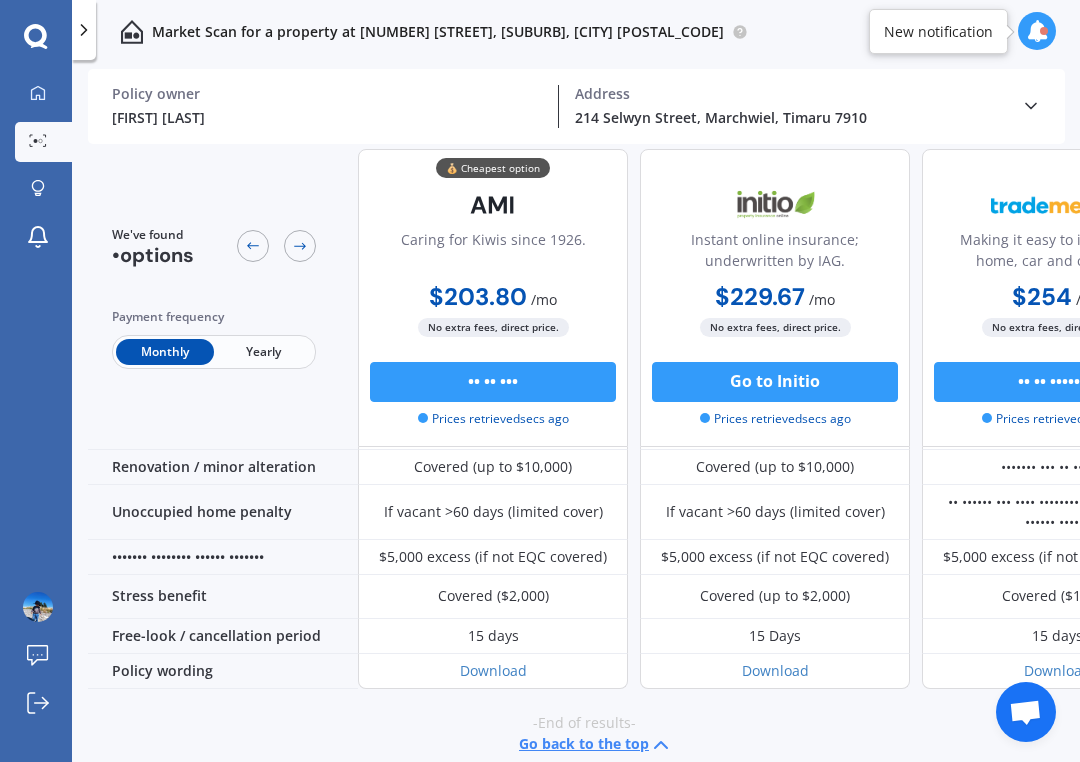 click on "Go back to the top" at bounding box center (596, 745) 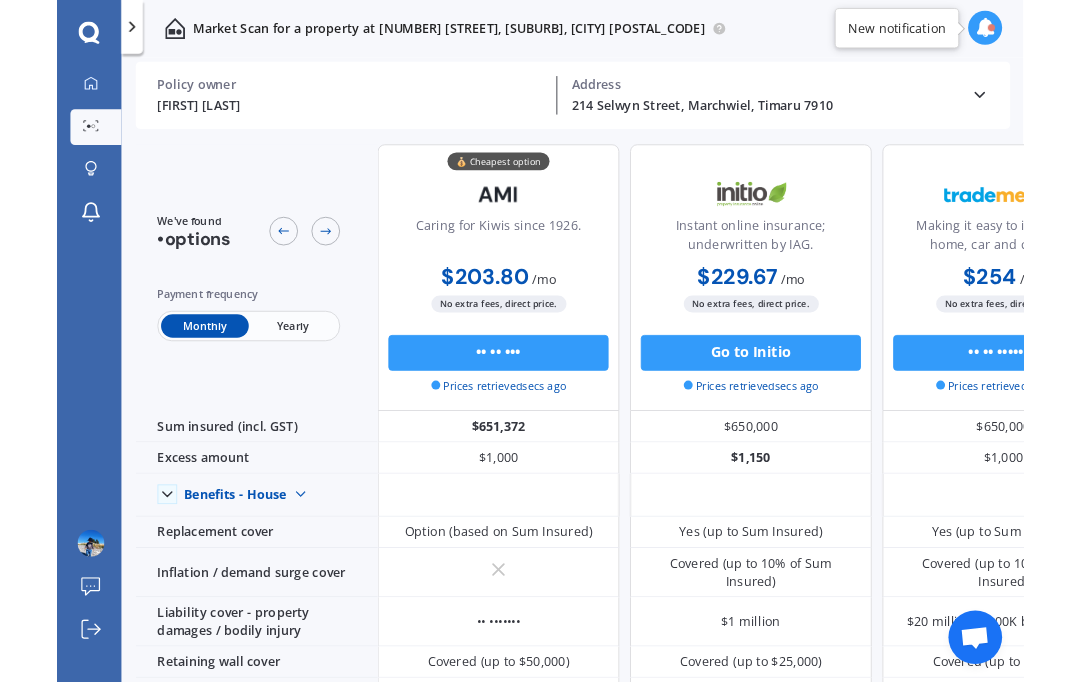 scroll, scrollTop: 0, scrollLeft: 0, axis: both 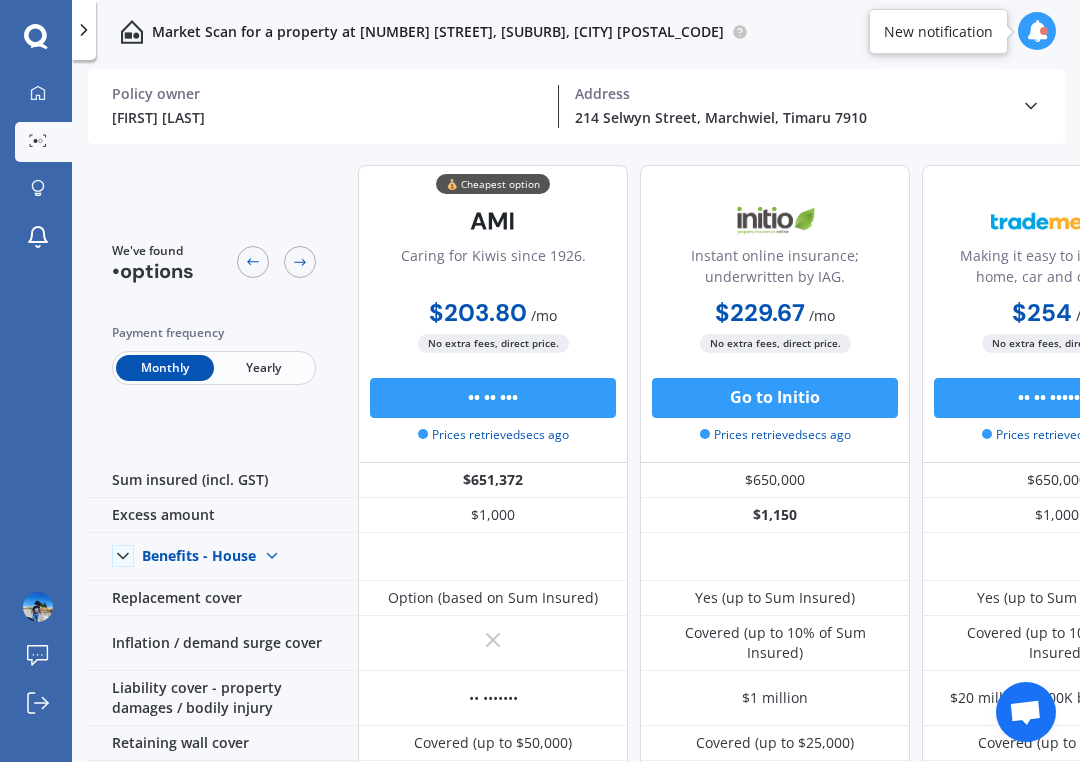 click at bounding box center [38, 94] 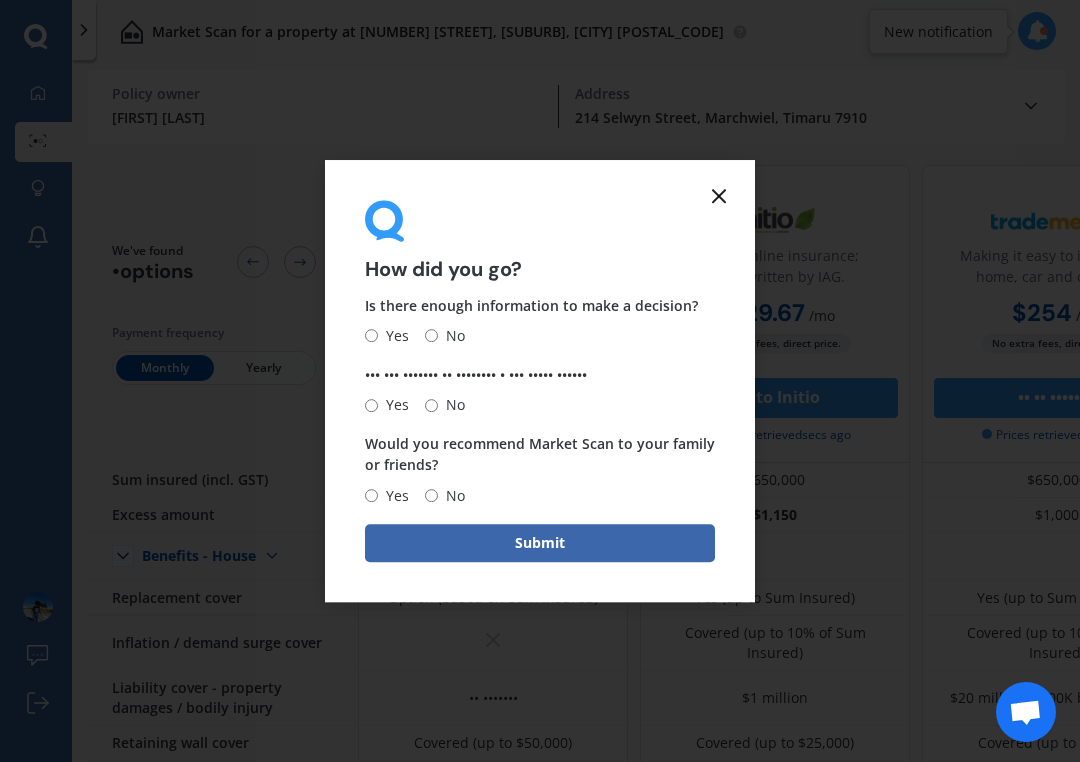click on "Yes" at bounding box center [371, 336] 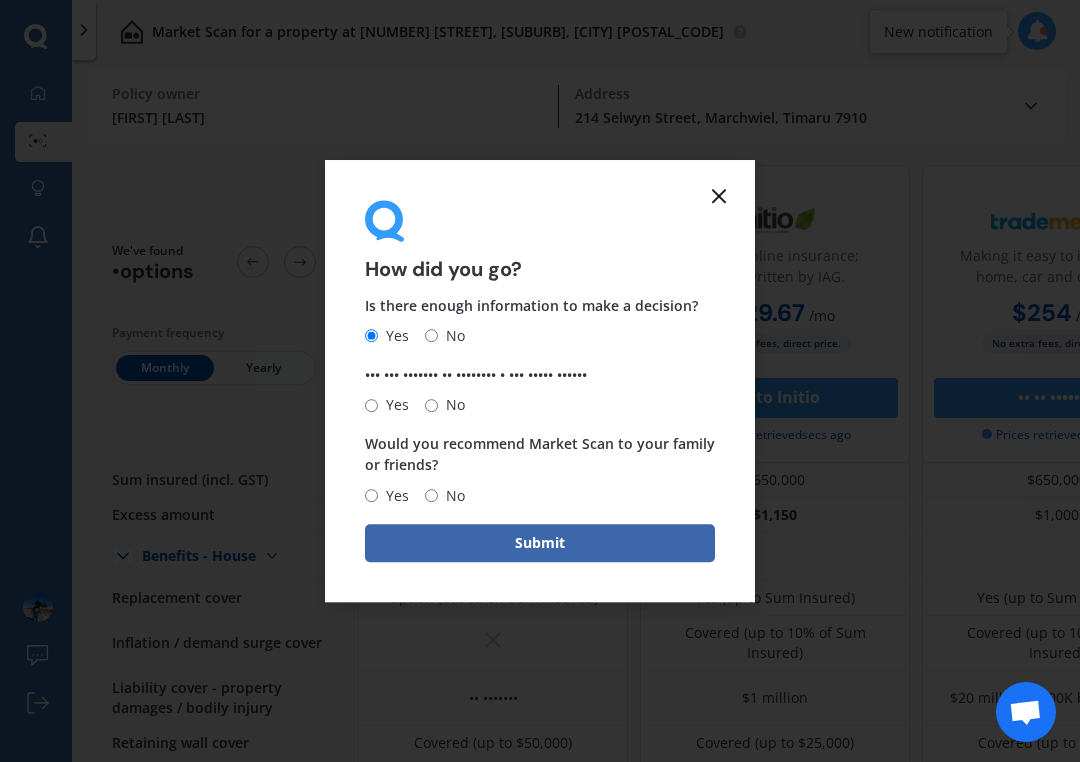 click on "No" at bounding box center (393, 336) 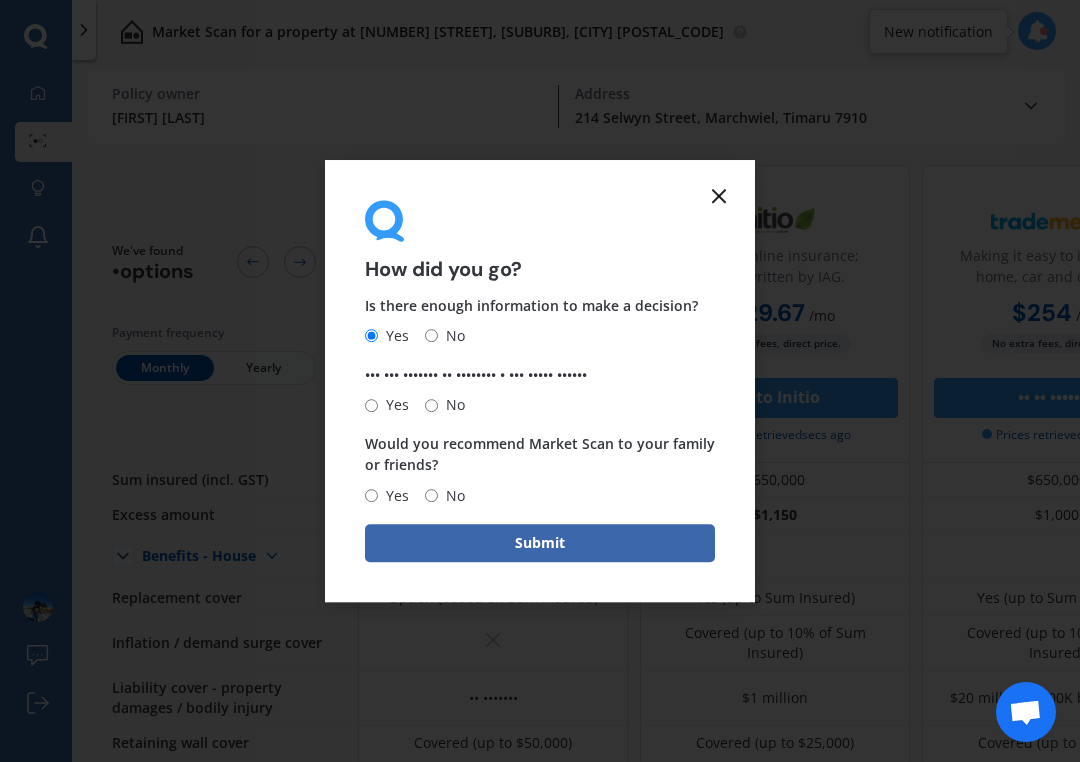 click on "No" at bounding box center [371, 405] 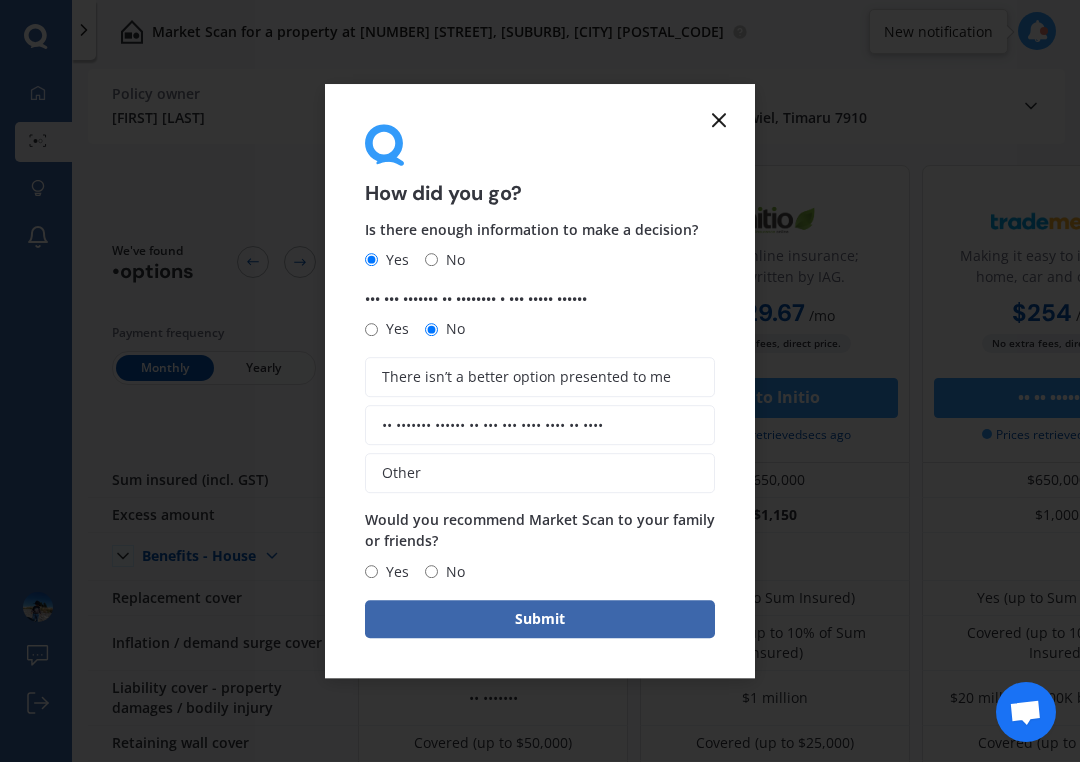 click on "•• ••••••• •••••• •• ••• ••• •••• •••• •• ••••" at bounding box center (540, 425) 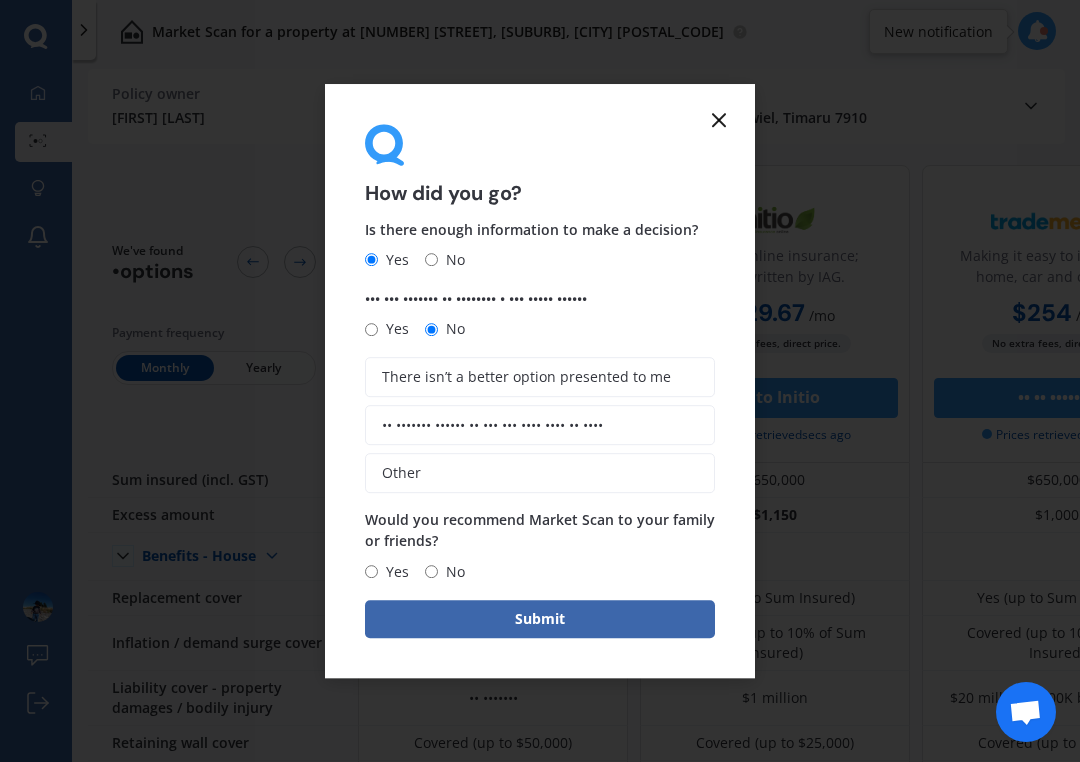 click on "•• ••••••• •••••• •• ••• ••• •••• •••• •• ••••" at bounding box center [0, 0] 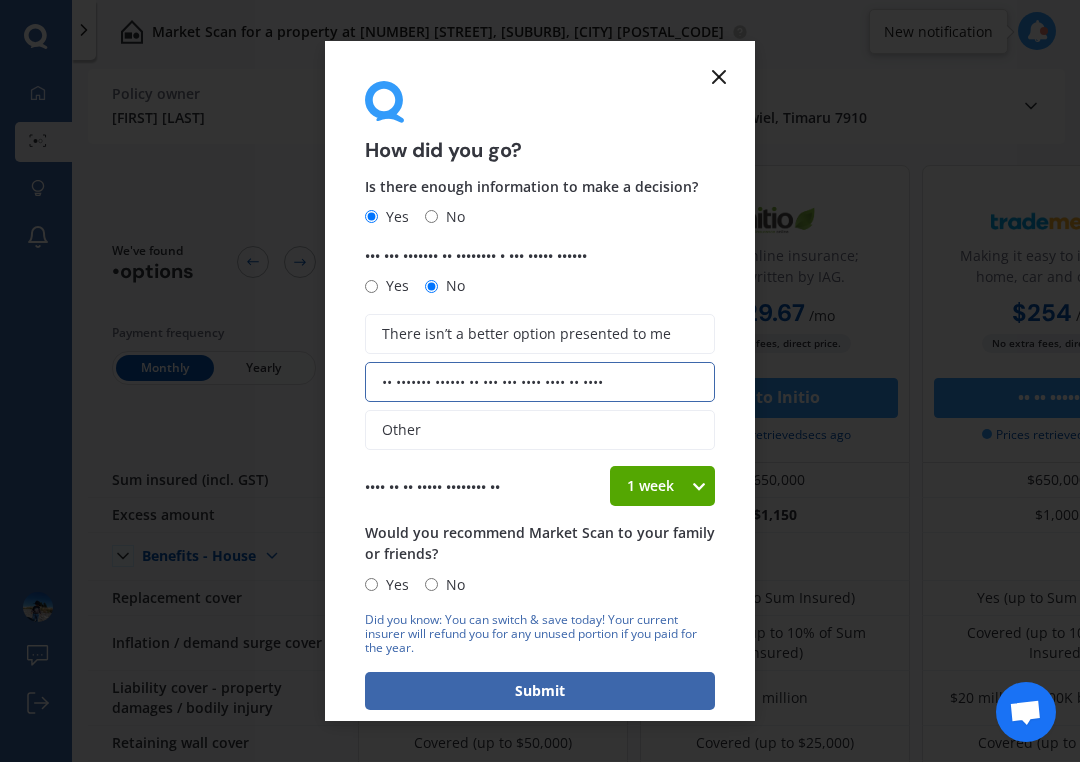 click on "There isn’t a better option presented to me" at bounding box center [540, 334] 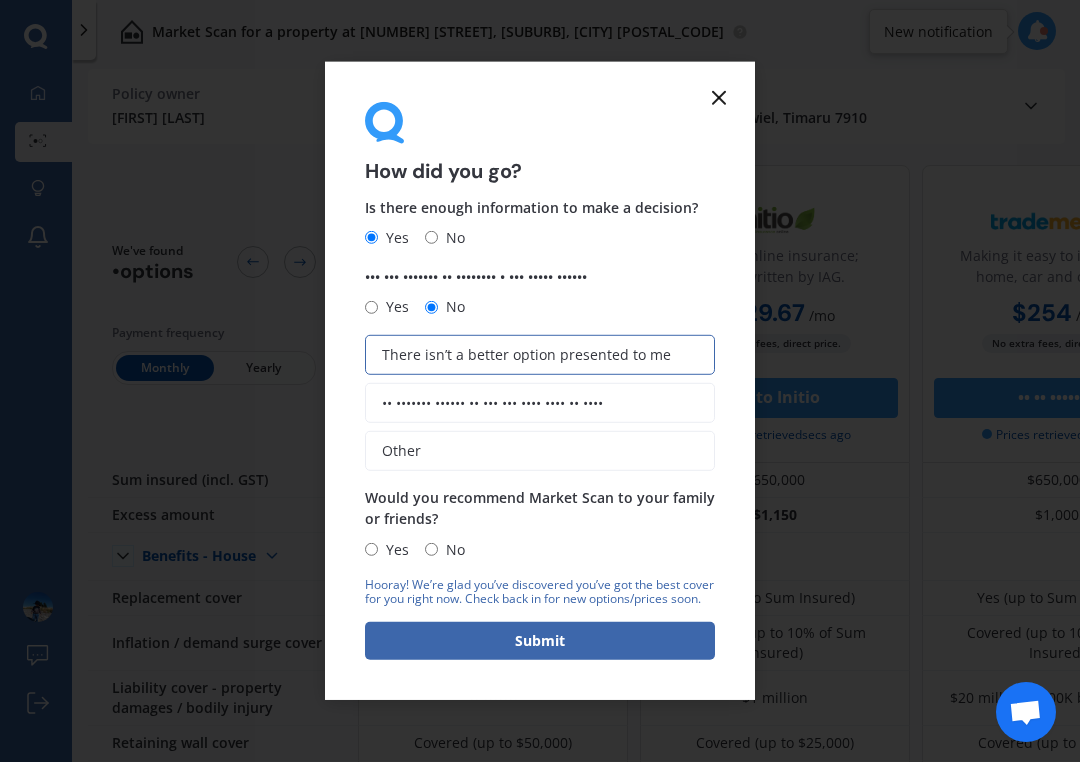 click on "Yes" at bounding box center (371, 549) 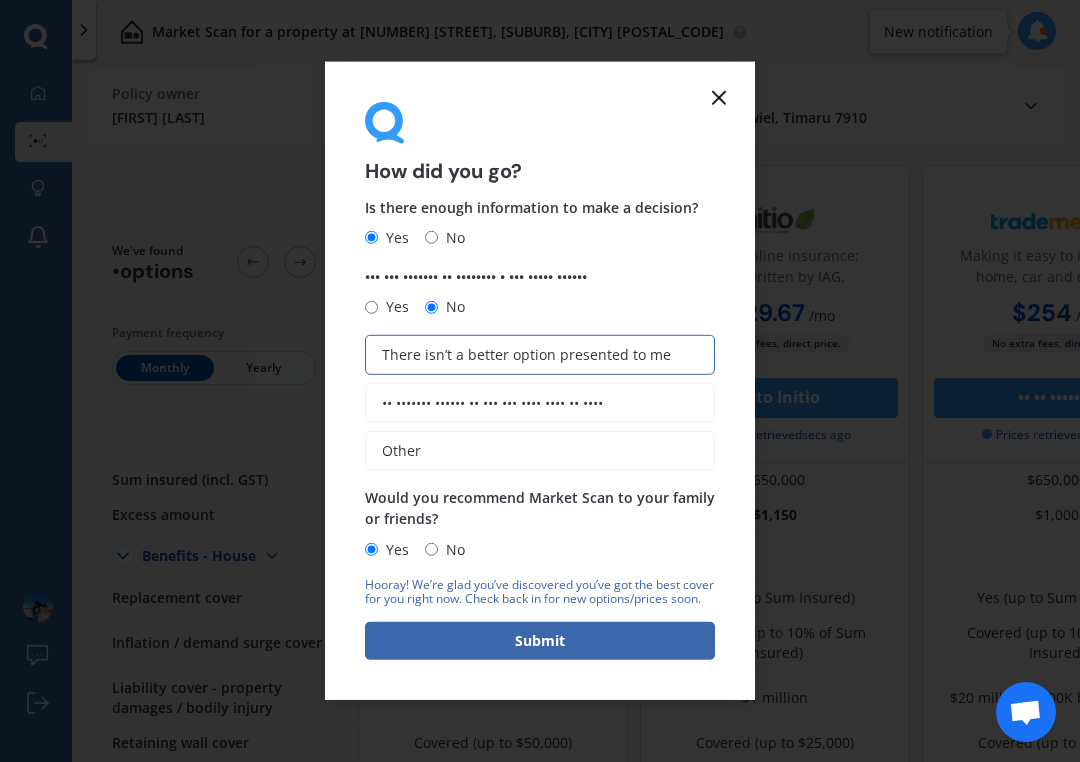click on "Submit" at bounding box center (540, 641) 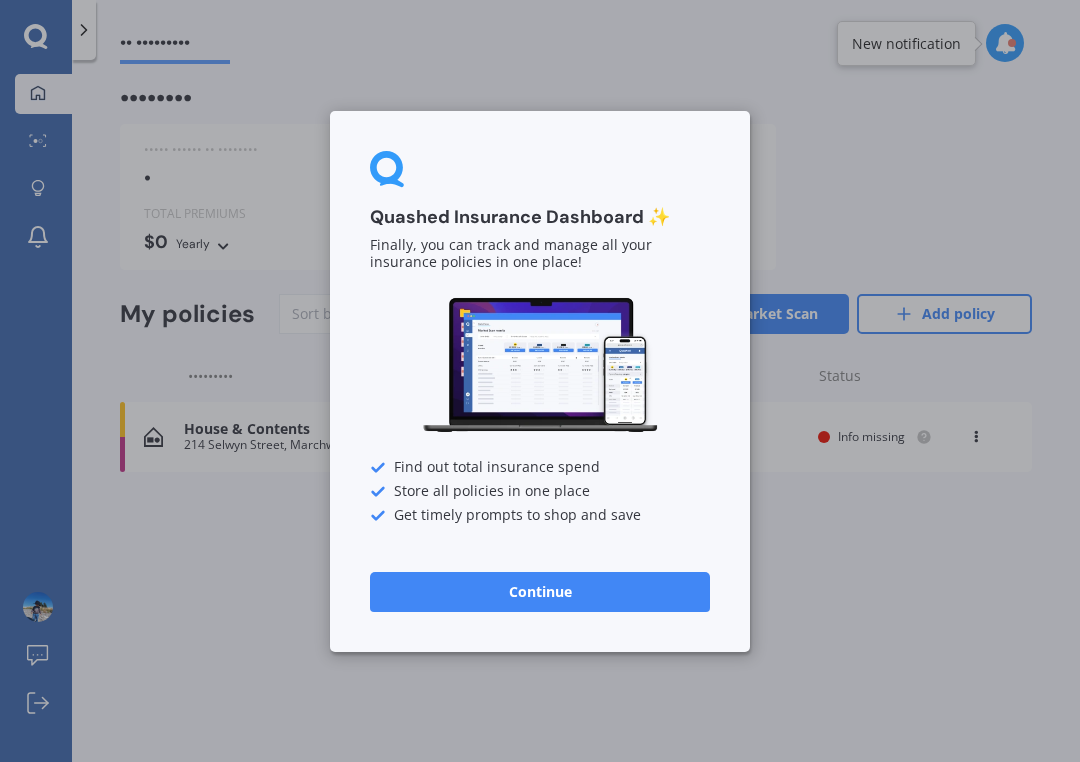 click on "Continue" at bounding box center [540, 591] 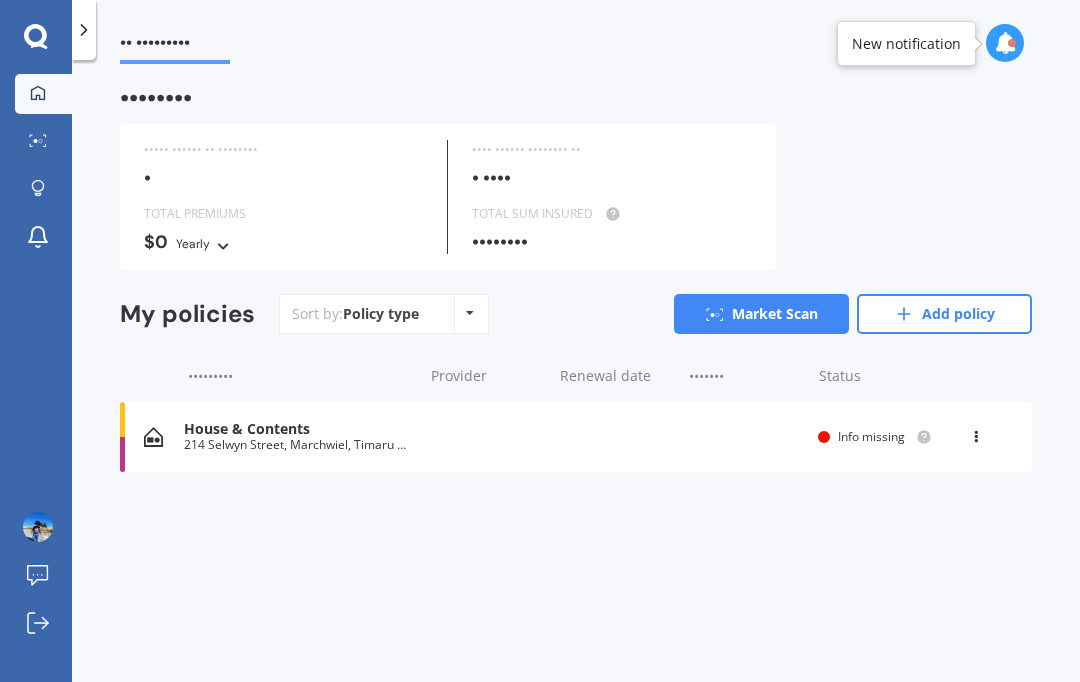 click on "House & Contents [NUMBER] [STREET], [CITY], [STATE] [POSTAL_CODE] Renewal date Premium You are paying Yearly Status Info missing View option View policy Delete" at bounding box center [576, 437] 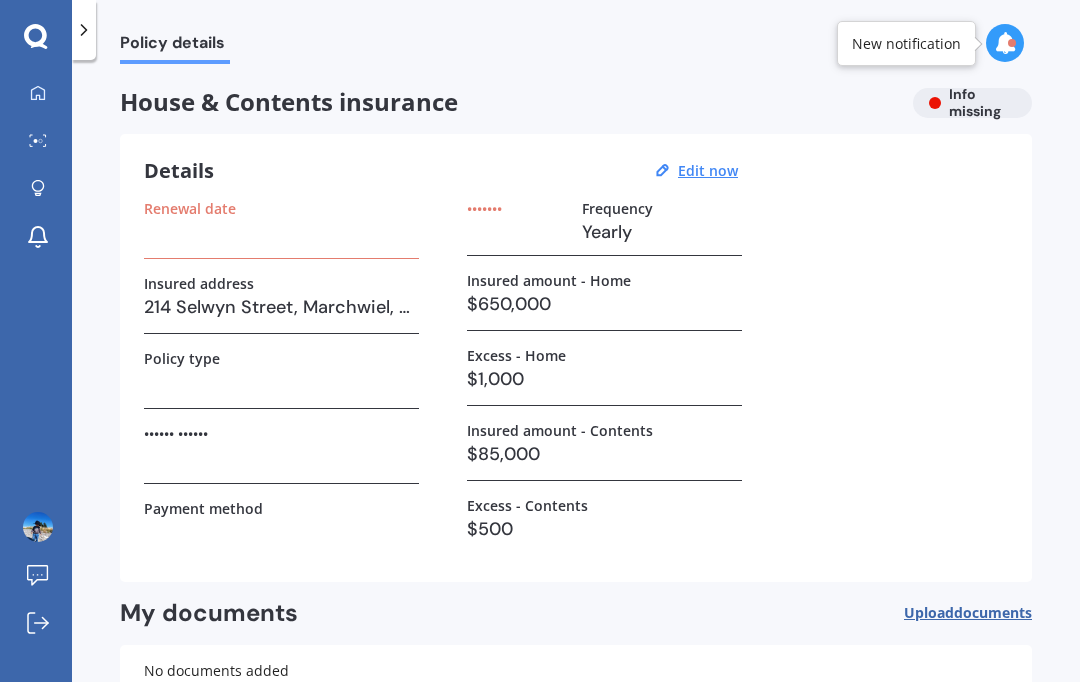 scroll, scrollTop: 0, scrollLeft: 0, axis: both 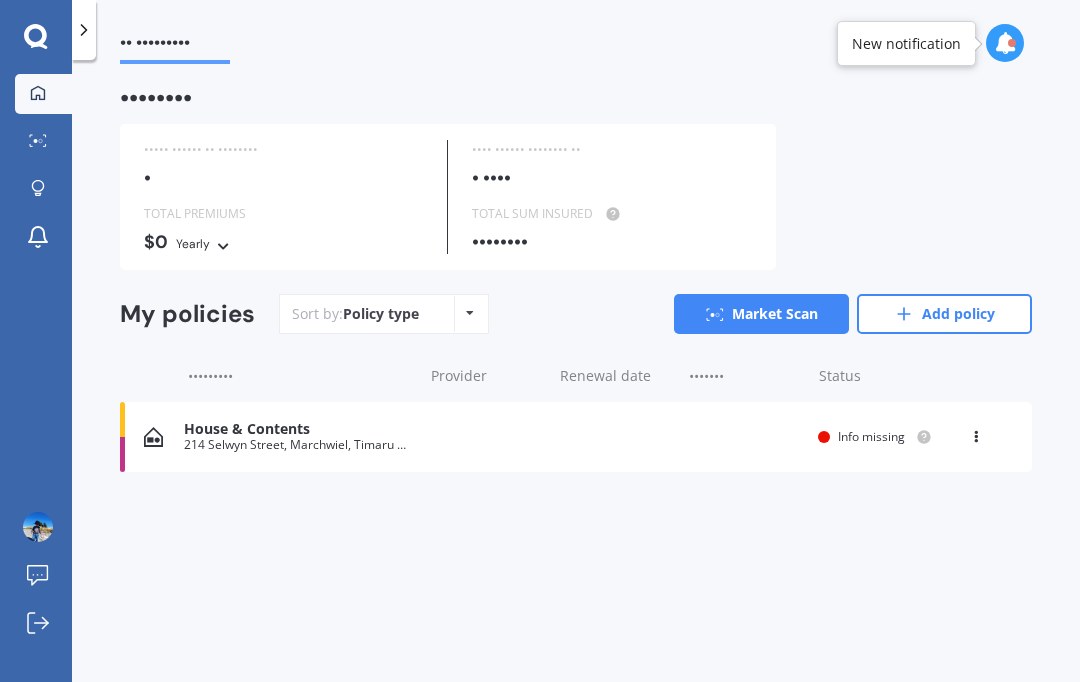 click at bounding box center (470, 313) 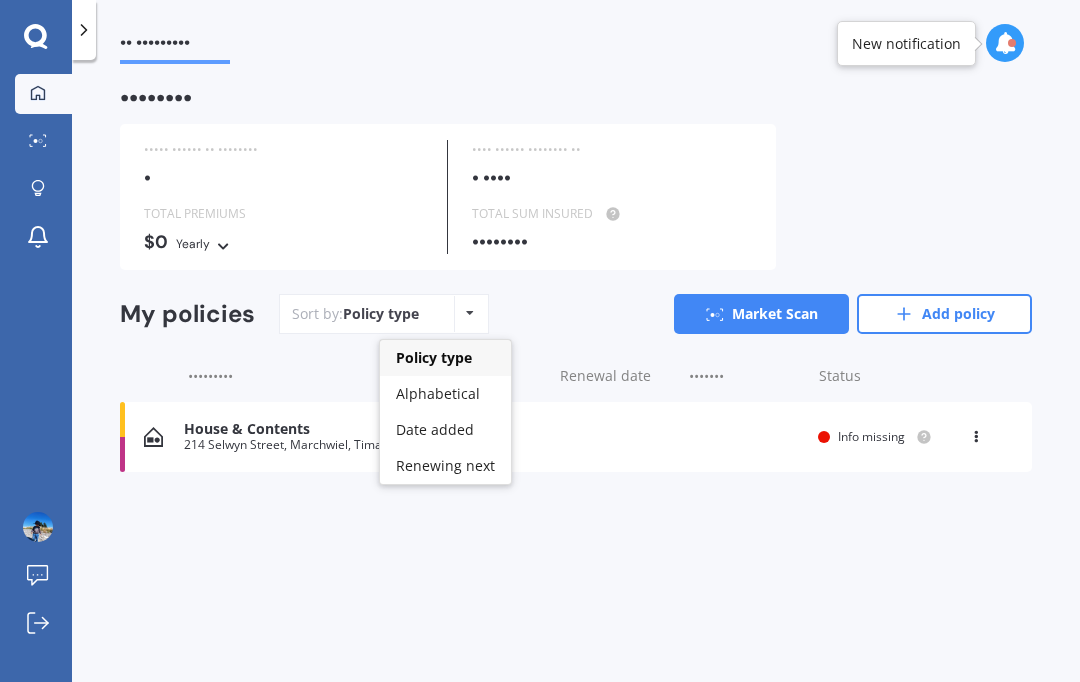 click on "House & Contents 214 Selwyn Street, Marchwiel, Timaru 7910 Renewal date Premium You are paying Yearly Status Info missing View option View policy Delete House & Contents 214 Selwyn Street, Marchwiel, Timaru 7910 Renewal date Premium You are paying Yearly Status Info missing View option View policy Delete" at bounding box center (576, 375) 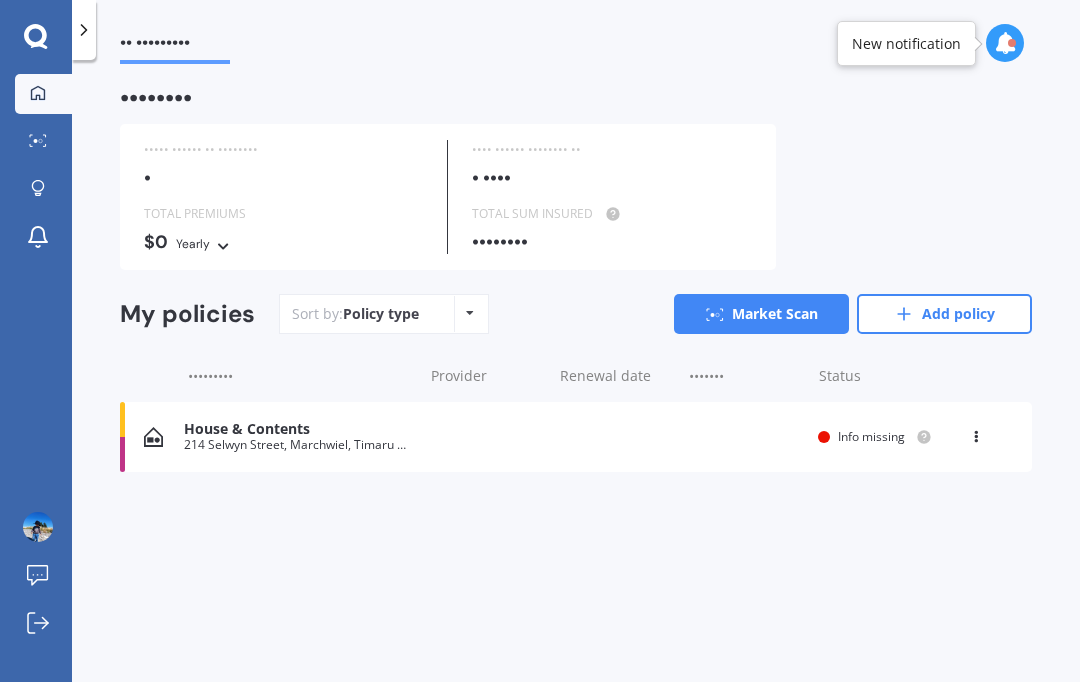 click at bounding box center (613, 214) 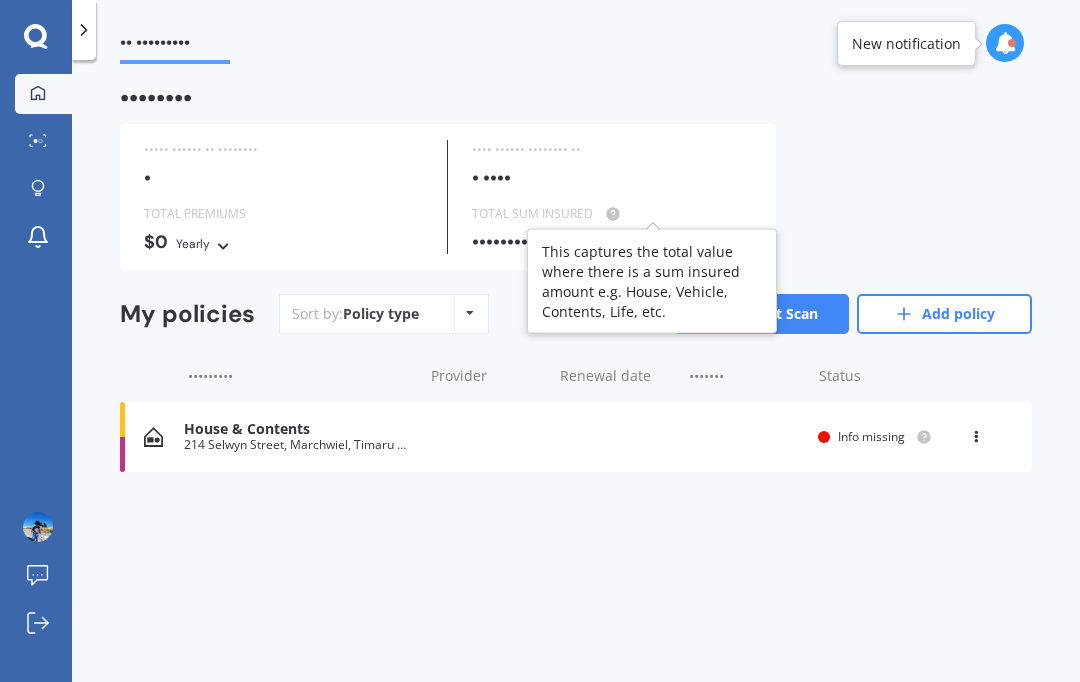 click on "TOTAL NUMBER OF POLICIES 1 NEXT POLICY RENEWING IN 0 Days TOTAL PREMIUMS $0 Yearly Yearly Six-Monthly Quarterly Monthly Fortnightly Weekly TOTAL SUM INSURED $735,000" at bounding box center (576, 197) 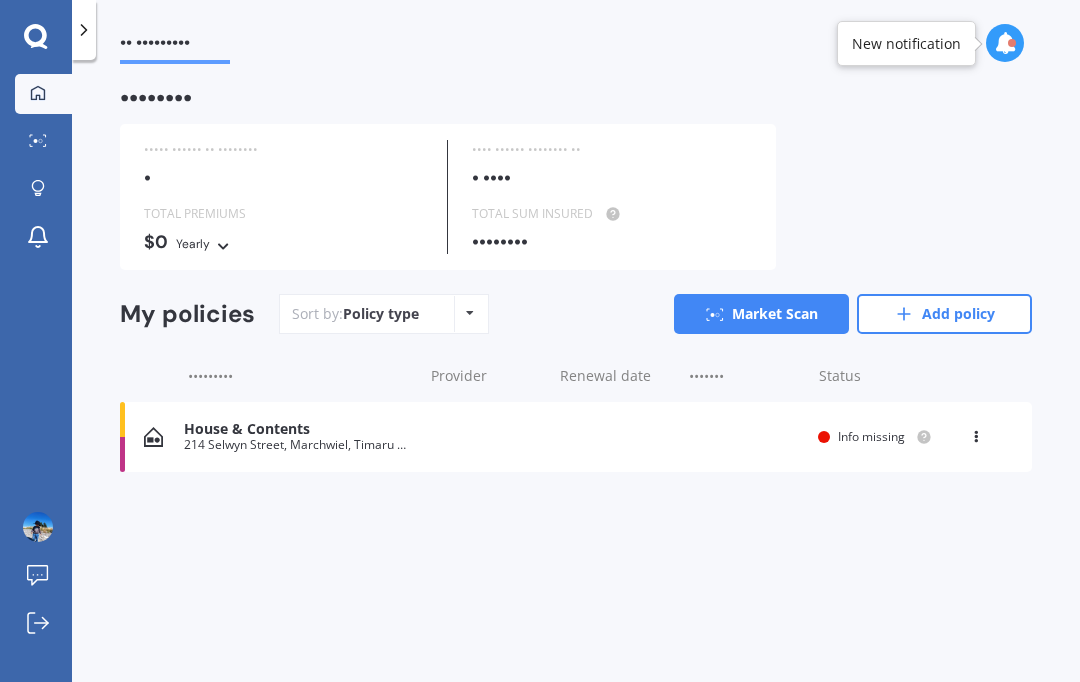 click on "•• •••••••••" at bounding box center (175, 46) 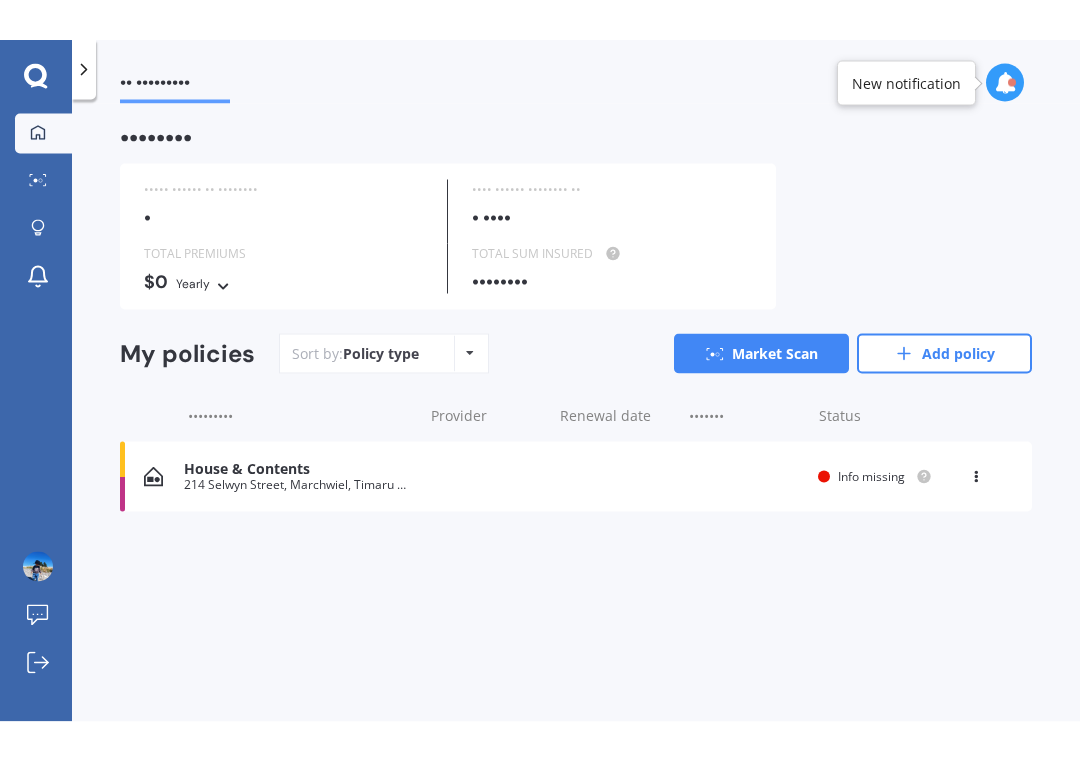 scroll, scrollTop: 0, scrollLeft: 0, axis: both 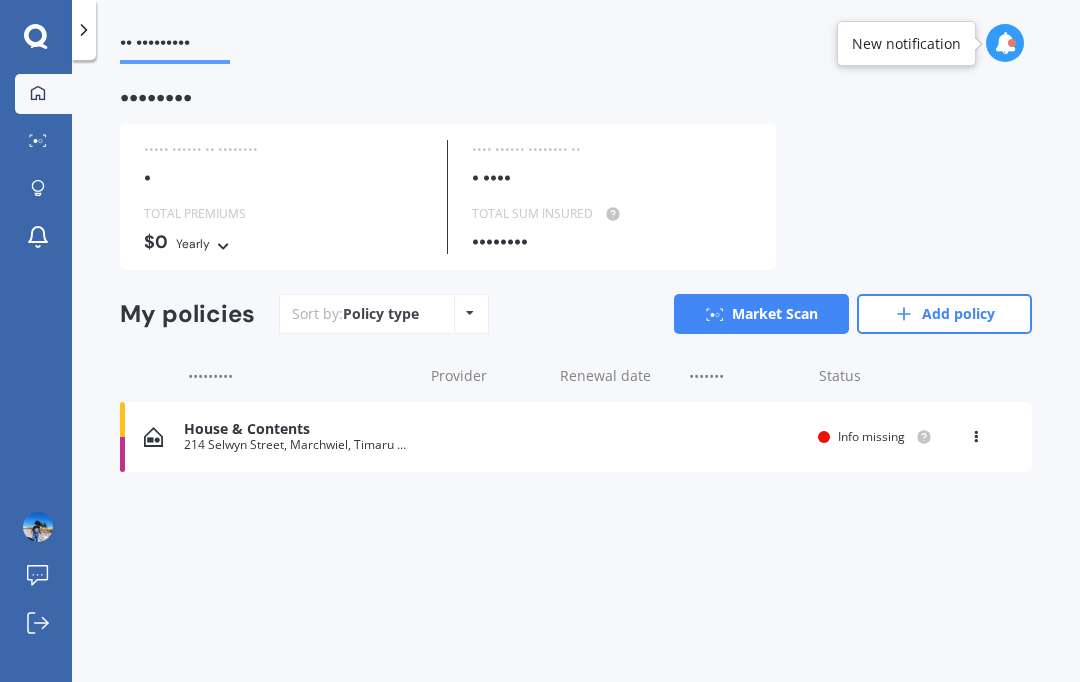 click at bounding box center [84, 30] 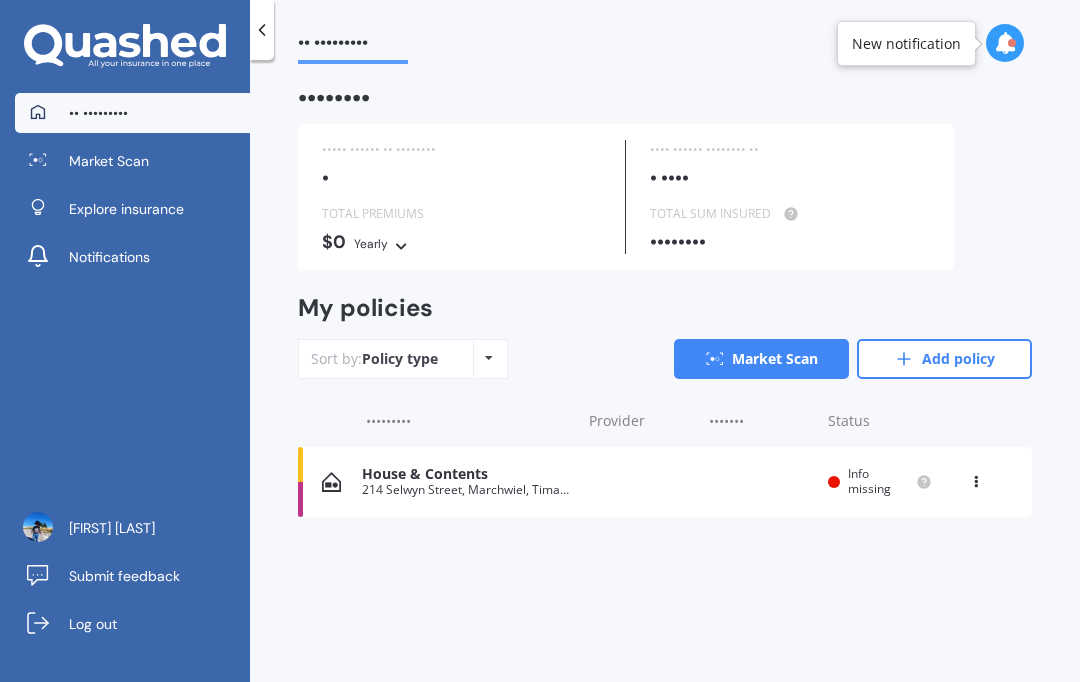 click on "Add policy" at bounding box center (944, 359) 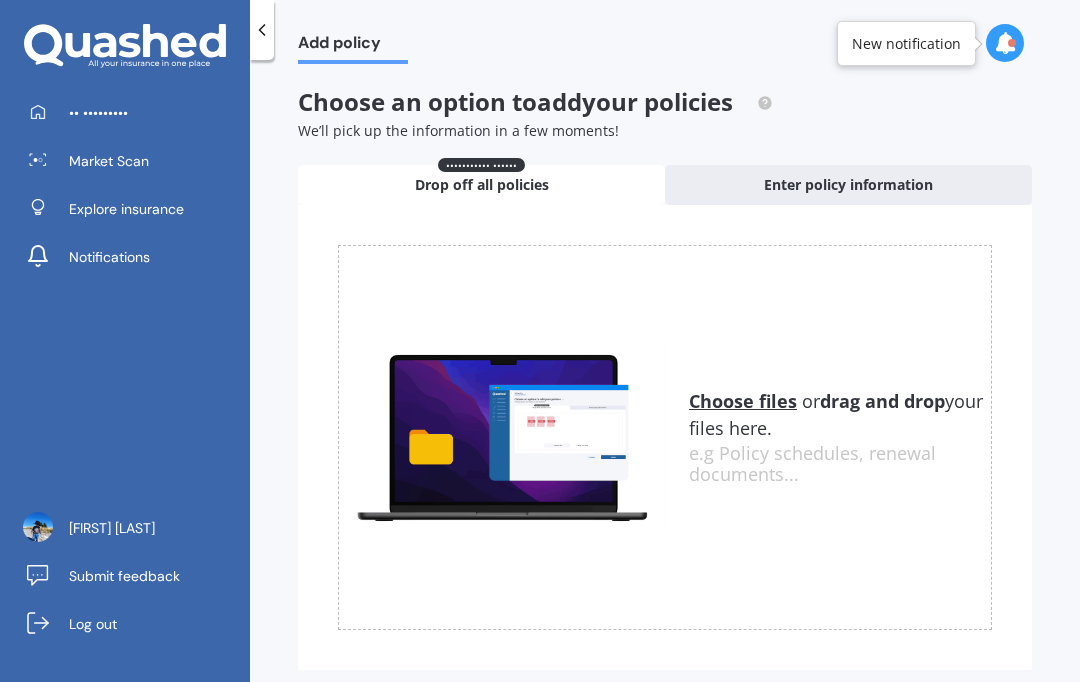 click on "•• •••••••••" at bounding box center [132, 113] 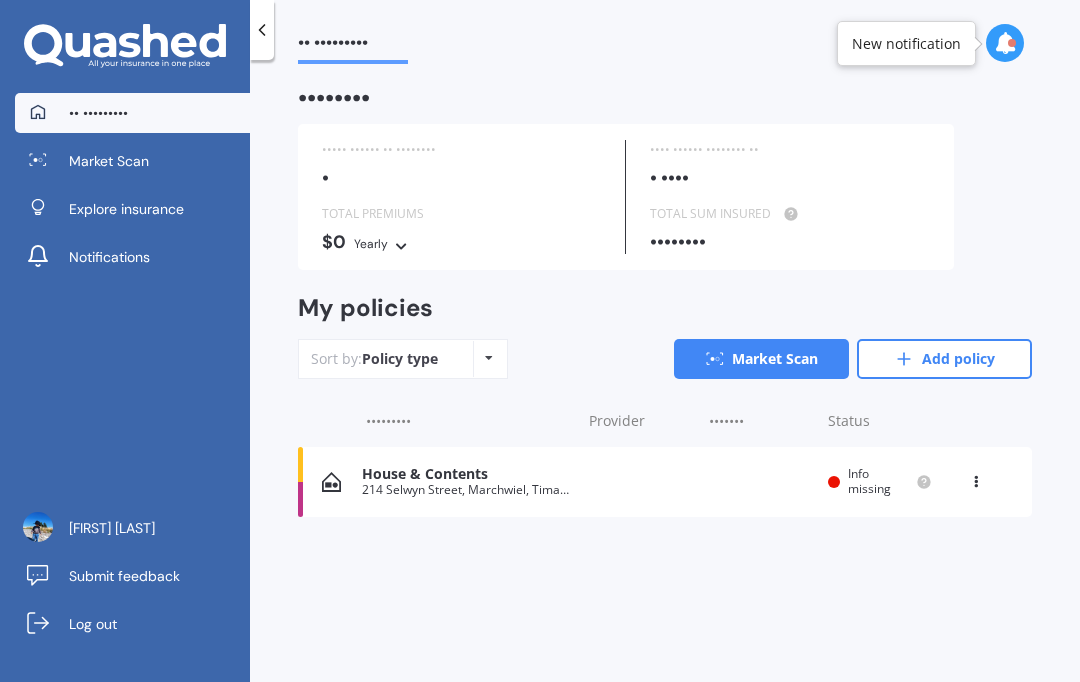 click on "Explore insurance" at bounding box center (126, 209) 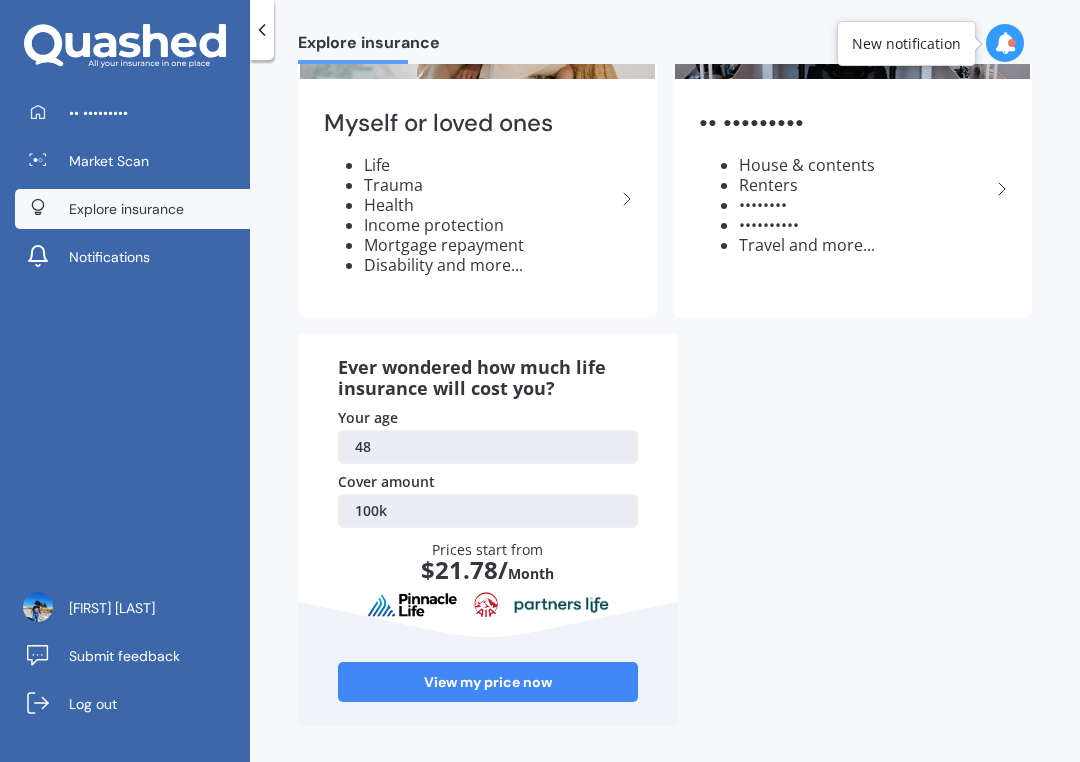 scroll, scrollTop: 226, scrollLeft: 0, axis: vertical 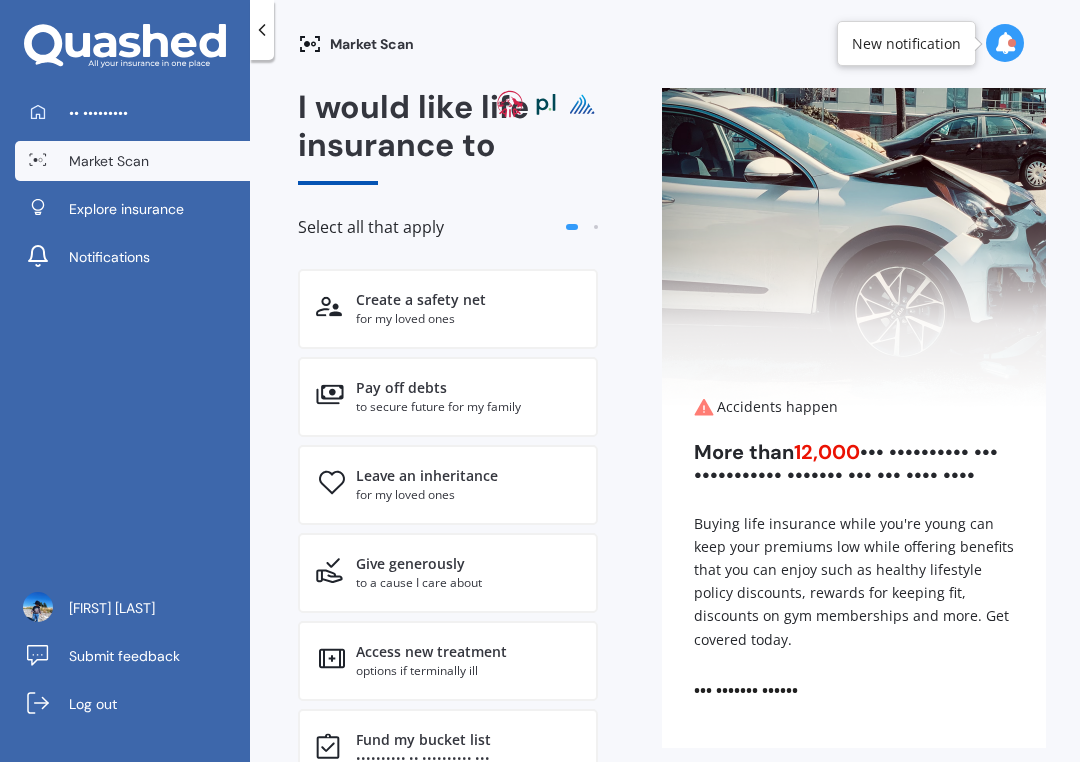 click on "Create a safety net" at bounding box center (468, 300) 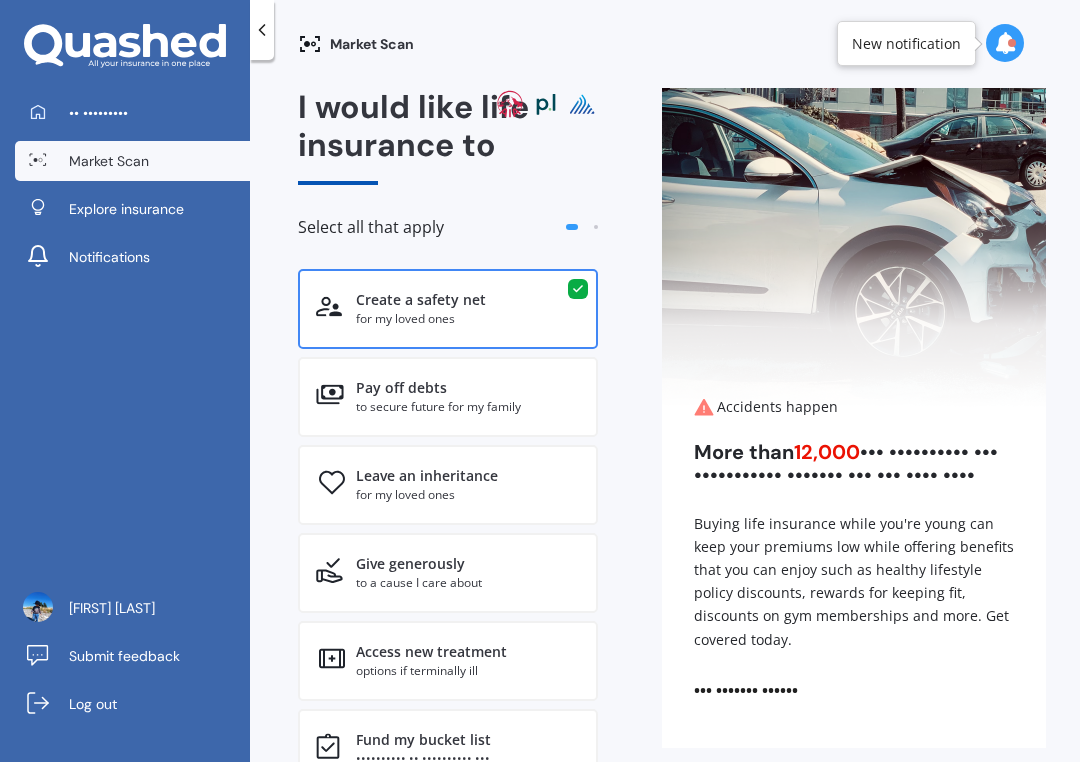 click on "for my loved ones" at bounding box center (468, 319) 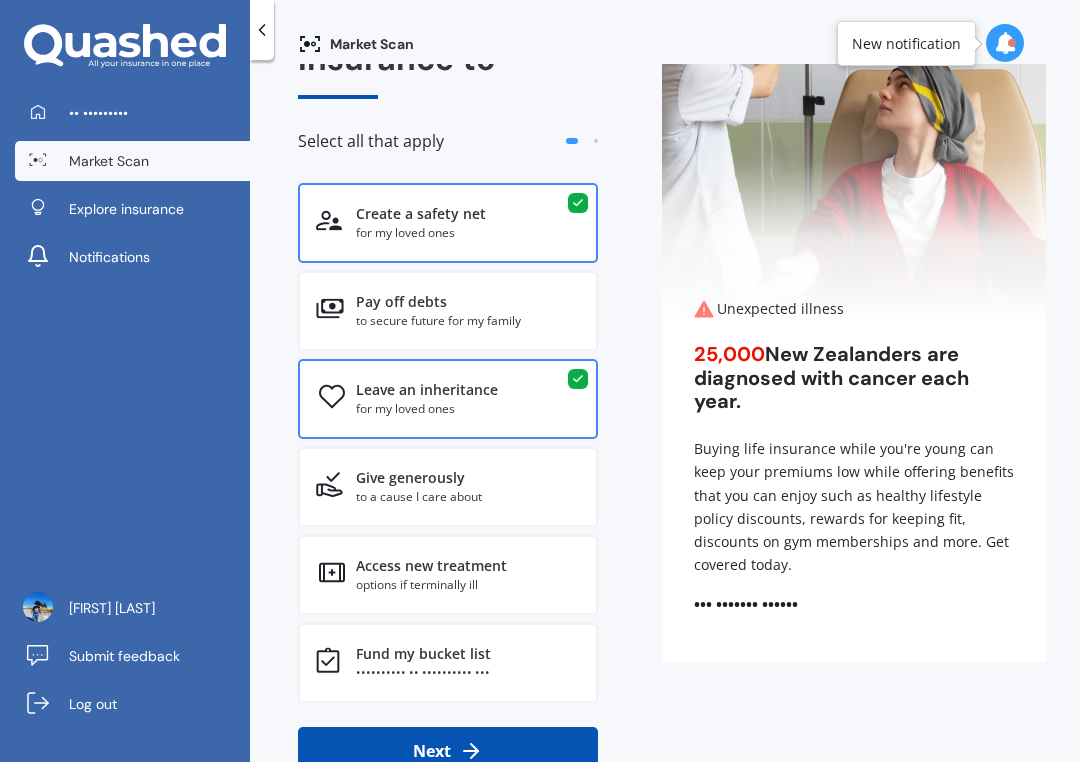 scroll, scrollTop: 86, scrollLeft: 0, axis: vertical 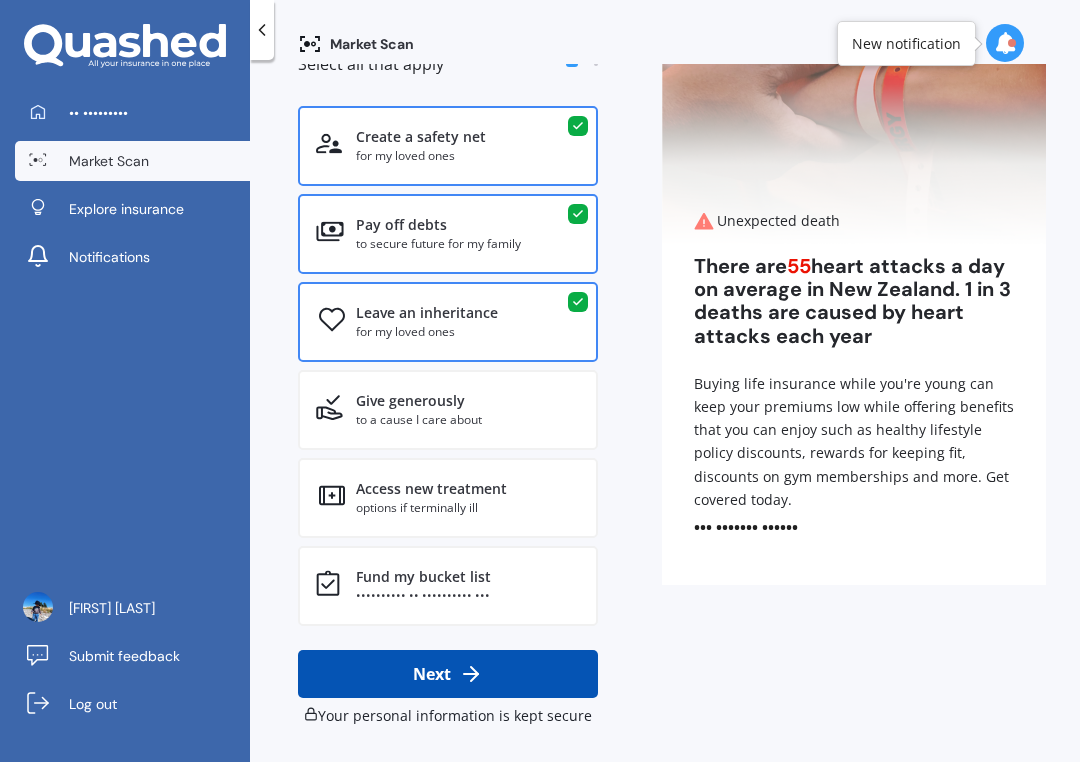 click on "Access new treatment" at bounding box center [468, 137] 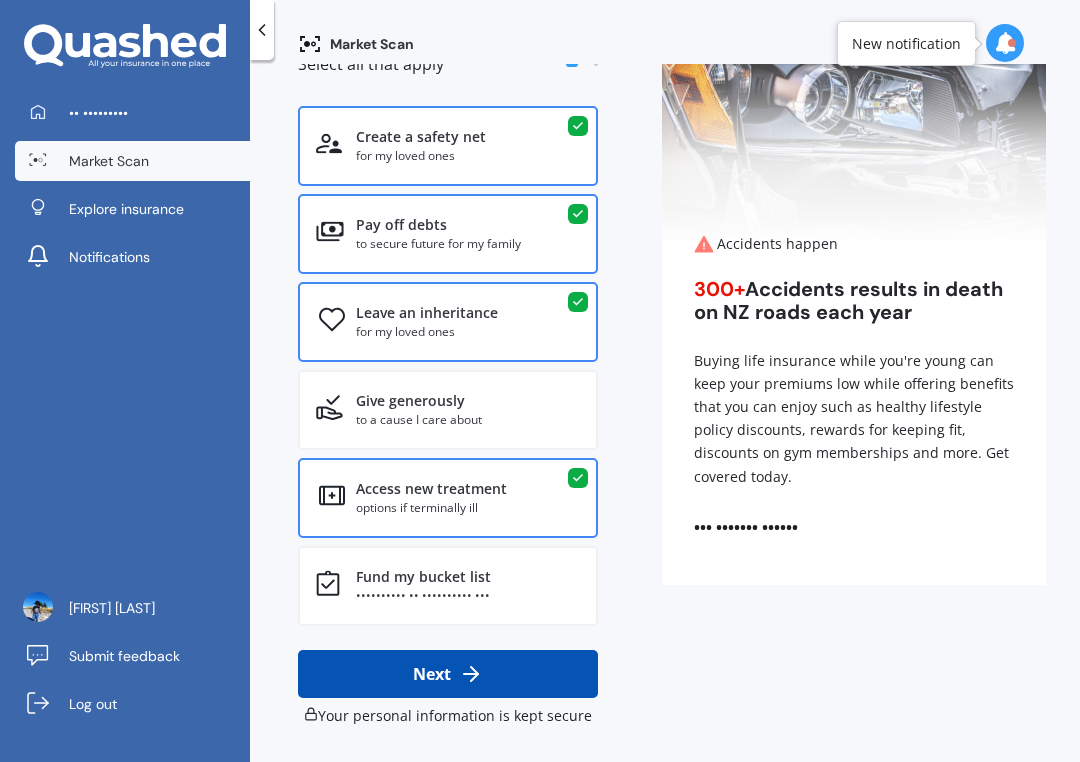 click on "Next" at bounding box center (448, 674) 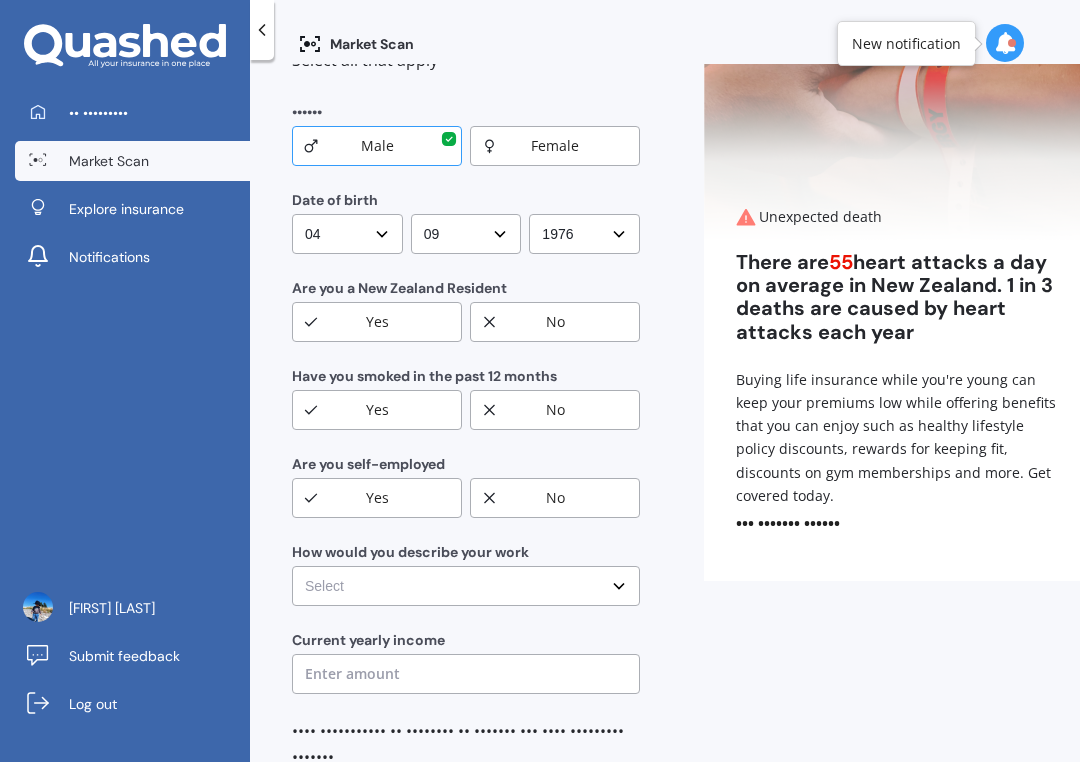 scroll, scrollTop: 169, scrollLeft: 6, axis: both 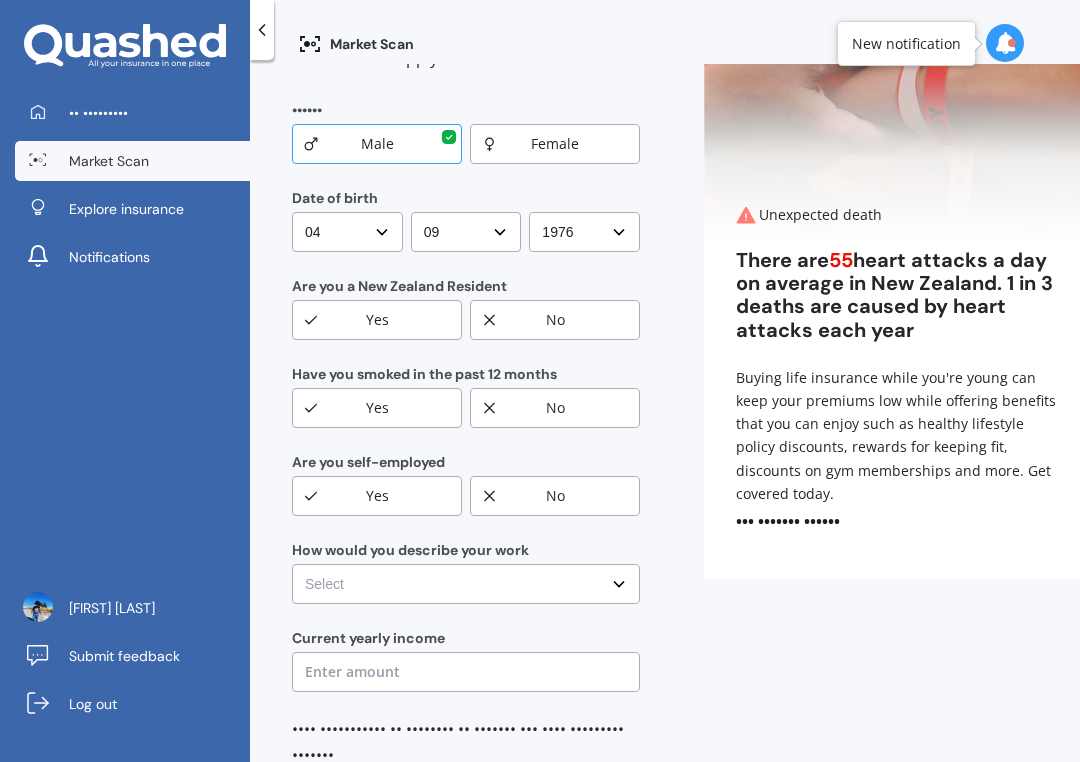 click on "No" at bounding box center (555, 144) 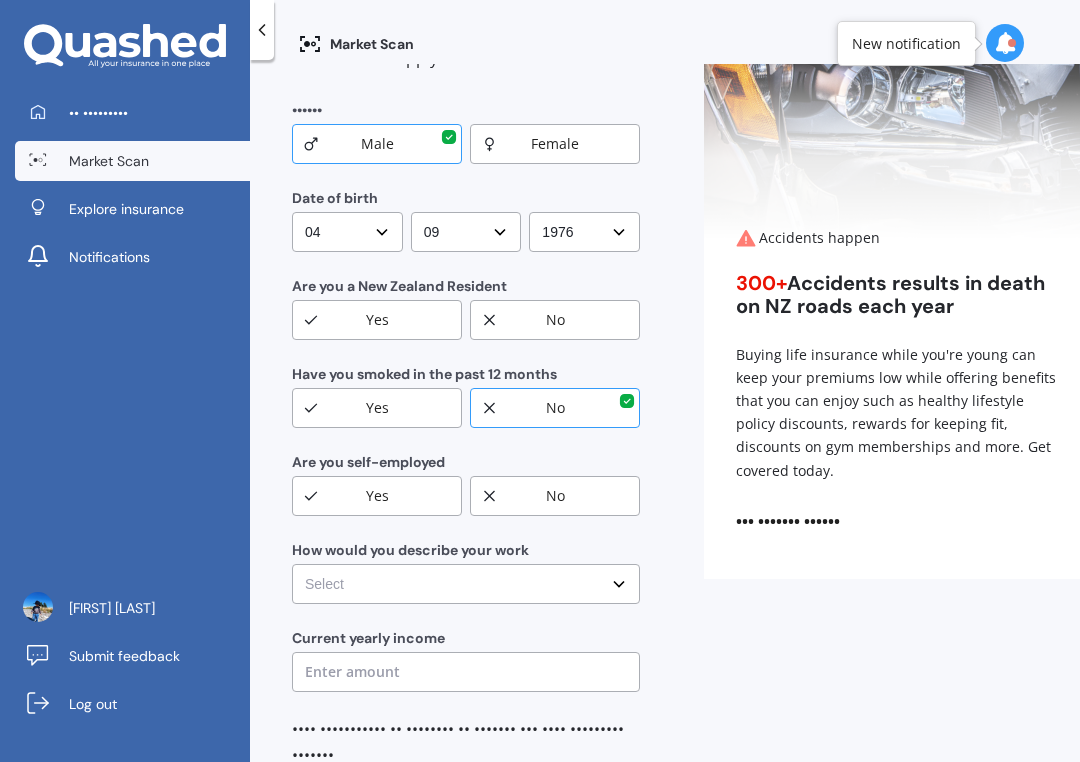 click on "Yes" at bounding box center [307, 110] 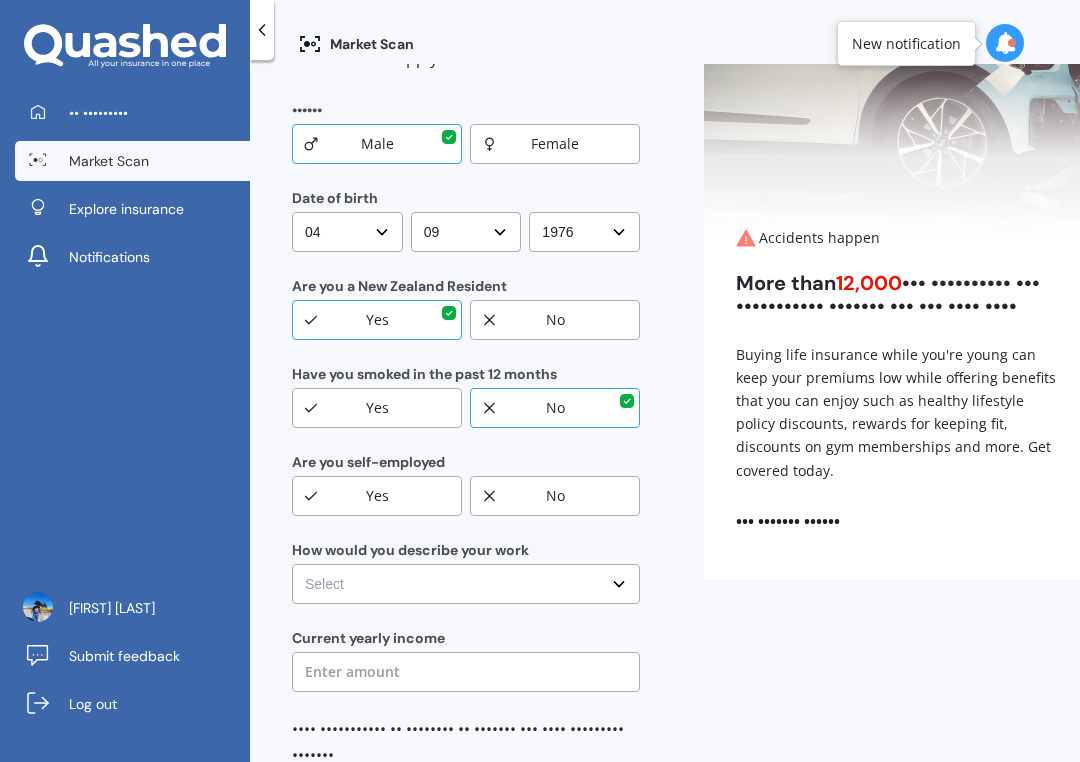 click on "Yes" at bounding box center (307, 110) 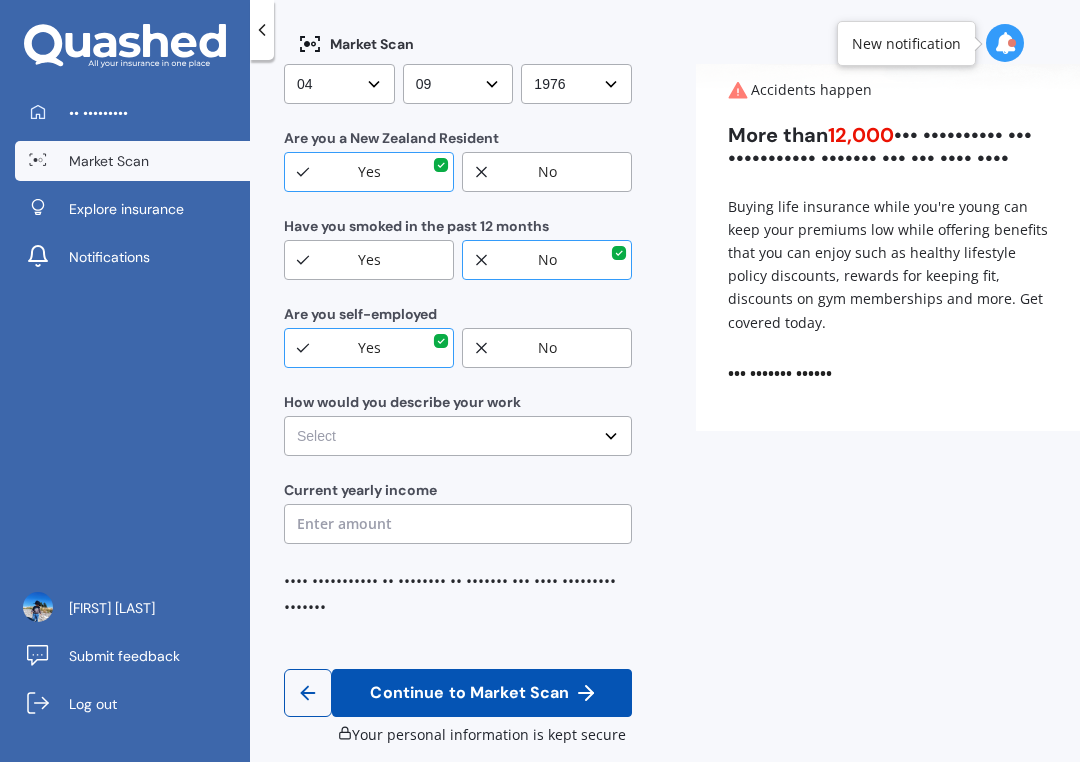 scroll, scrollTop: 318, scrollLeft: 14, axis: both 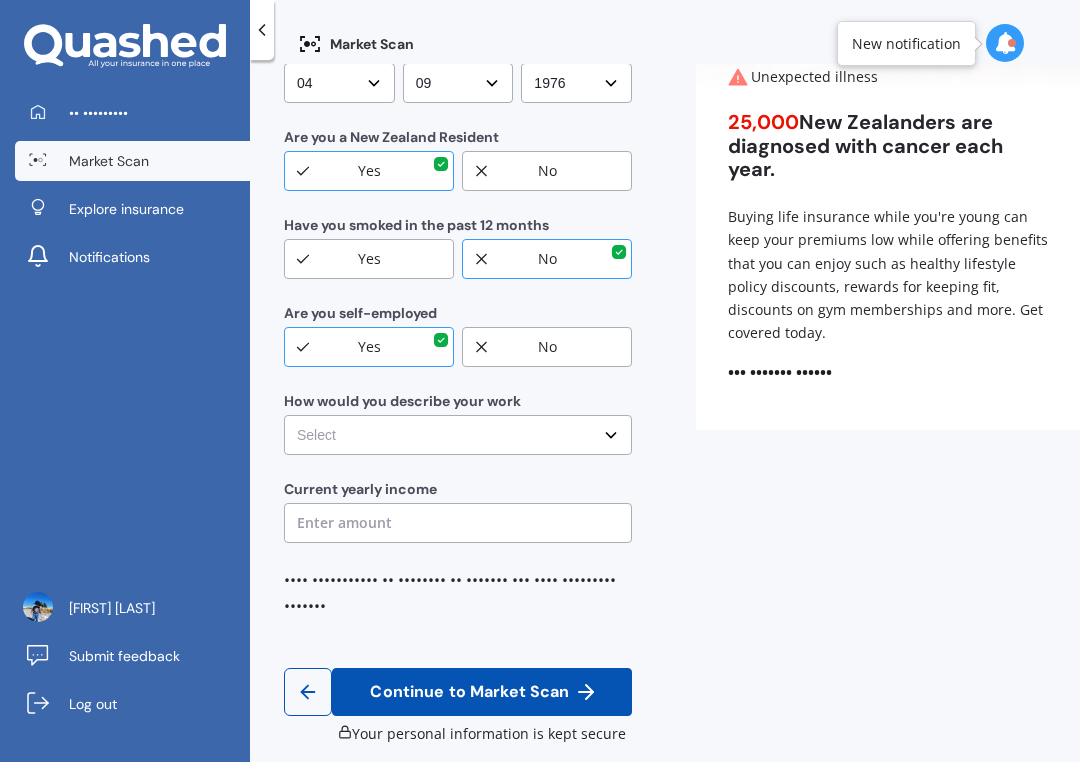click on "Select No manual work e.g. lawyer, consultant, engineer Light manual work e.g. plumber, nurse, hairdresser Heavy or repetitive manual work e.g. painter, taxi/Uber, courier Working less than 20 hours a week or unemployed" at bounding box center (339, 83) 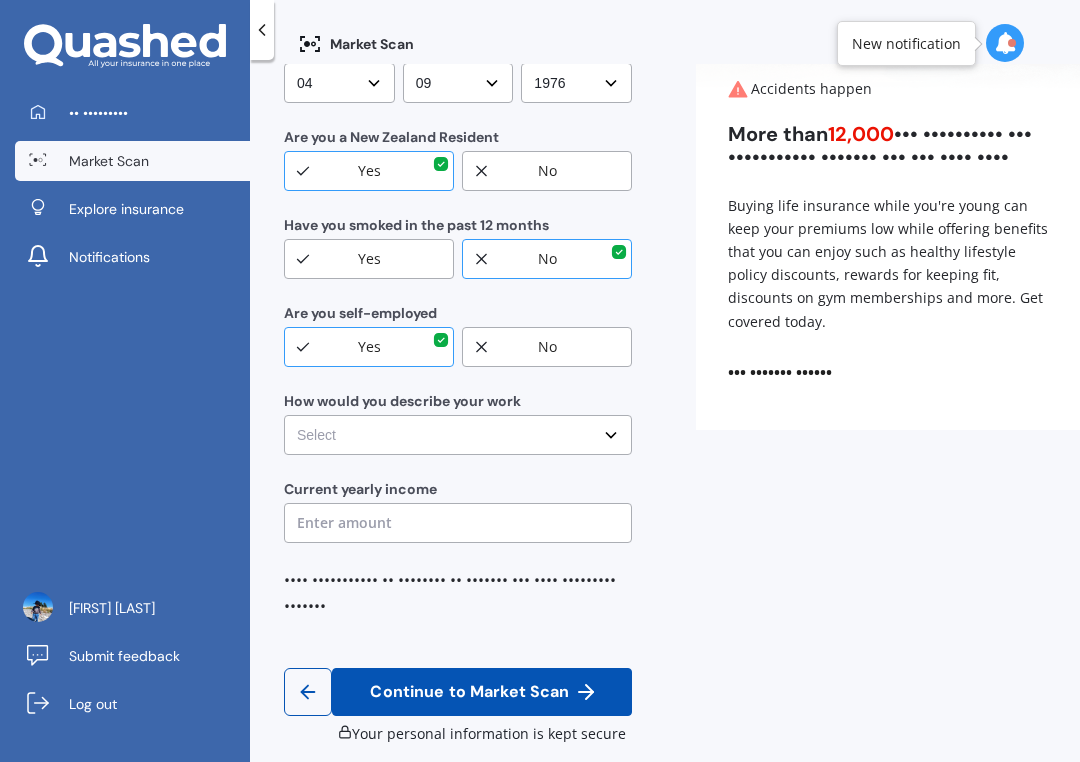select on "Light manual work e.g. plumber, nurse, hairdresser" 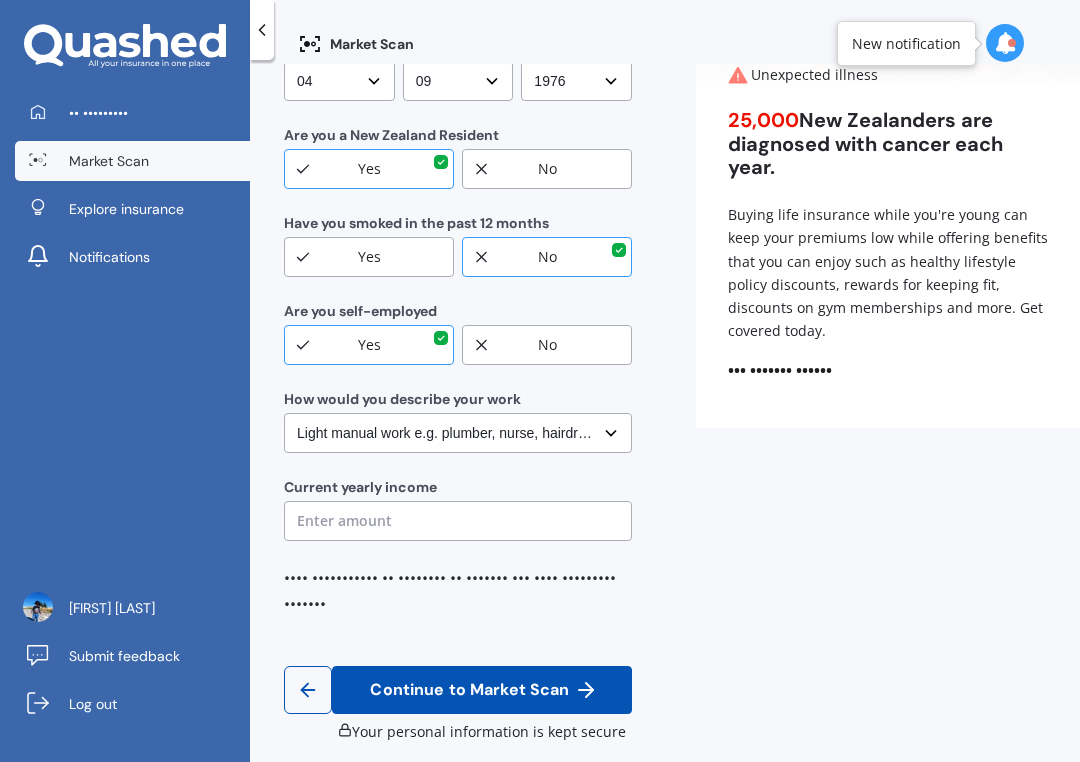 scroll, scrollTop: 318, scrollLeft: 14, axis: both 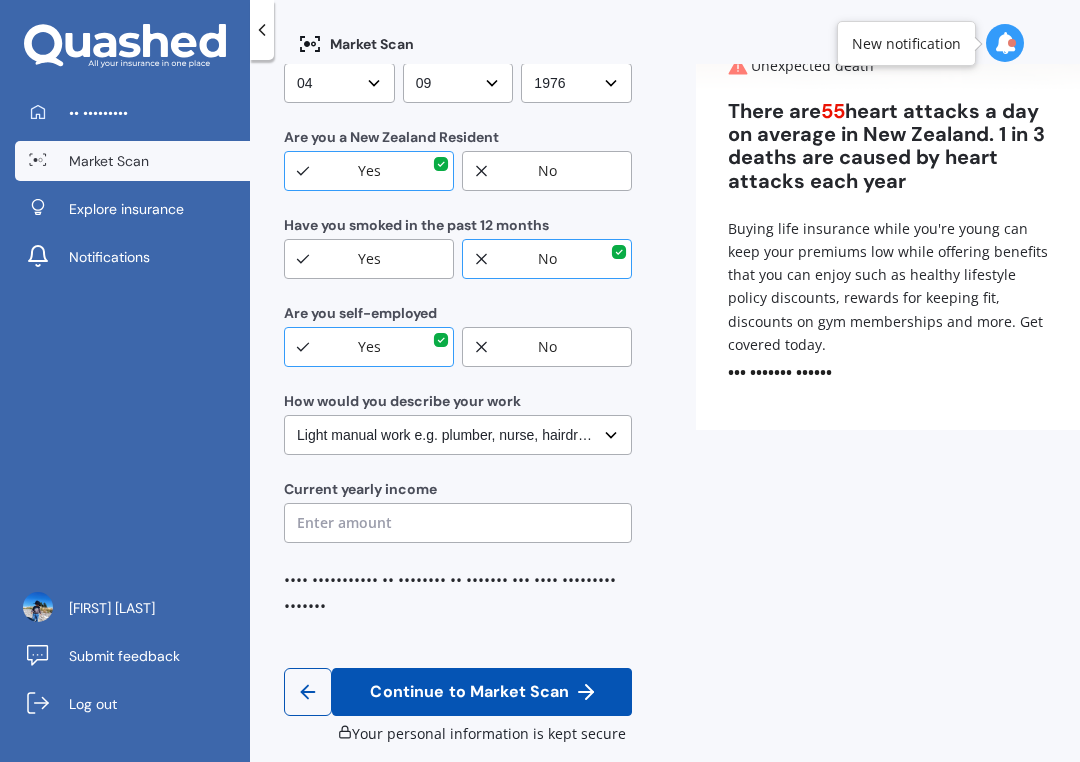 click at bounding box center (458, 523) 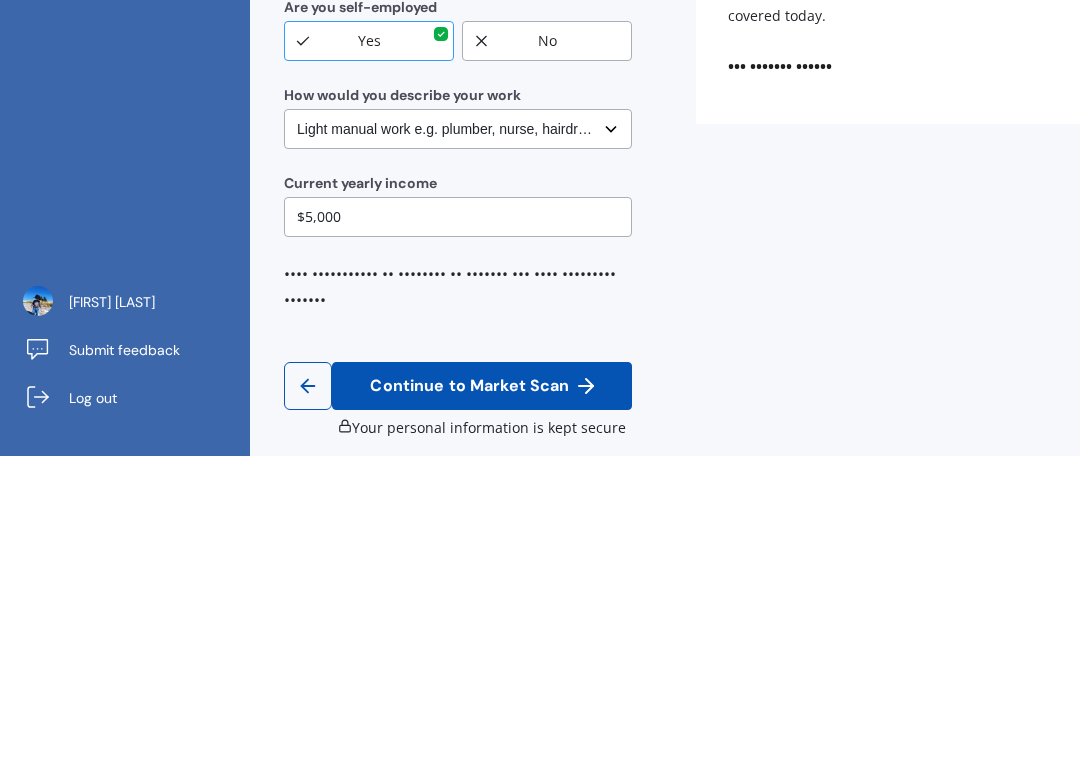 type on "$50,000" 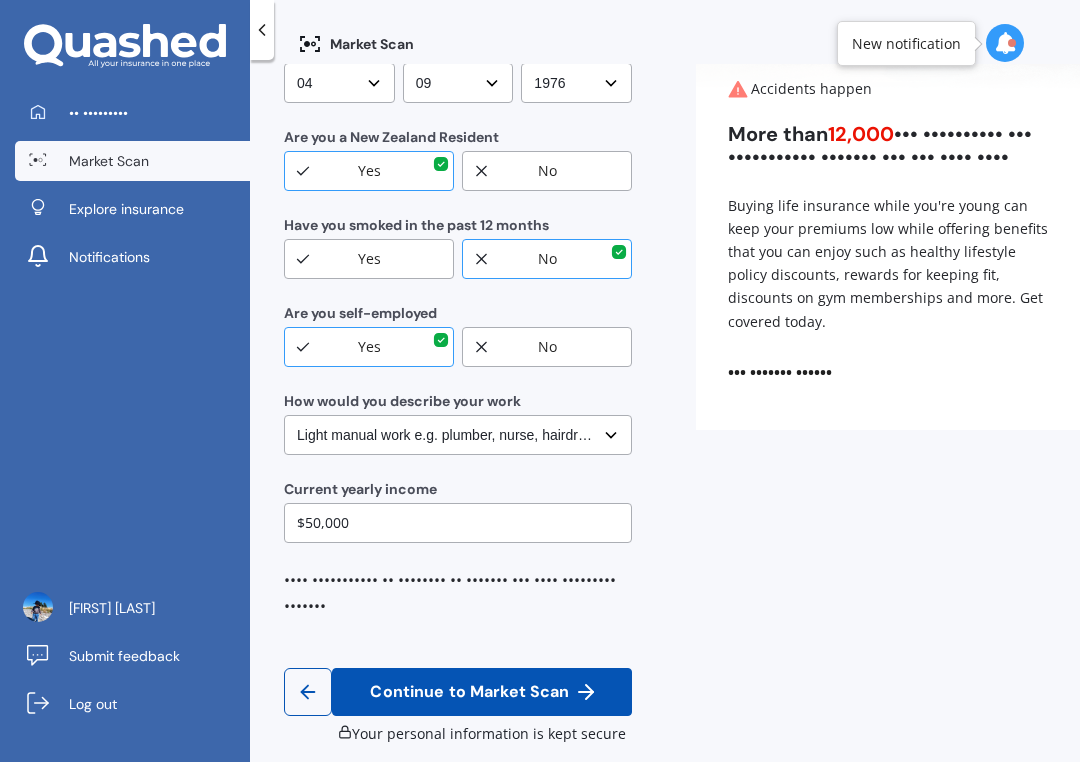 click on "Continue to Market Scan" at bounding box center [482, 692] 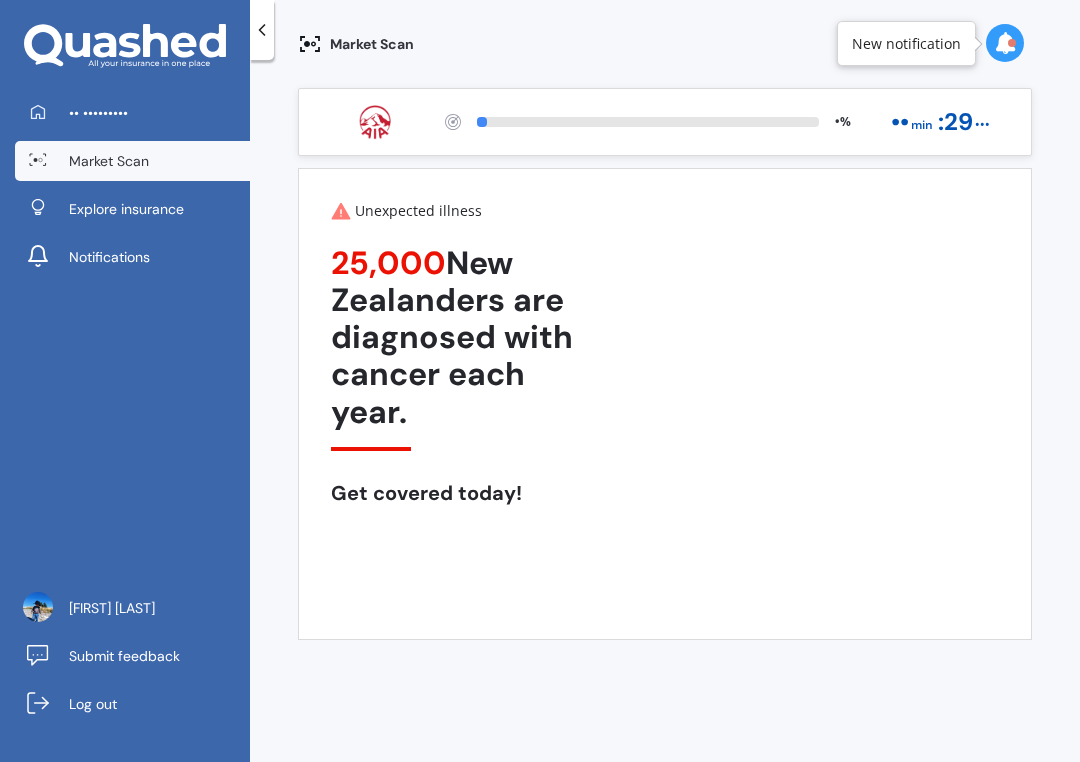 scroll, scrollTop: 0, scrollLeft: 0, axis: both 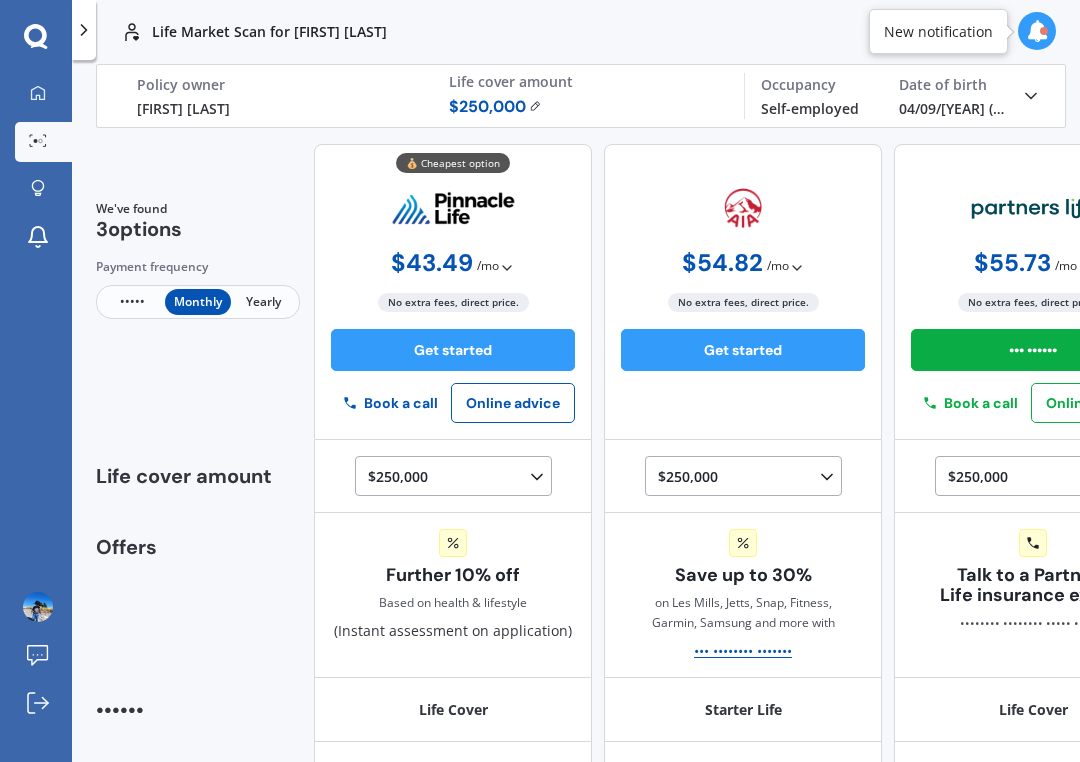 click at bounding box center (535, 106) 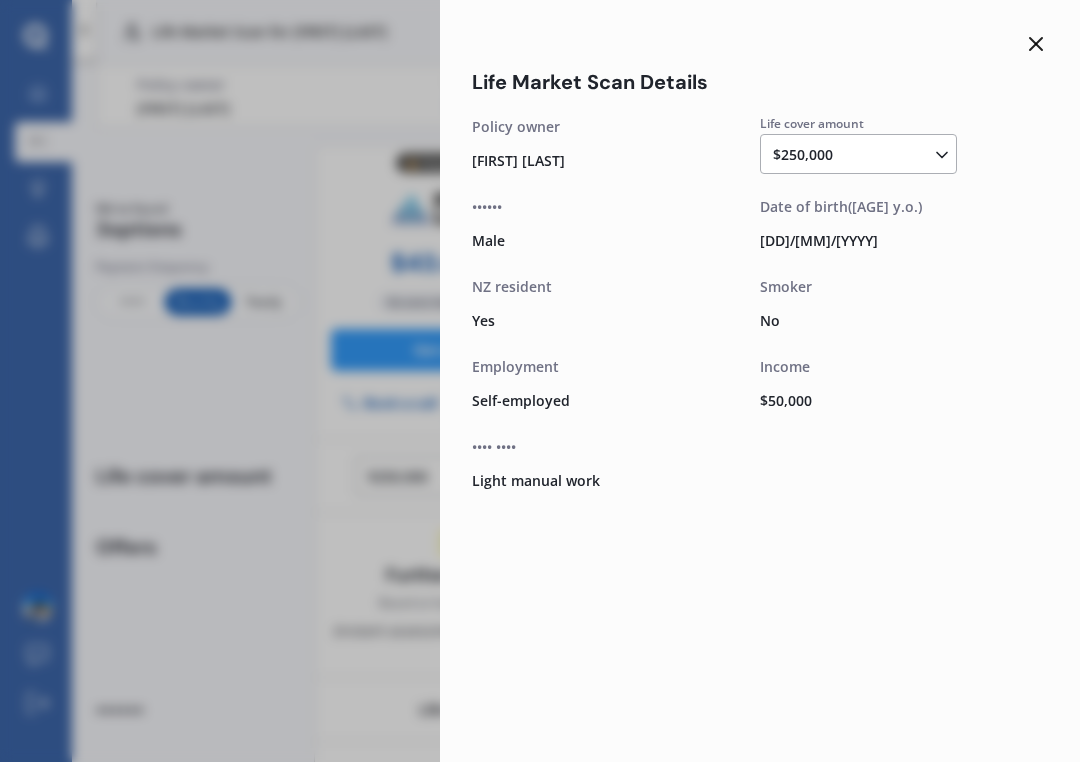 click at bounding box center (942, 155) 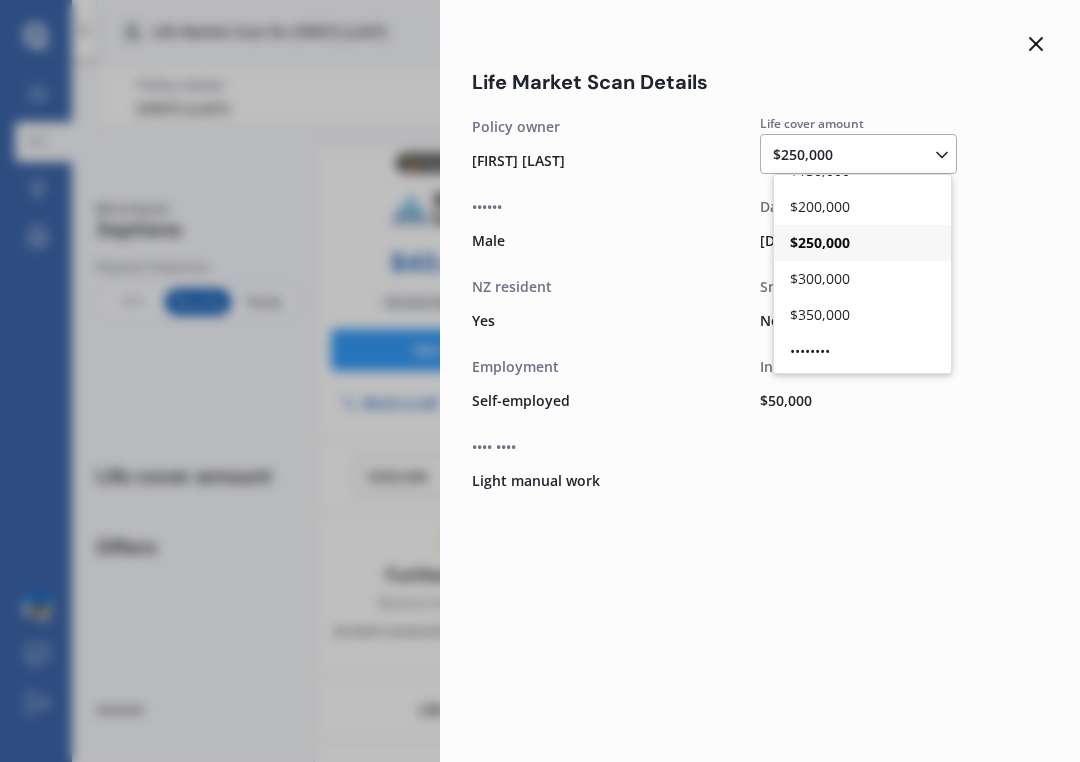 scroll, scrollTop: 66, scrollLeft: 0, axis: vertical 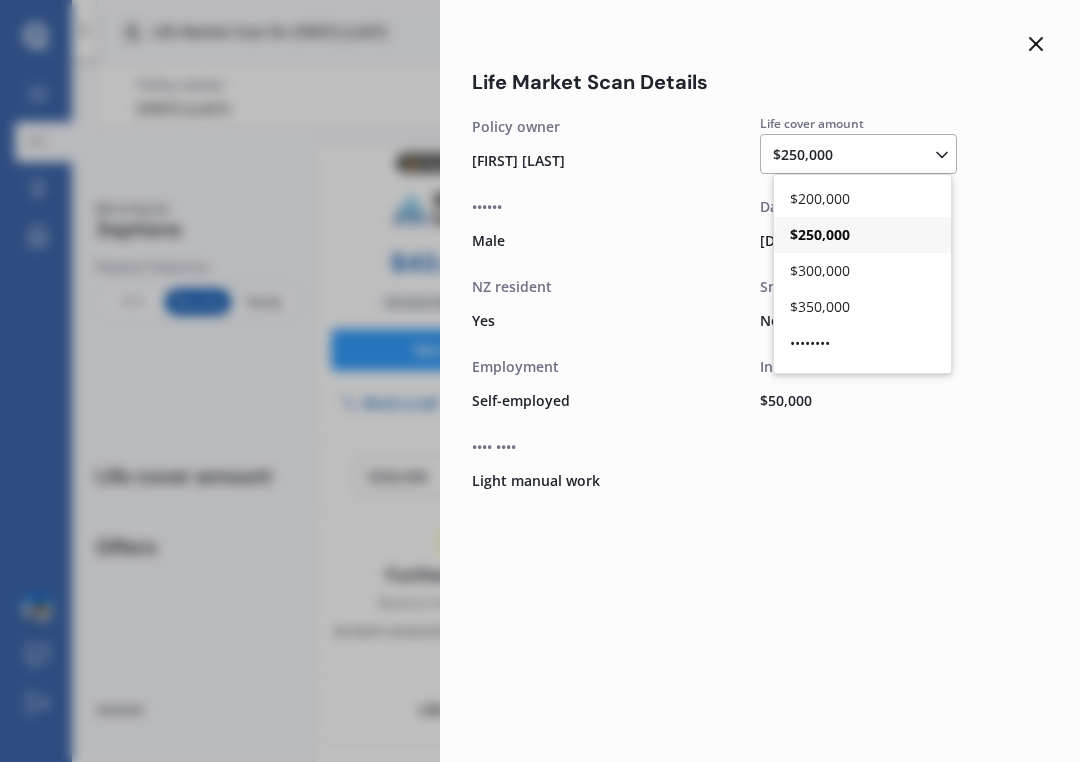 click on "$350,000" at bounding box center [862, 307] 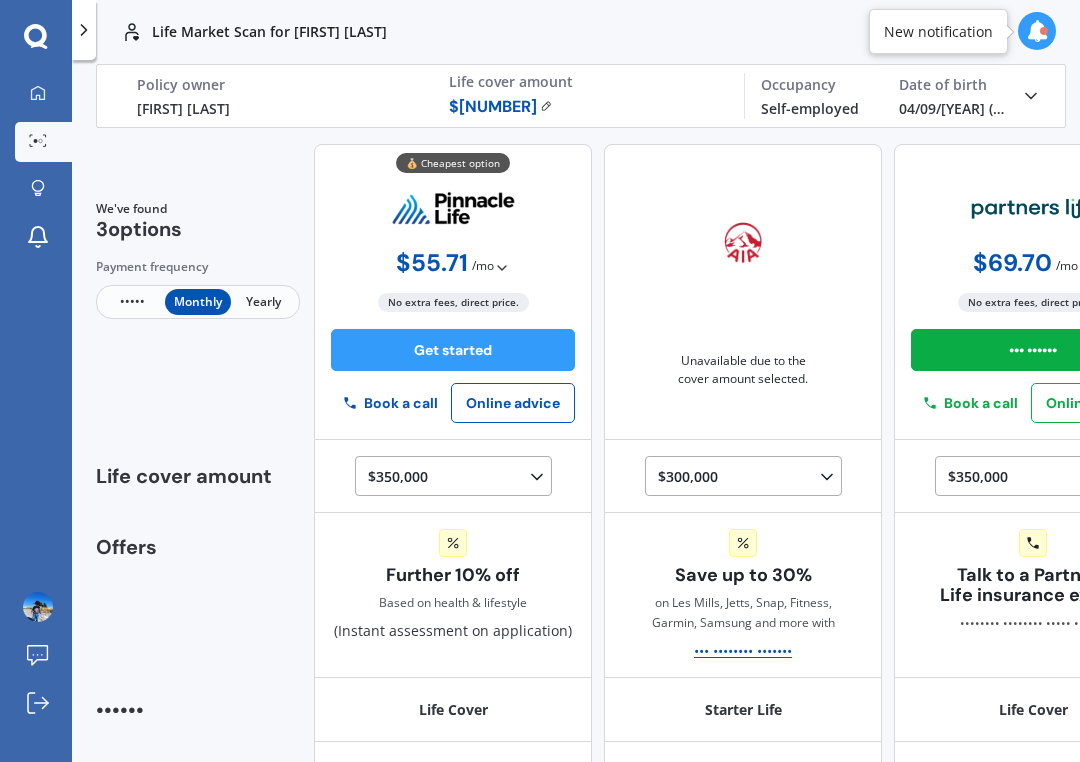 scroll, scrollTop: 0, scrollLeft: 0, axis: both 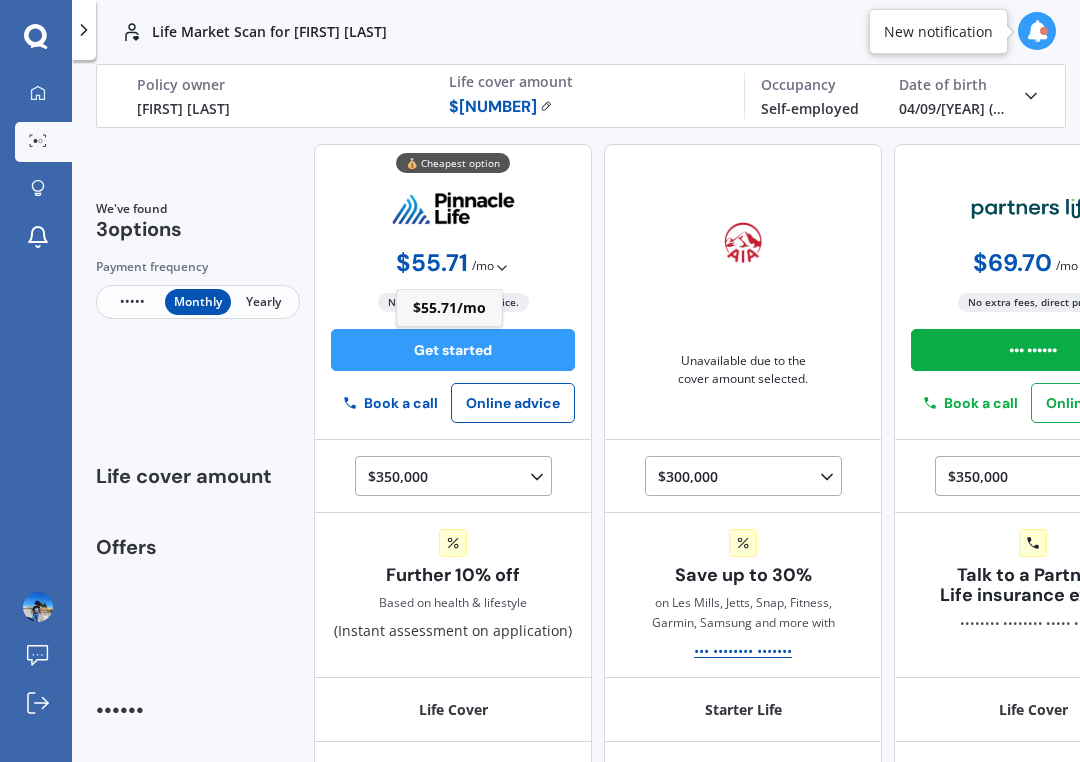 click on "💰 Cheapest option $ 55.71 /  mo Only  monthly  payments available $ 55.71 /  mo No extra fees, direct price. Get started Book a call Online advice" at bounding box center [453, 292] 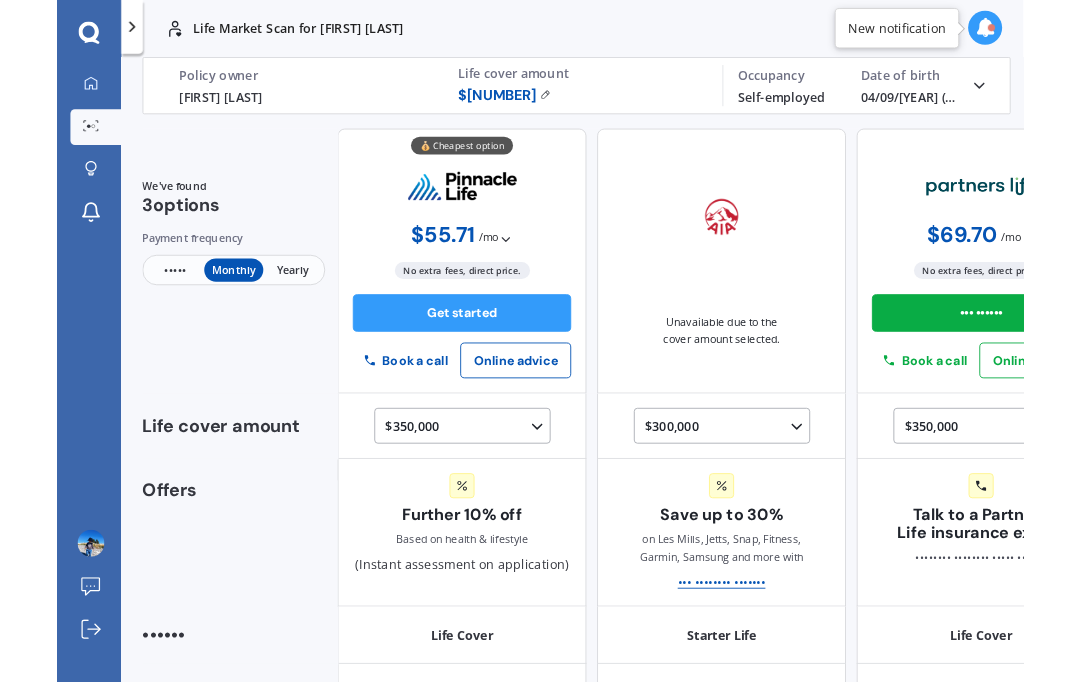 scroll, scrollTop: 0, scrollLeft: 0, axis: both 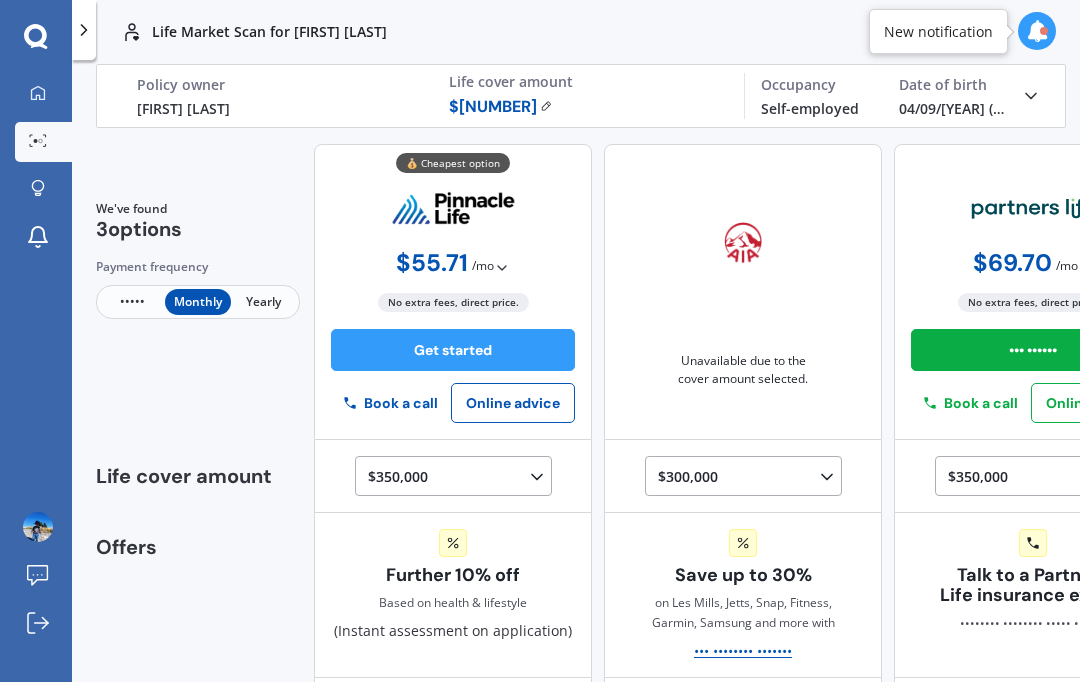 click on "•• •••••••••" at bounding box center [43, 94] 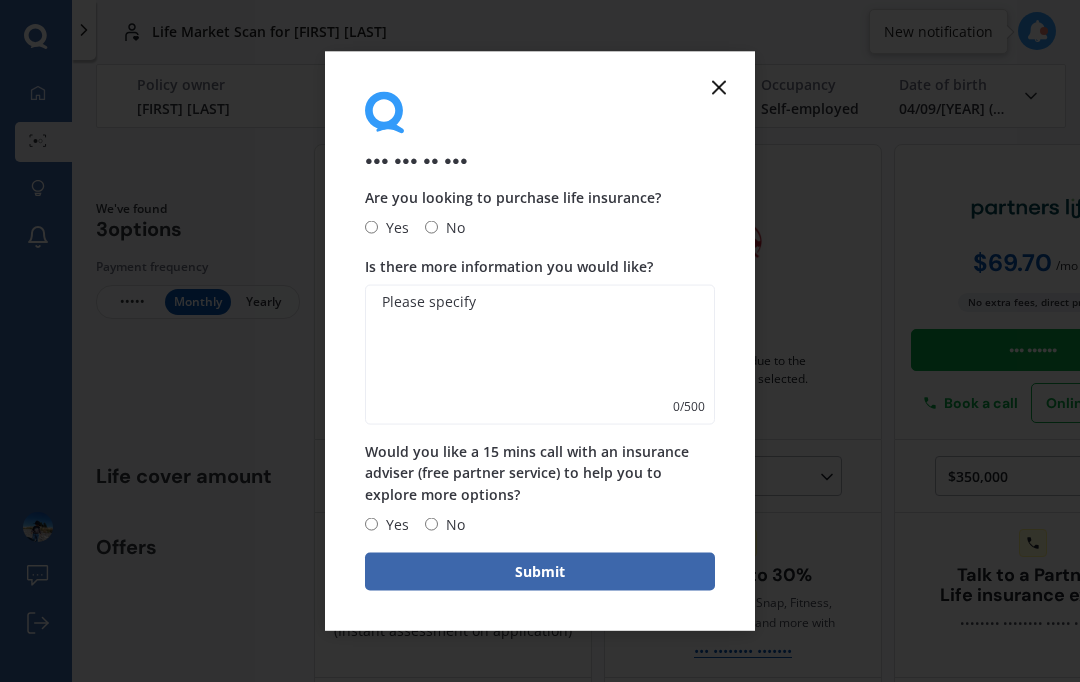 click on "No" at bounding box center (393, 227) 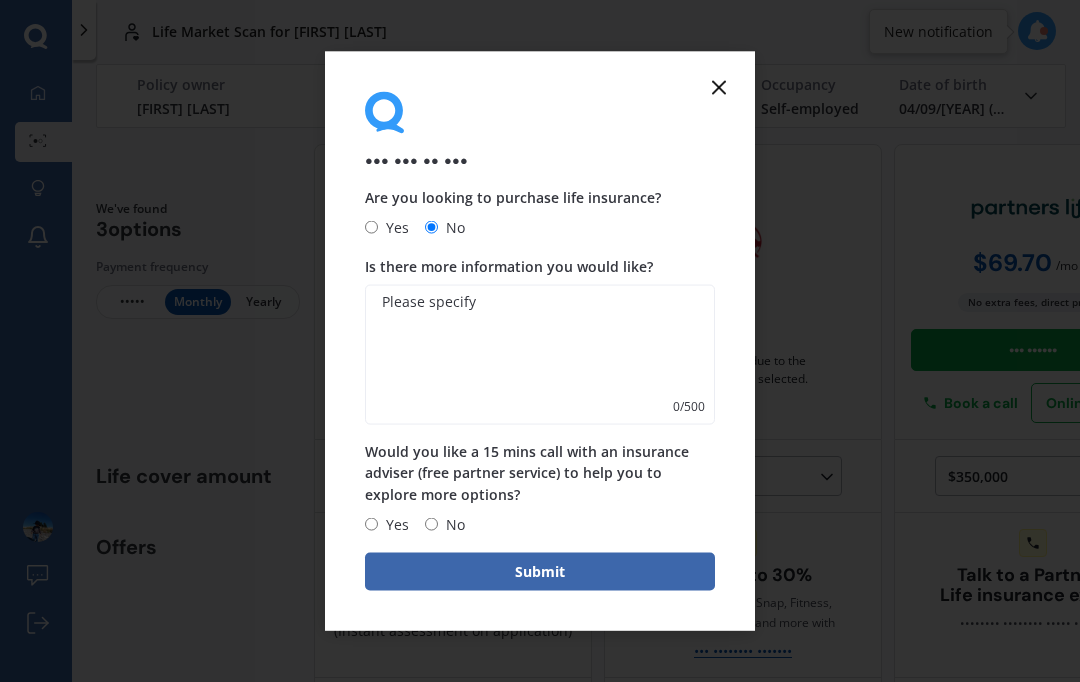 click on "No" at bounding box center (393, 227) 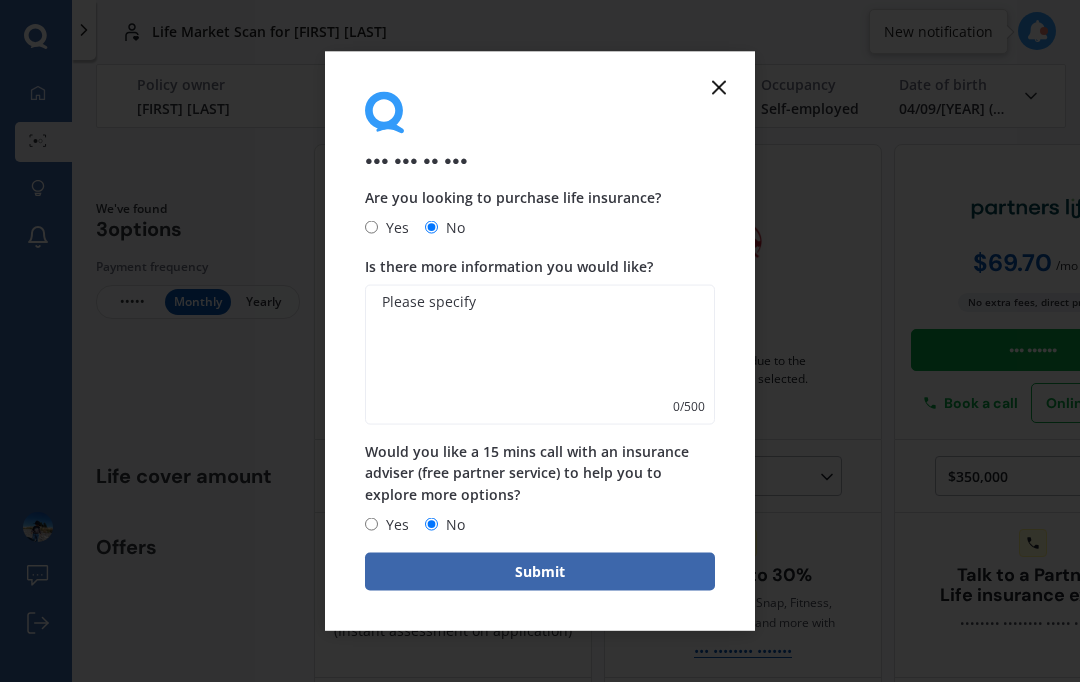 click on "Submit" at bounding box center [540, 571] 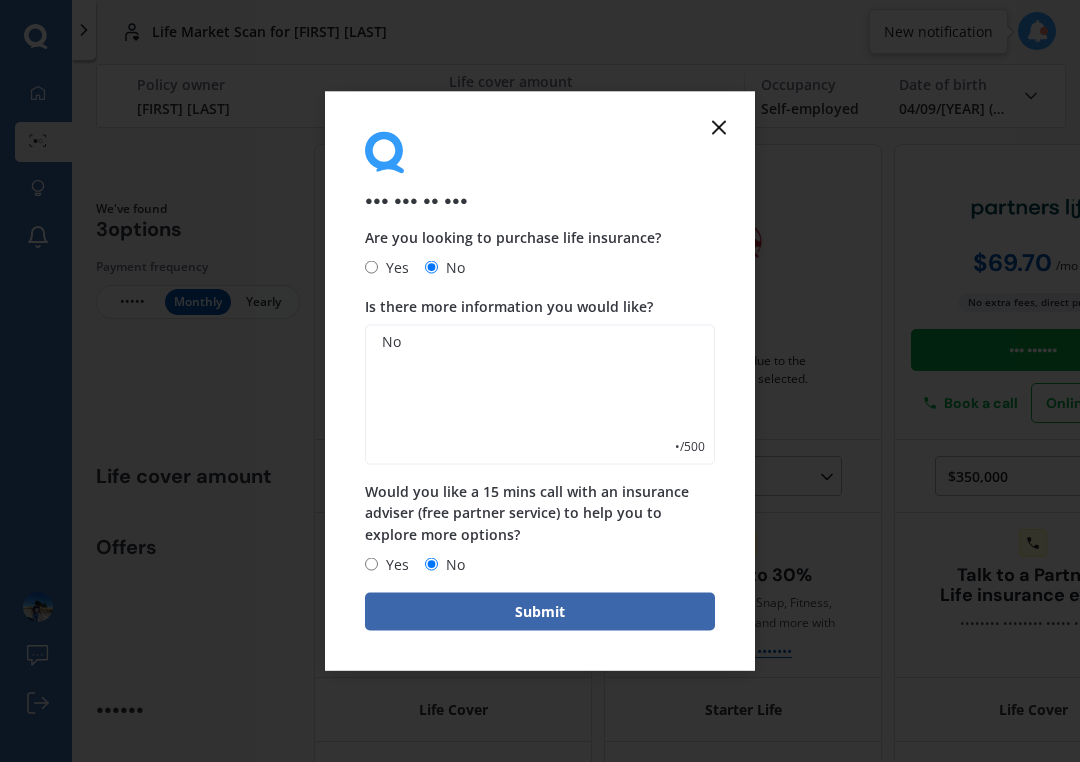 type on "No" 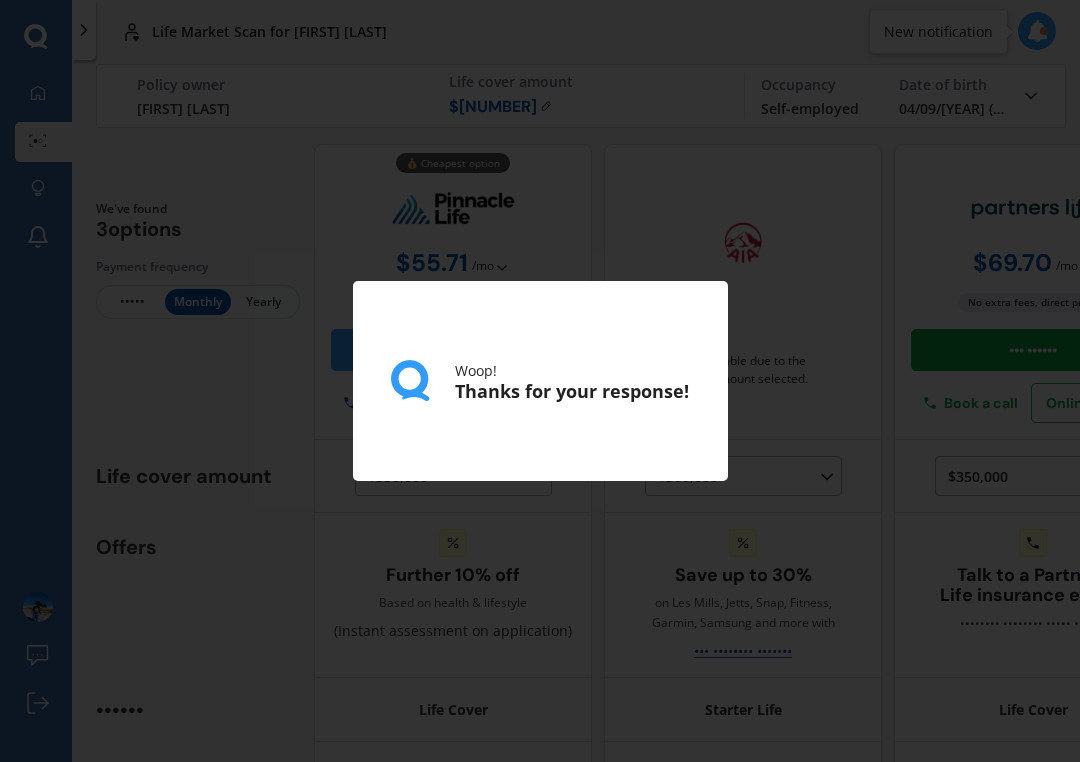 click on "Woop! Thanks for your response!" at bounding box center (540, 381) 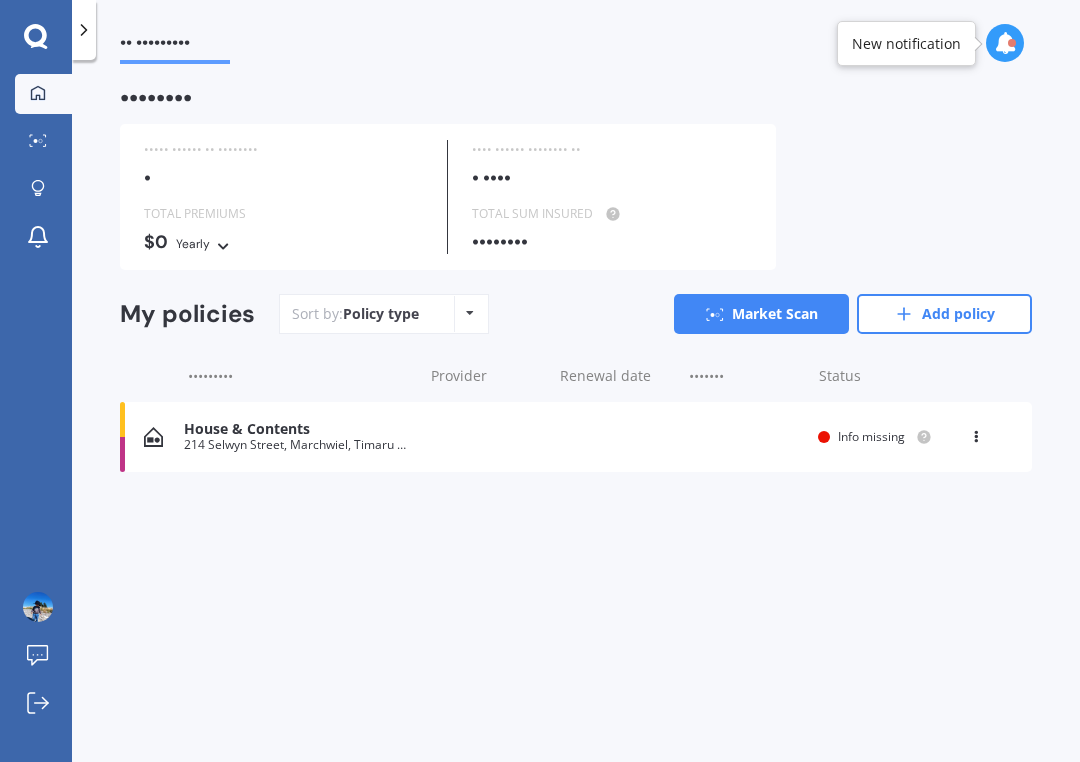click at bounding box center [470, 313] 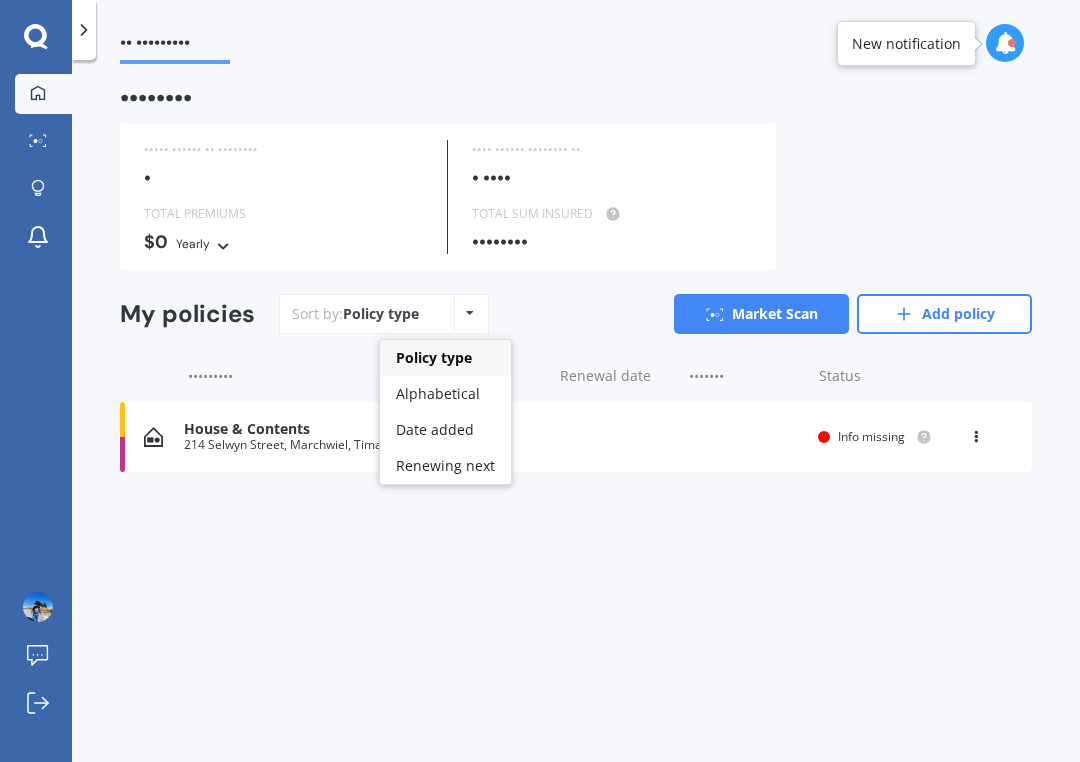 click on "House & Contents 214 Selwyn Street, Marchwiel, Timaru 7910 Renewal date Premium You are paying Yearly Status Info missing View option View policy Delete House & Contents 214 Selwyn Street, Marchwiel, Timaru 7910 Renewal date Premium You are paying Yearly Status Info missing View option View policy Delete" at bounding box center [576, 304] 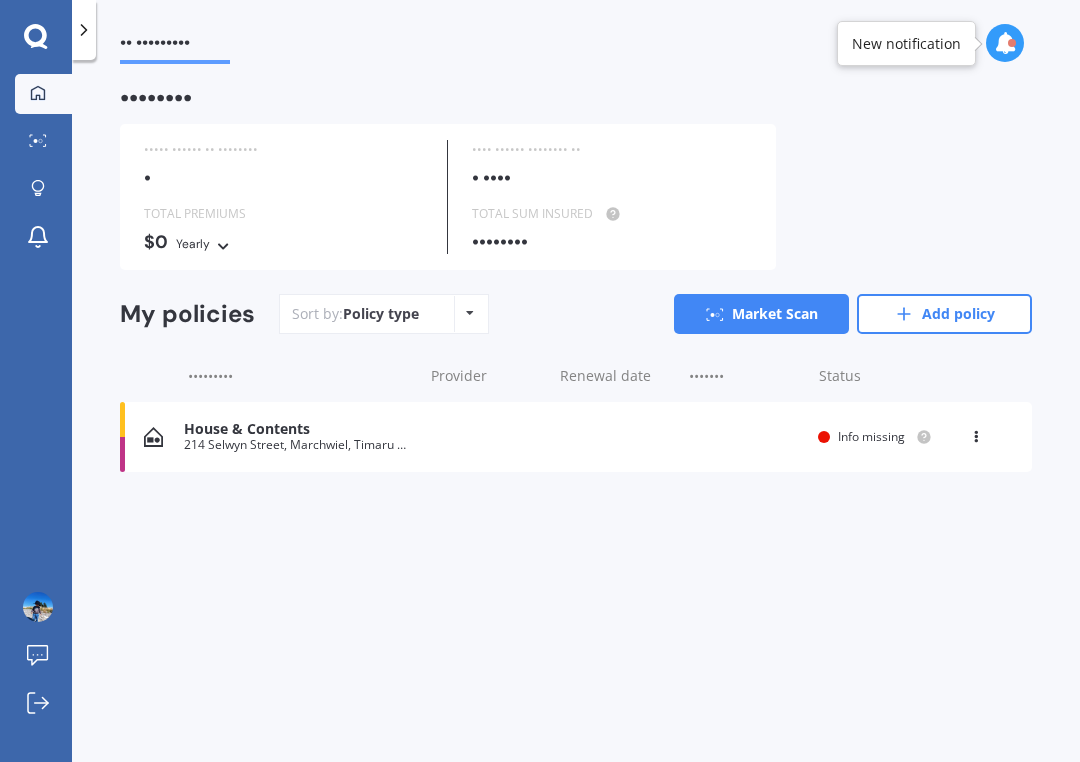 click on "House & Contents 214 Selwyn Street, Marchwiel, Timaru 7910 Renewal date Premium You are paying Yearly Status Info missing View option View policy Delete House & Contents 214 Selwyn Street, Marchwiel, Timaru 7910 Renewal date Premium You are paying Yearly Status Info missing View option View policy Delete" at bounding box center (576, 415) 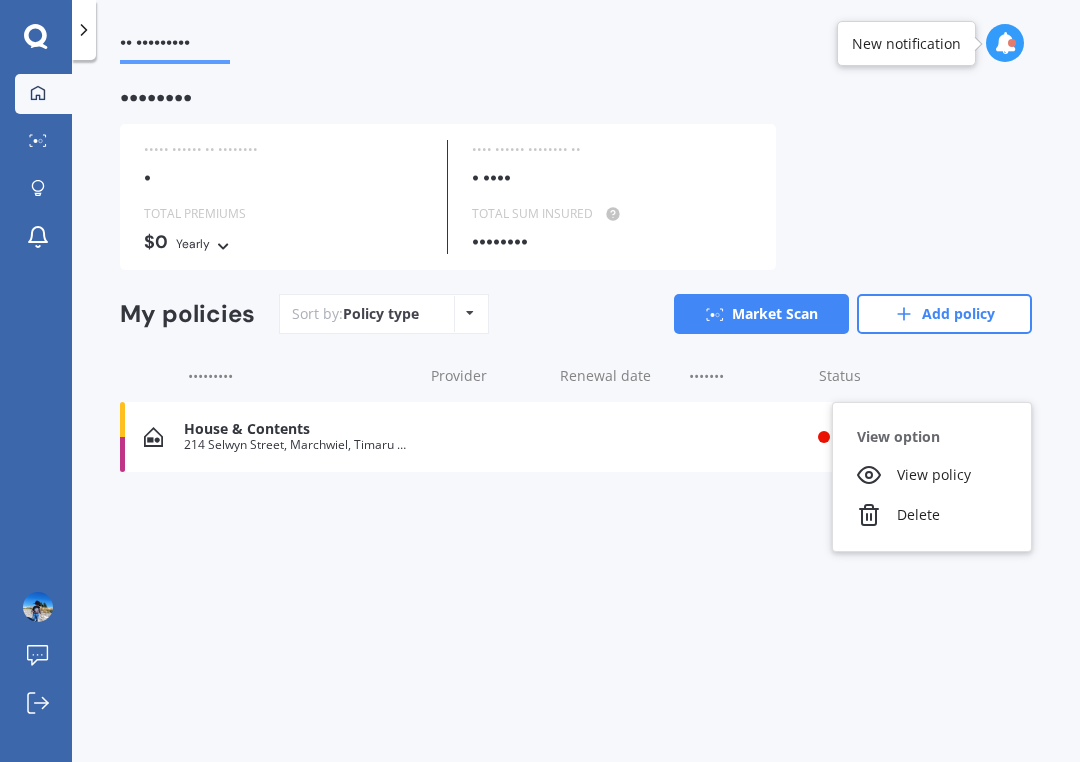 click on "Delete" at bounding box center (932, 515) 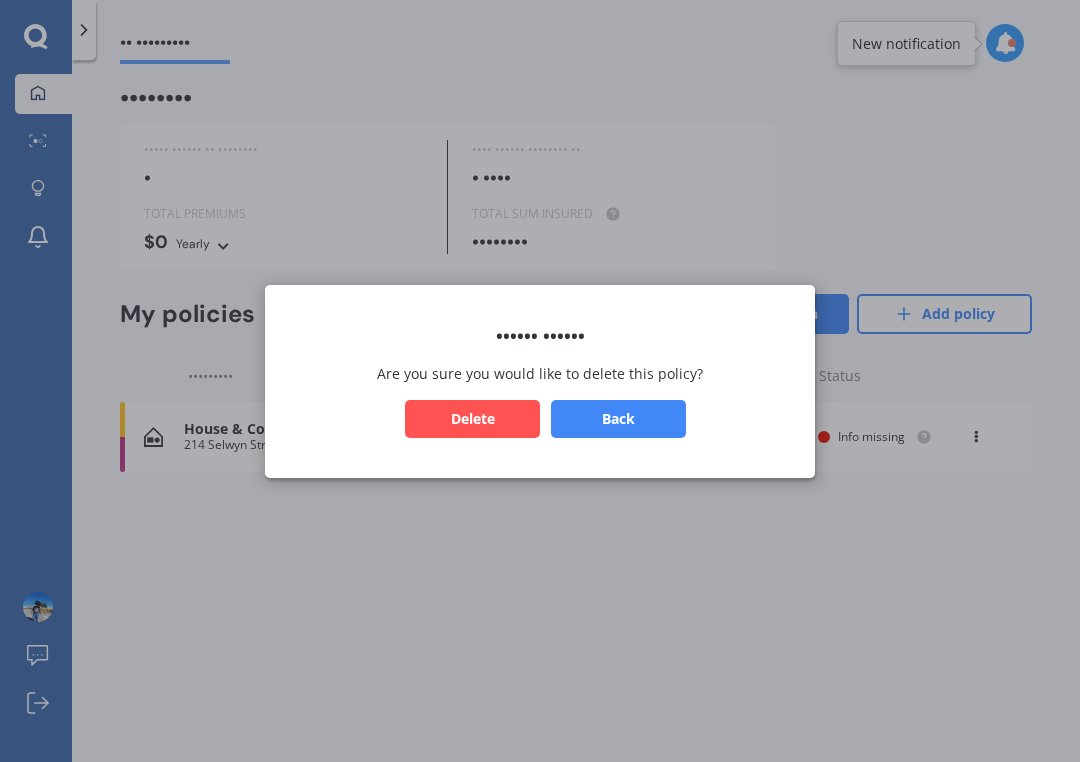 click on "Delete" at bounding box center [472, 418] 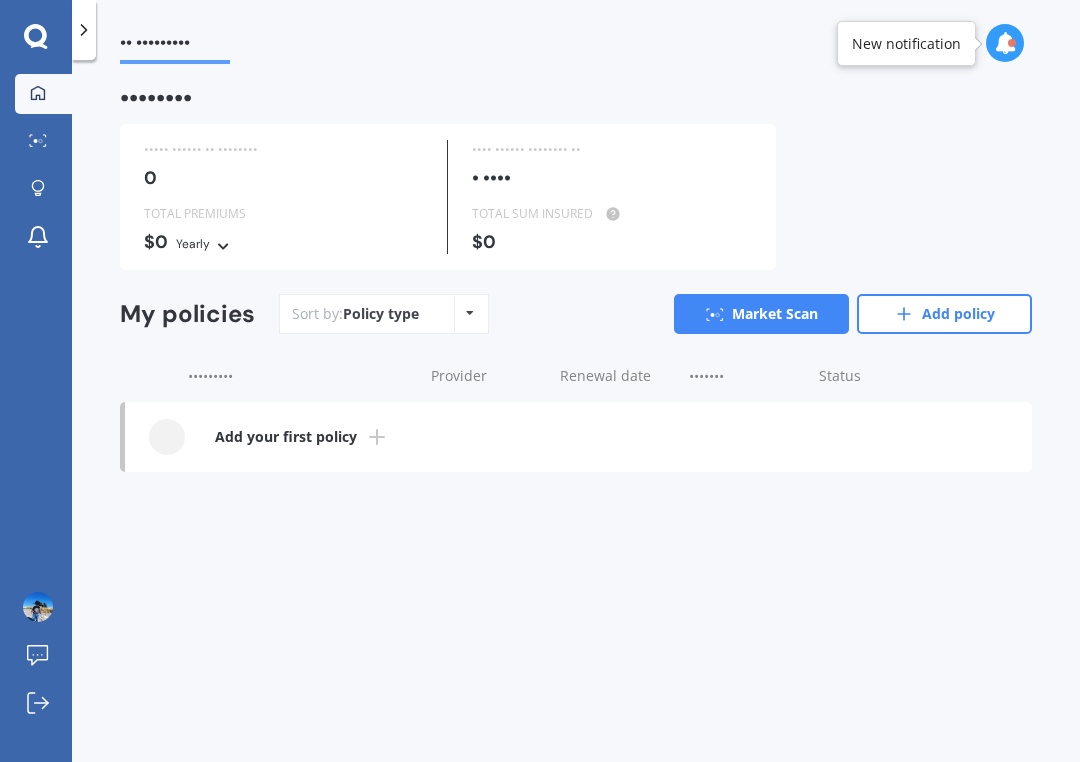 click at bounding box center (36, 37) 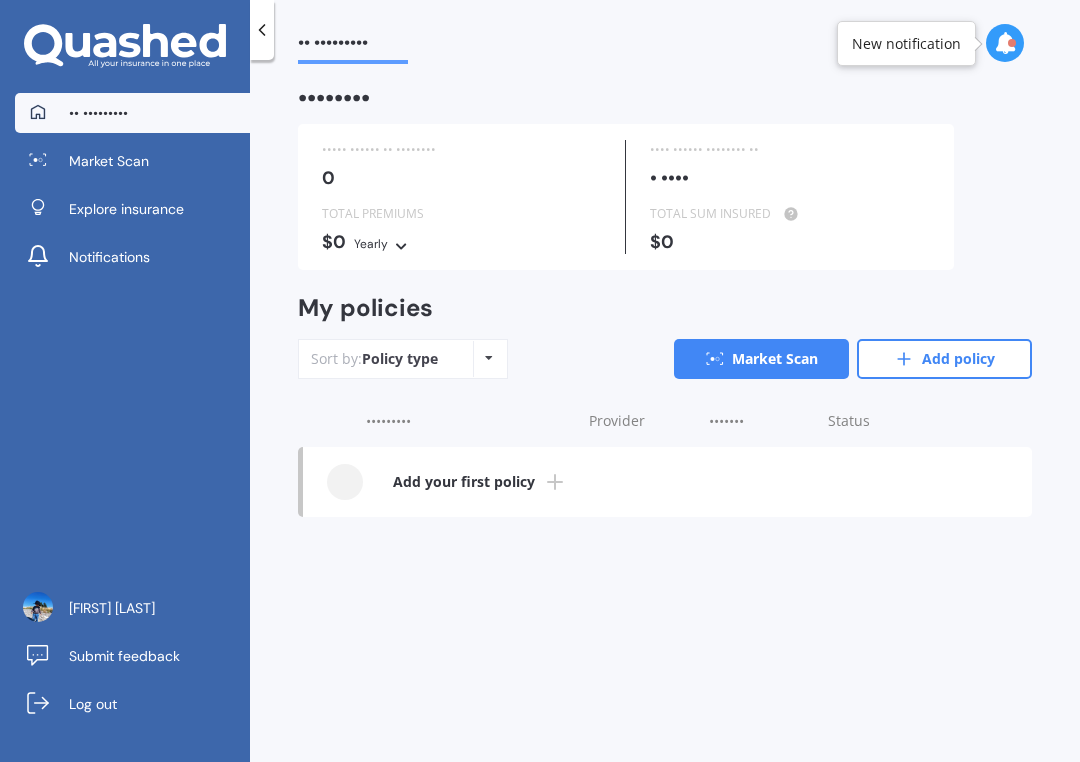 click at bounding box center (125, 46) 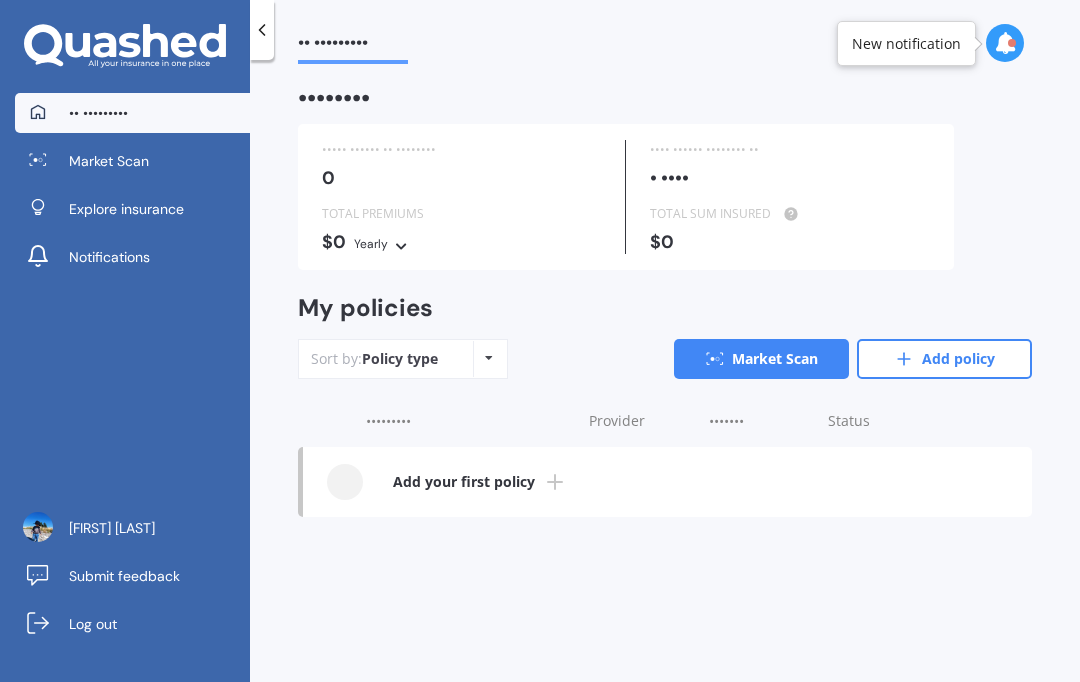 click on "Explore insurance" at bounding box center [126, 209] 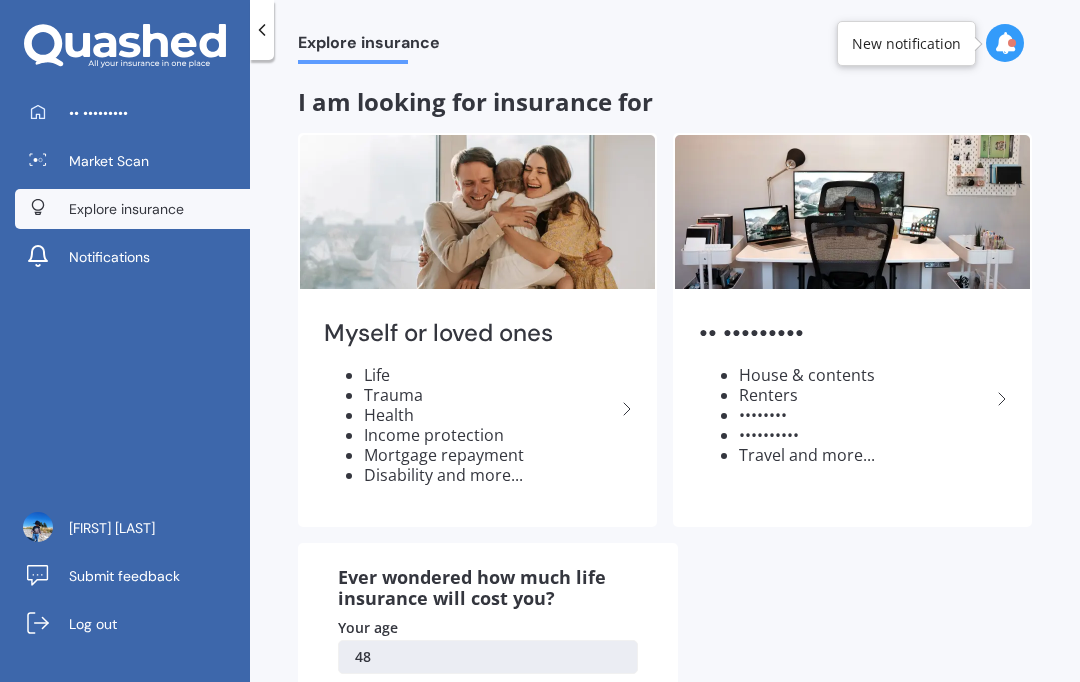 click on "Market Scan" at bounding box center (109, 161) 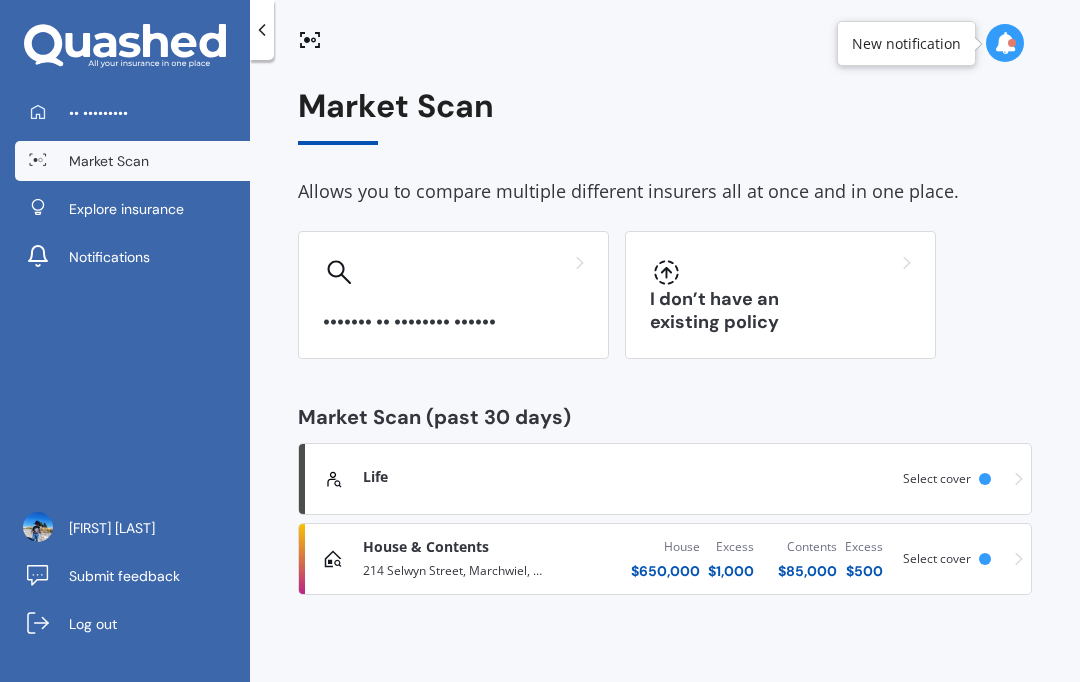 click on "Explore insurance" at bounding box center [126, 209] 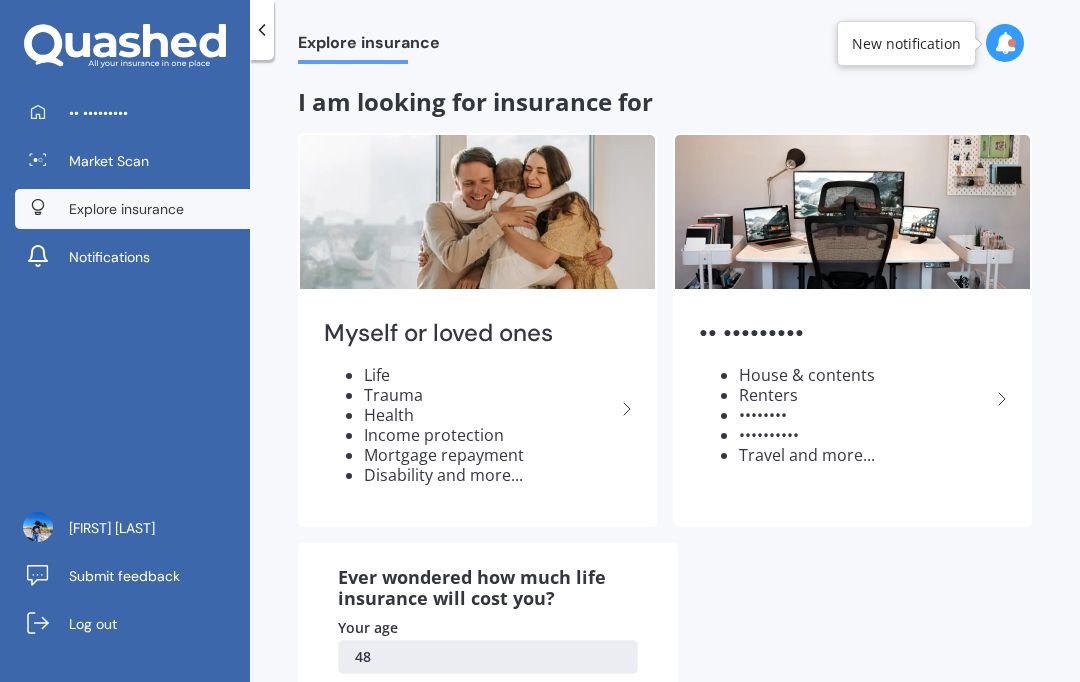 scroll, scrollTop: 0, scrollLeft: 0, axis: both 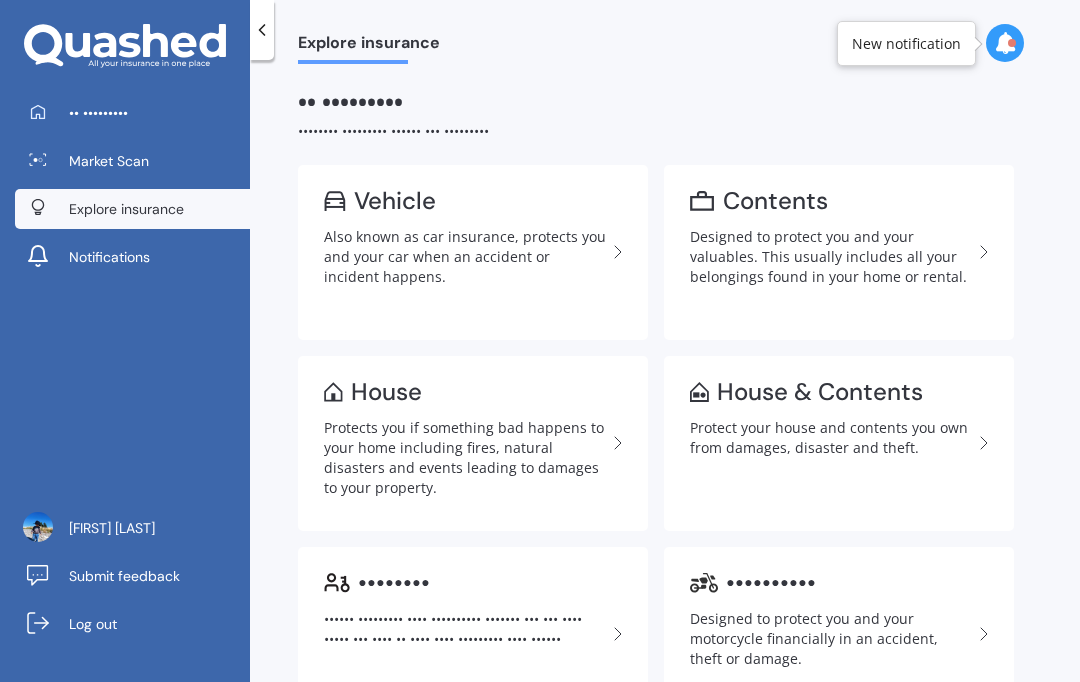 click on "Also known as car insurance, protects you and your car when an accident or incident happens." at bounding box center (465, 257) 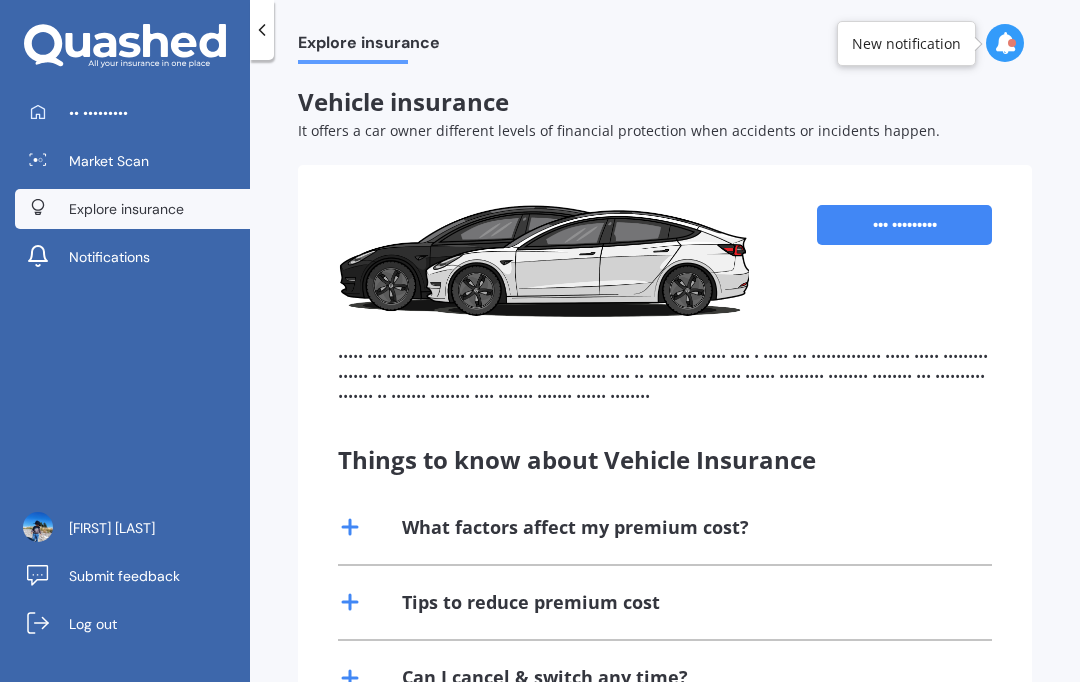 scroll, scrollTop: 0, scrollLeft: 0, axis: both 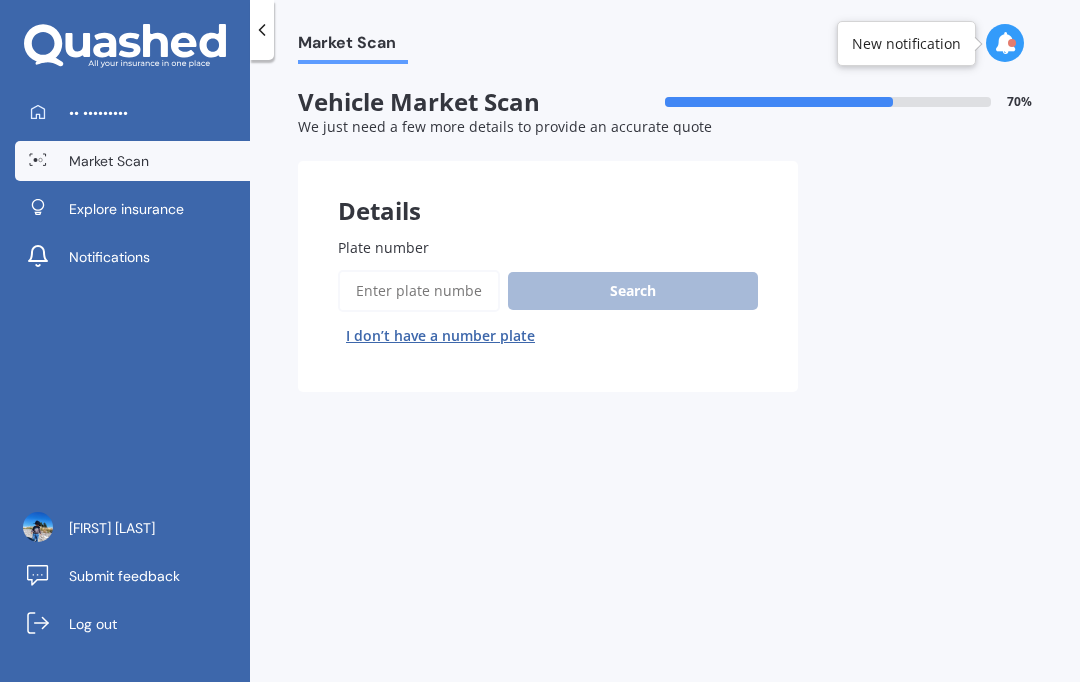 click on "Search I don’t have a number plate" at bounding box center [548, 311] 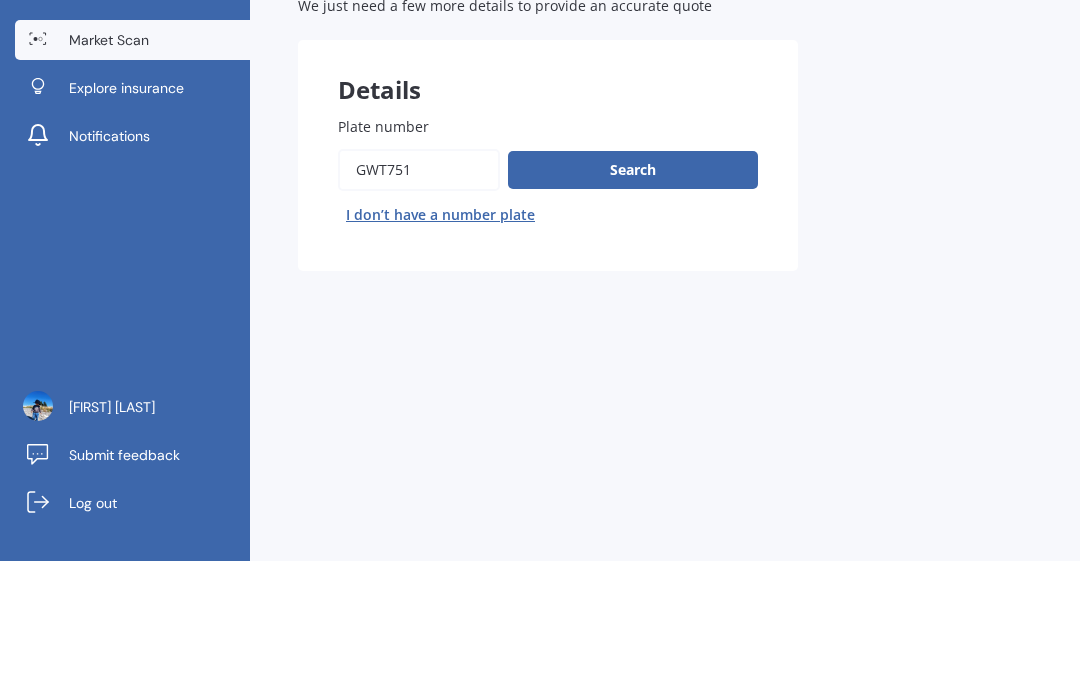 type on "Gwt751" 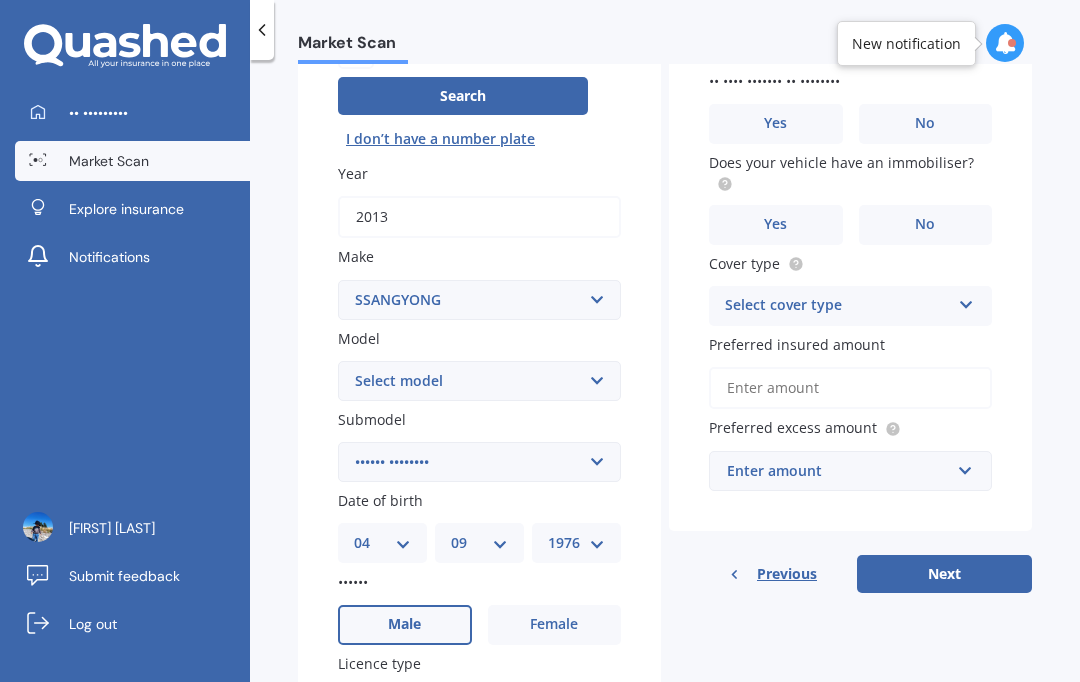 scroll, scrollTop: 262, scrollLeft: 0, axis: vertical 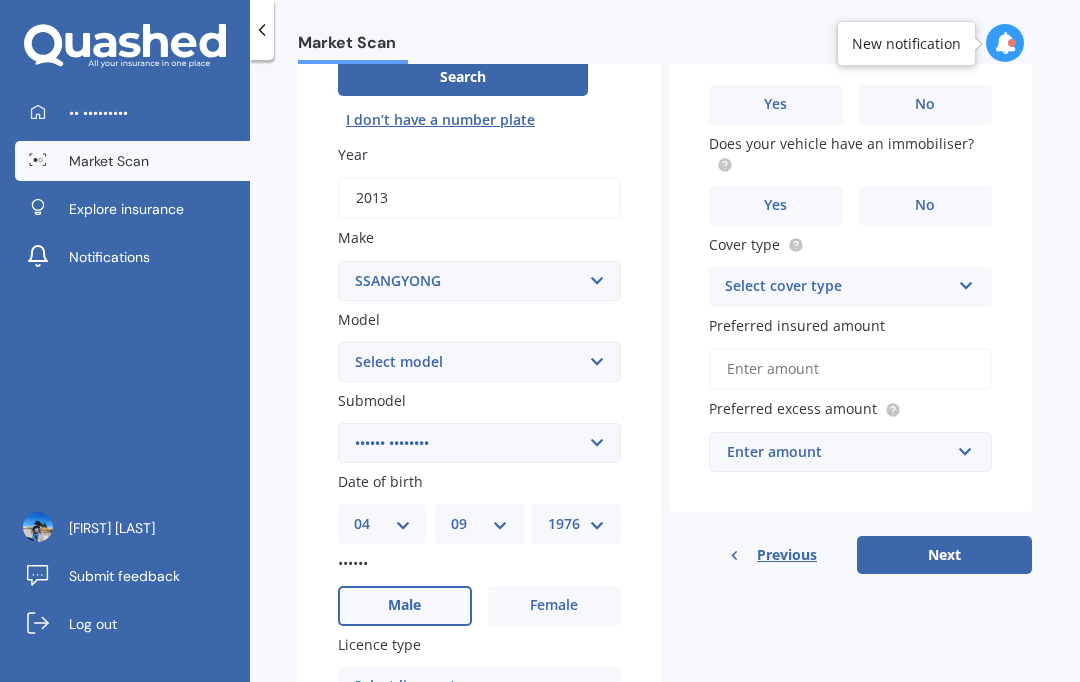 click on "Select submodel 2WD (All) 4WD (All) 4WD Diesel LTD Sport Sports Auto 2WD 2.0P SPR AWD Petrol SPR diesel SPR petrol" at bounding box center [479, 443] 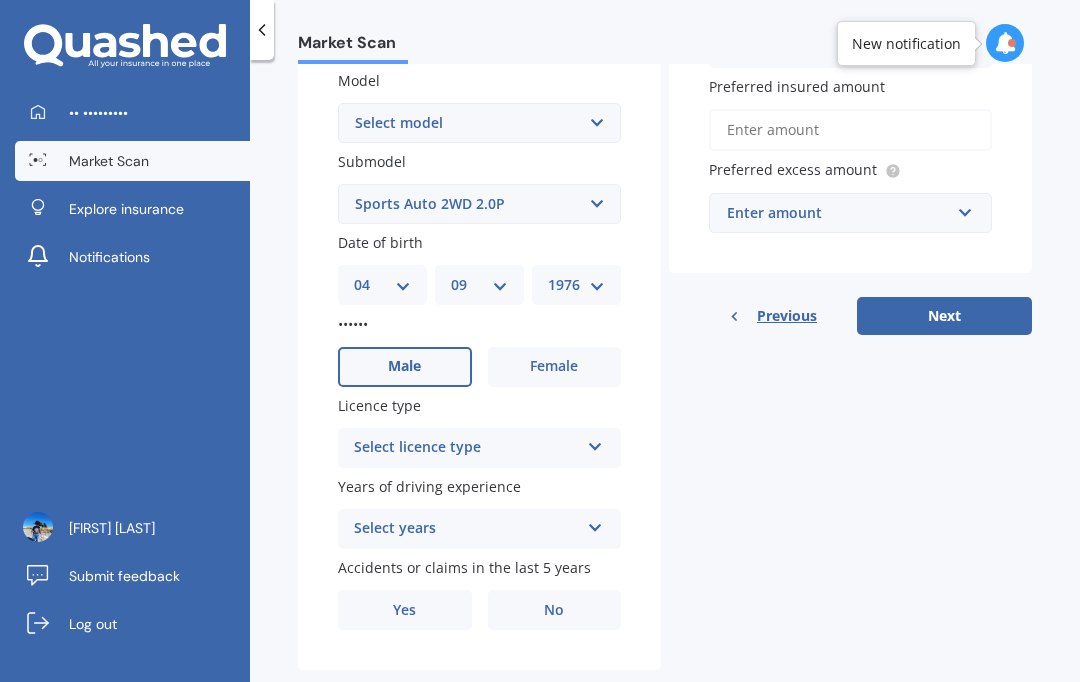 scroll, scrollTop: 500, scrollLeft: 0, axis: vertical 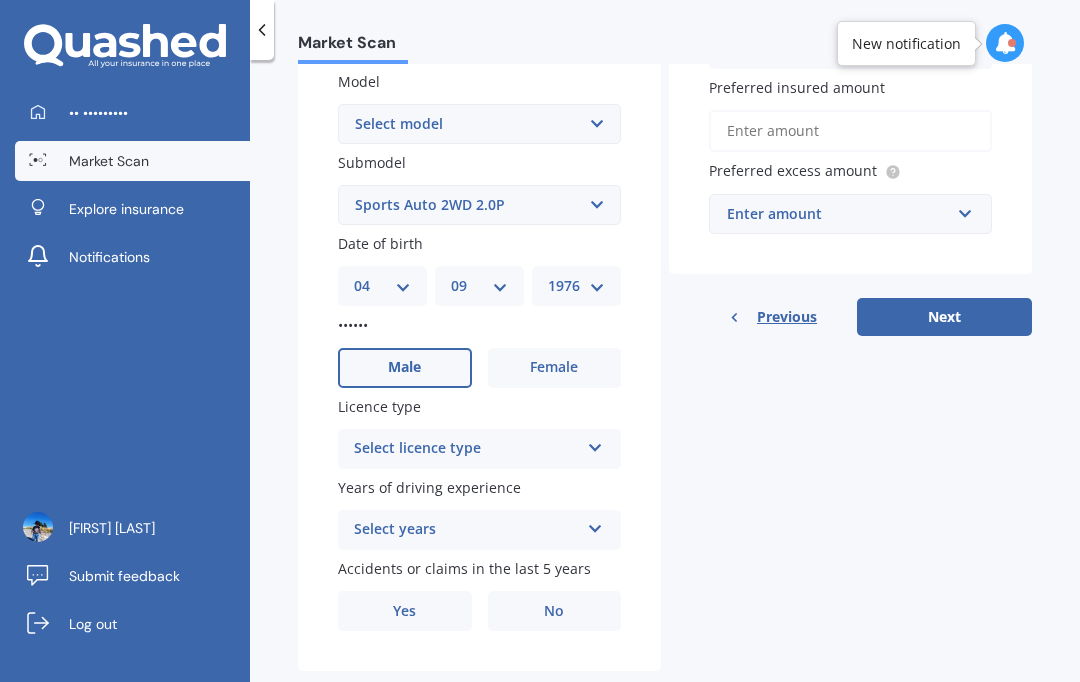 click at bounding box center [595, 444] 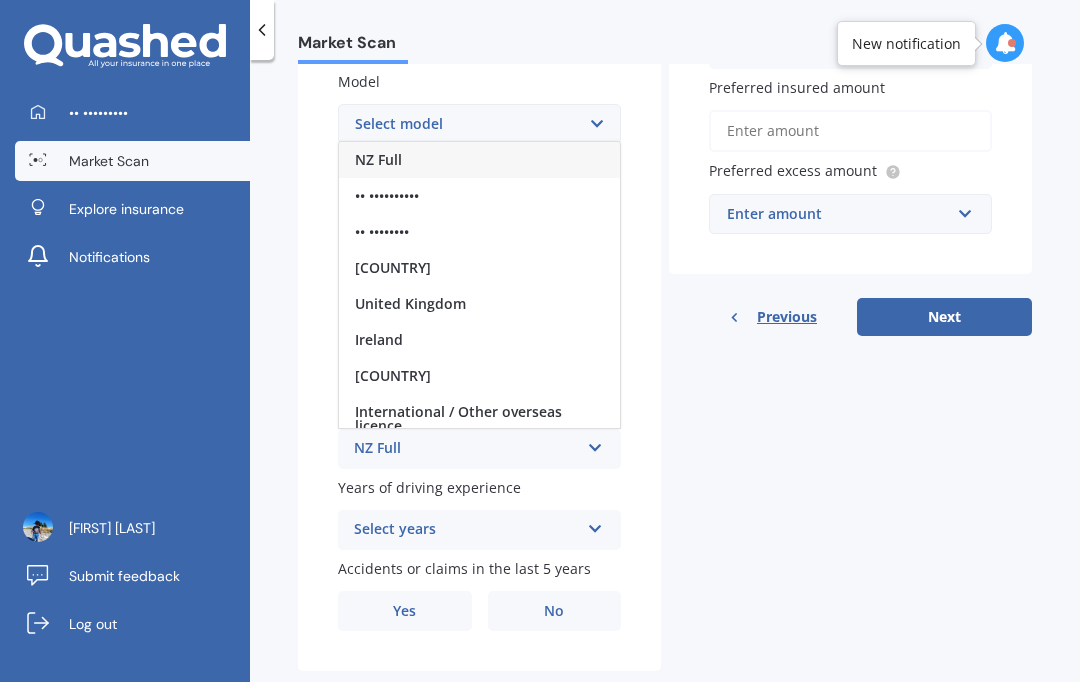 click on "NZ Full" at bounding box center [466, 449] 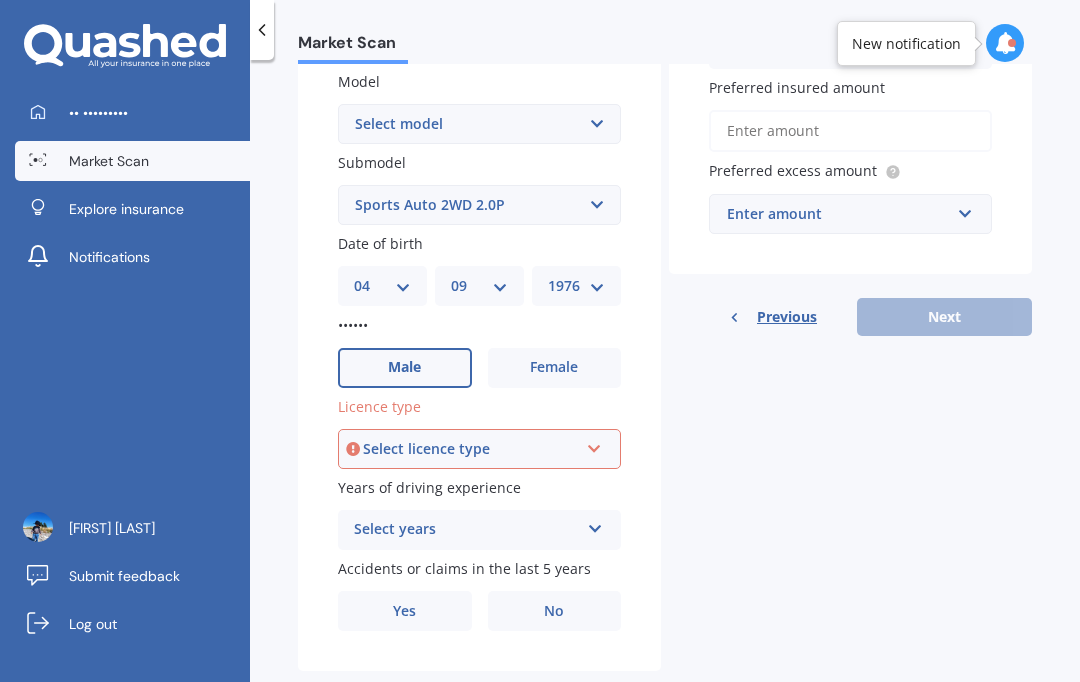 click on "Select licence type NZ Full NZ Restricted NZ Learners Australia United Kingdom Ireland South Africa International / Other overseas licence" at bounding box center [479, 449] 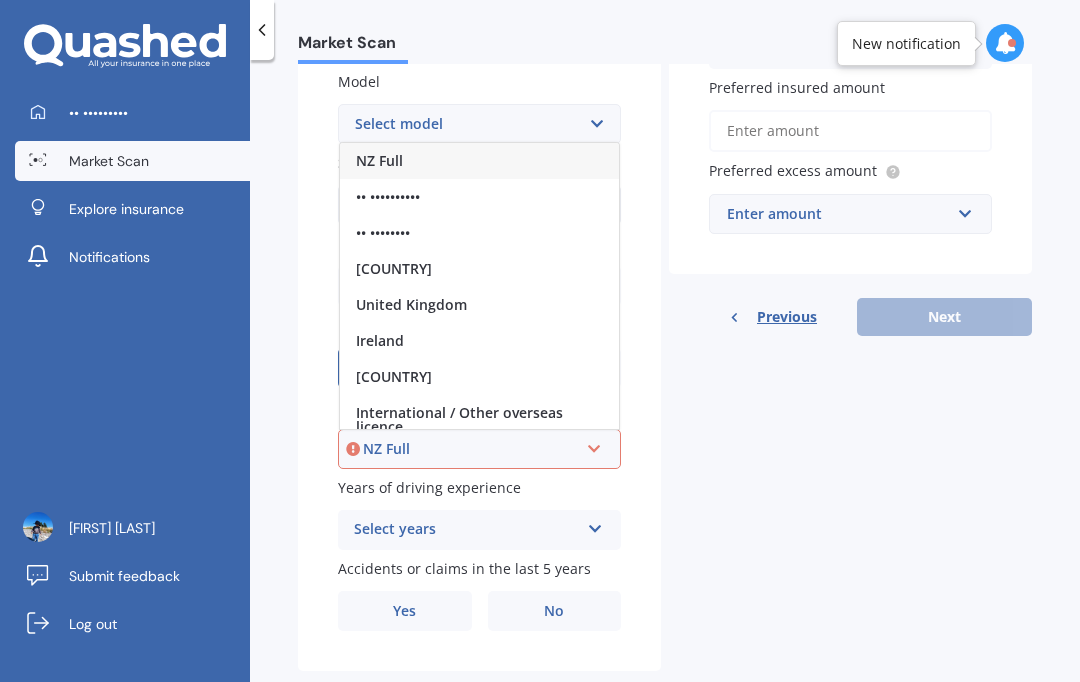 click on "NZ Full" at bounding box center (479, 161) 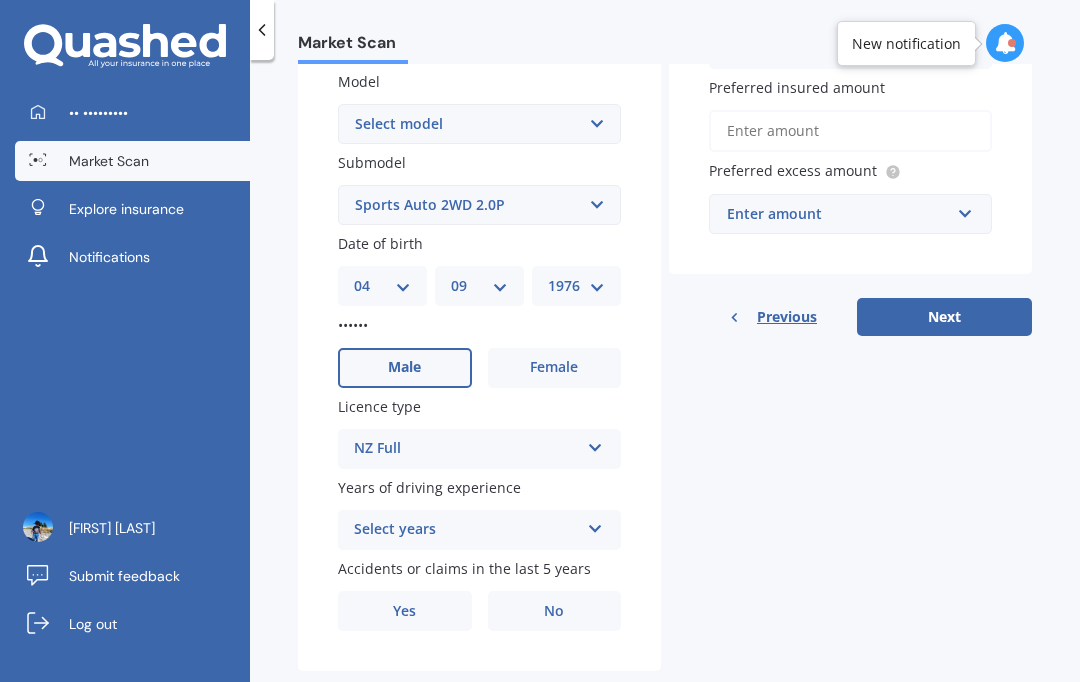 click at bounding box center (595, 444) 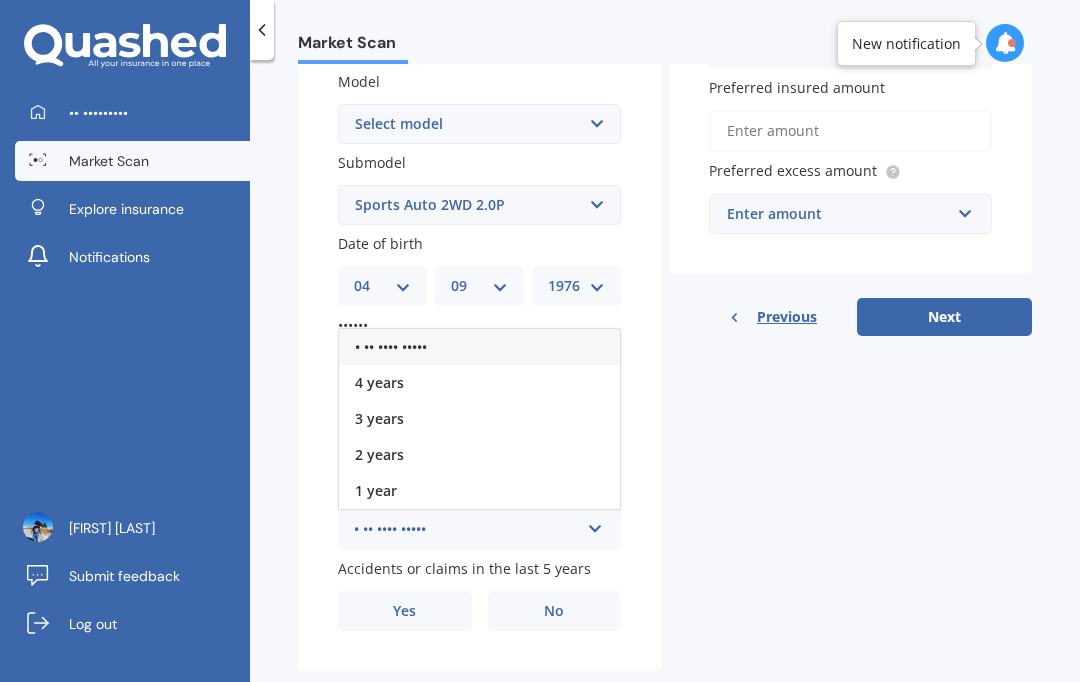 click on "• •• •••• •••••" at bounding box center (479, 347) 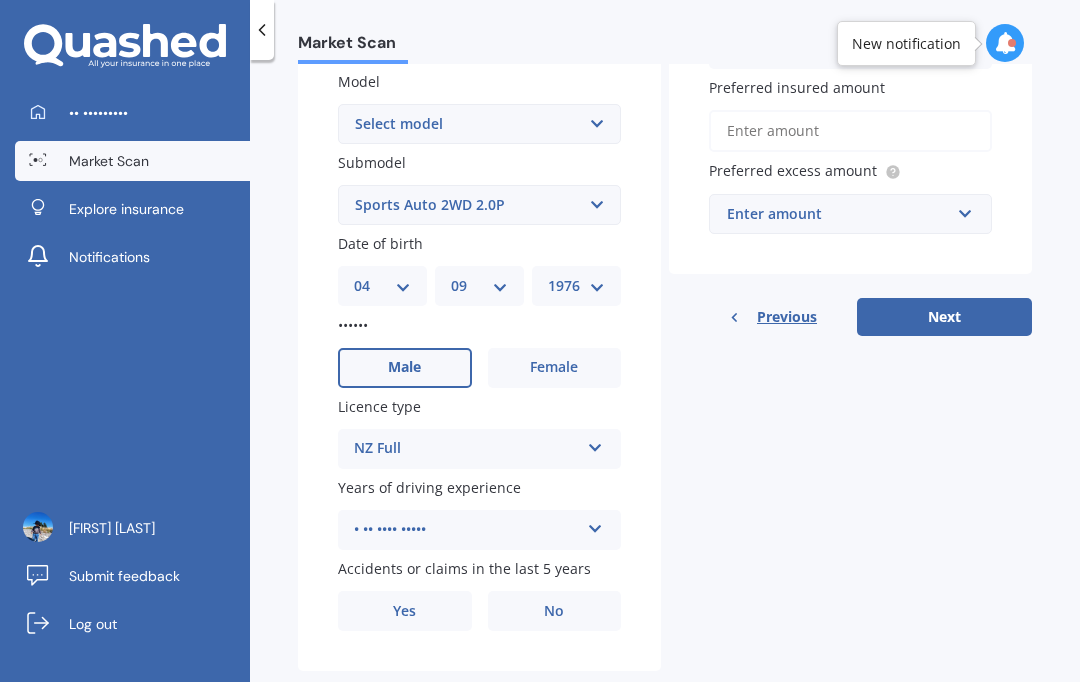 click on "No" at bounding box center [555, 368] 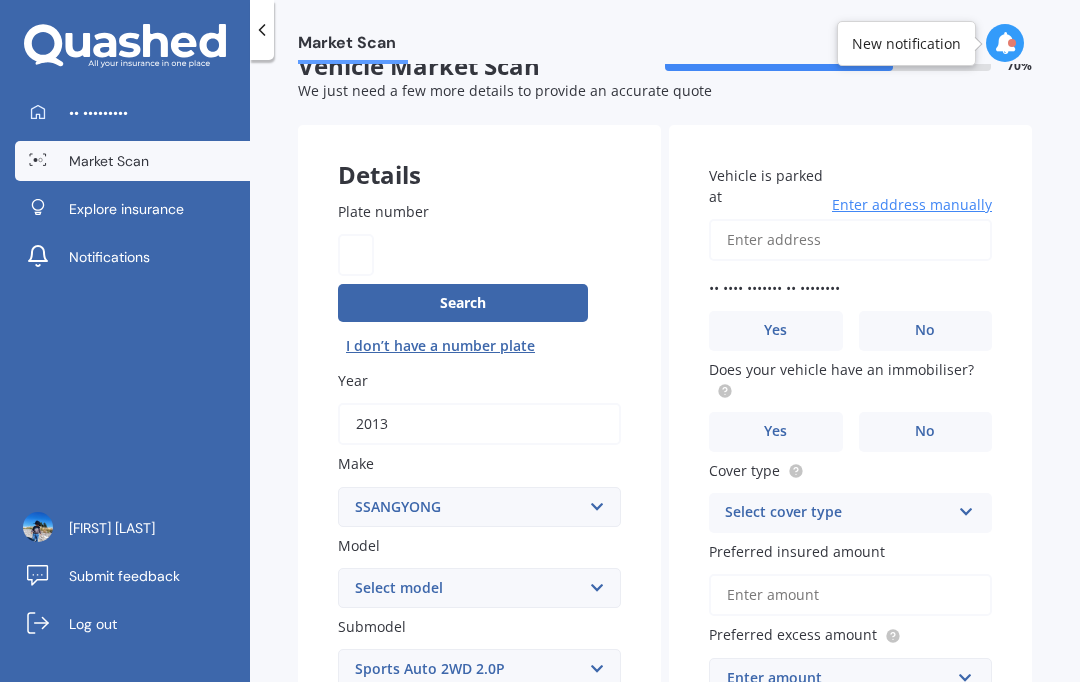 scroll, scrollTop: 38, scrollLeft: 0, axis: vertical 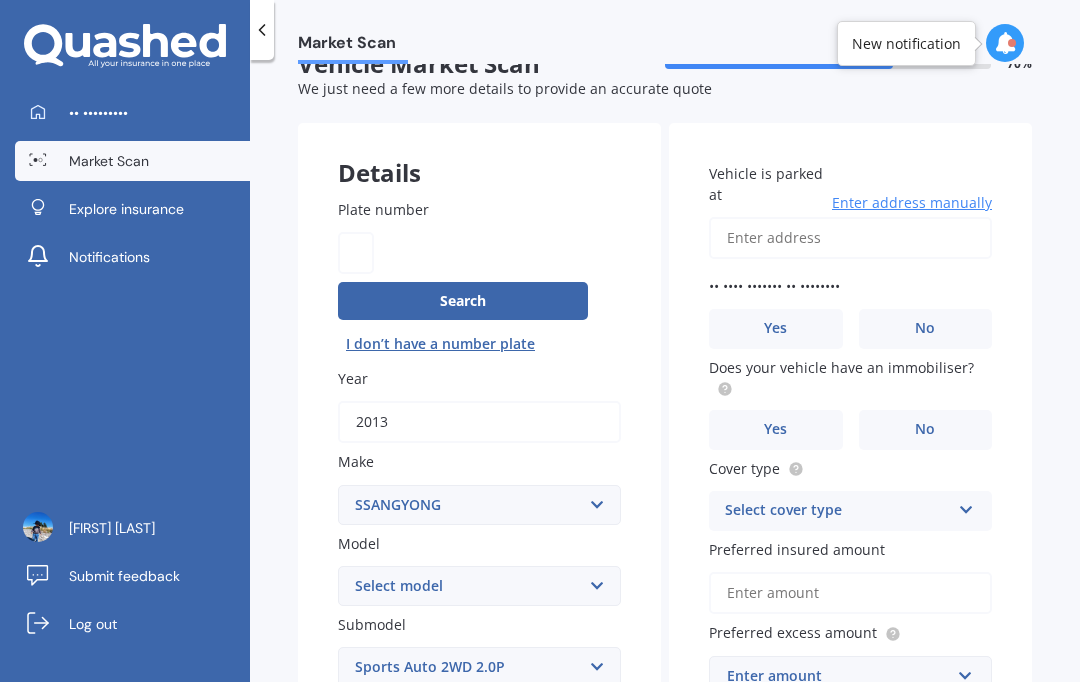 click on "Vehicle is parked at" at bounding box center (850, 238) 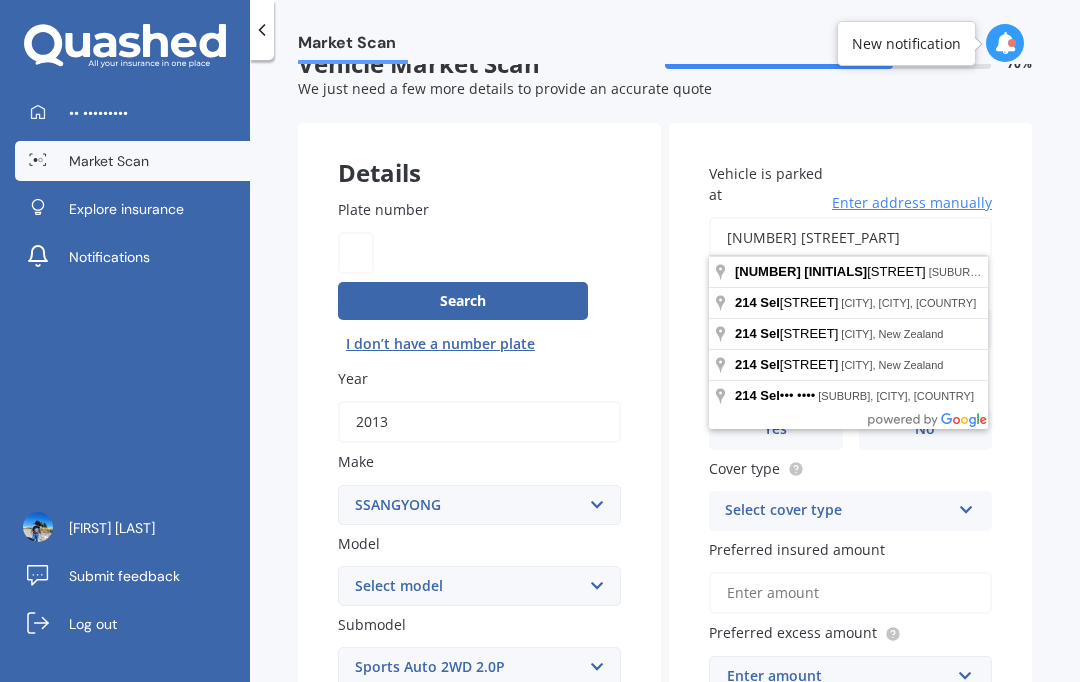 type on "[NUMBER] [STREET_PART]" 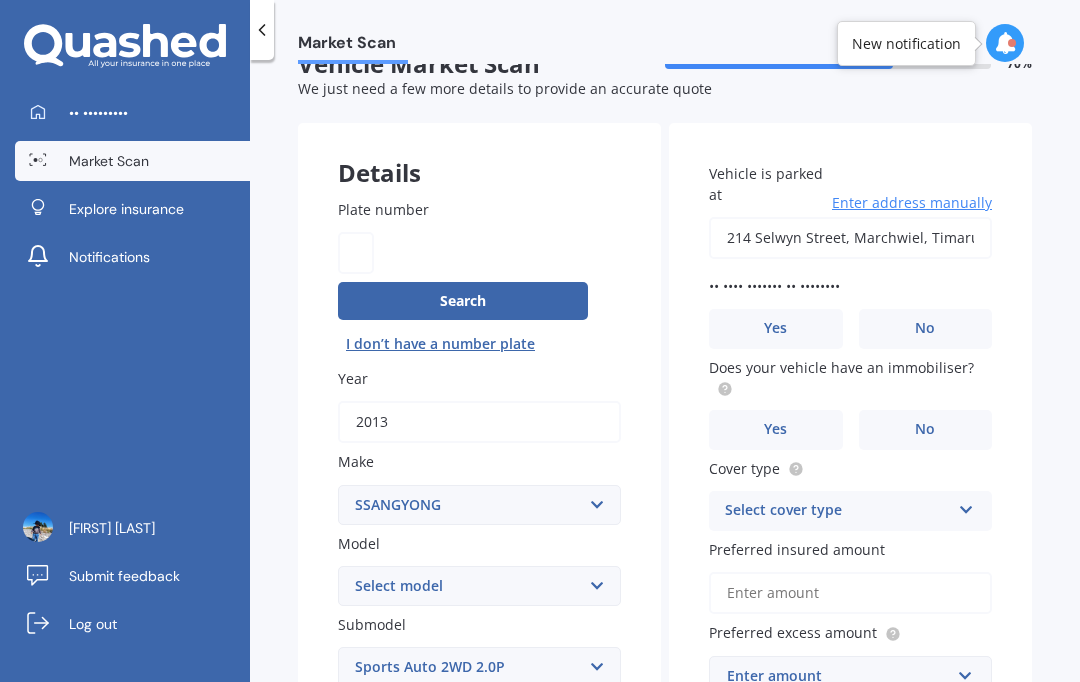 click on "No" at bounding box center [555, 830] 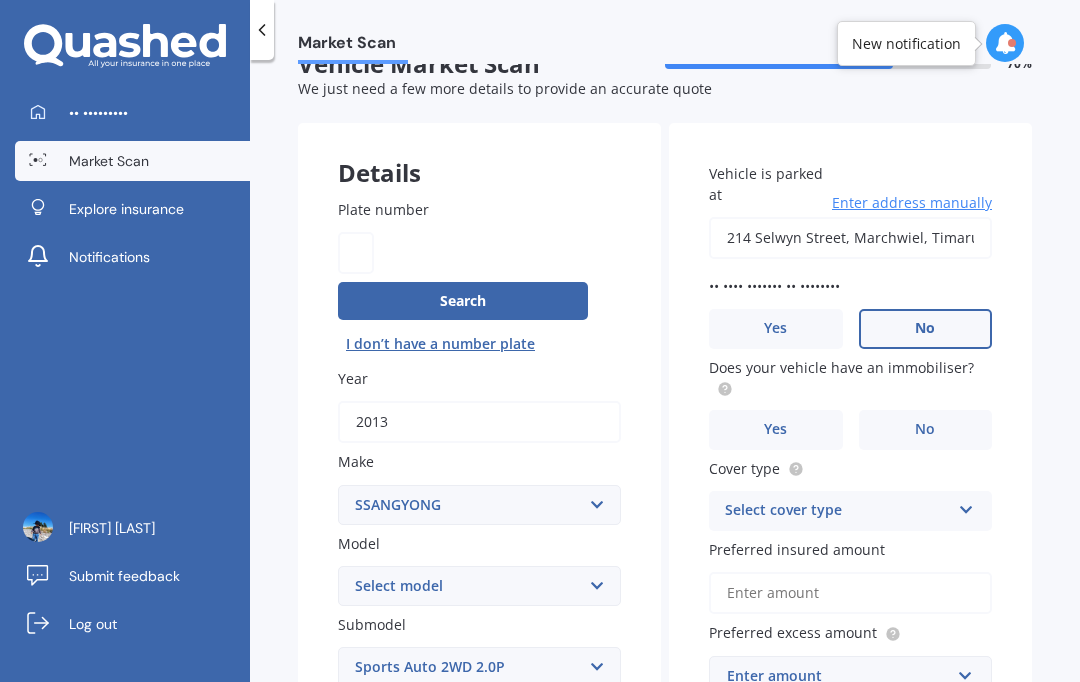click on "No" at bounding box center (555, 830) 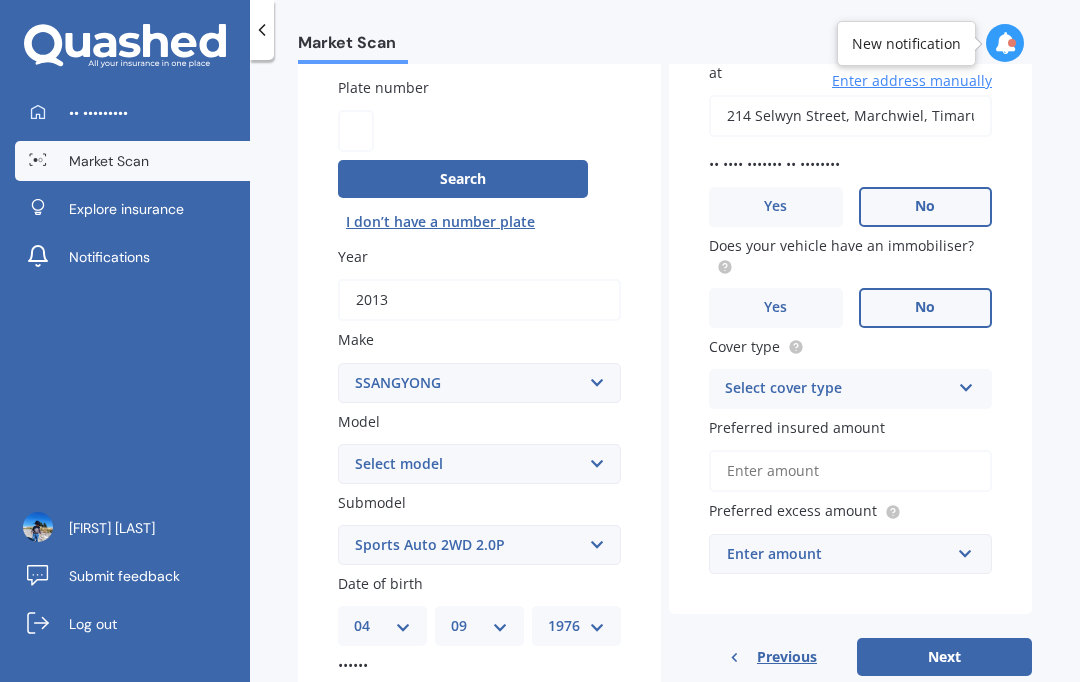 scroll, scrollTop: 162, scrollLeft: 0, axis: vertical 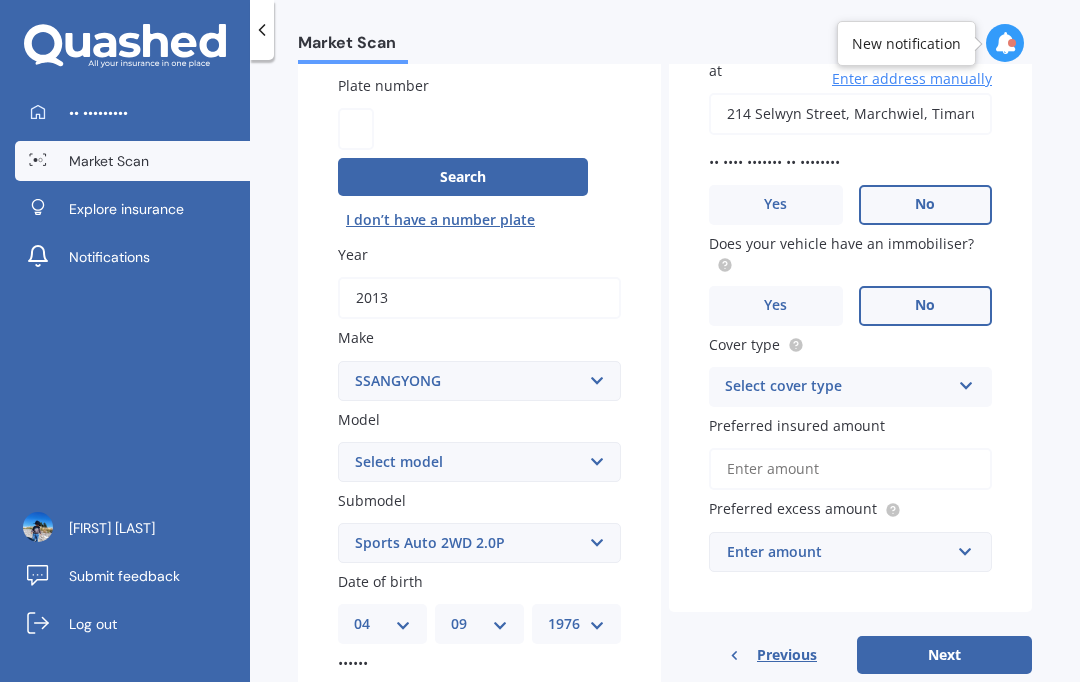 click at bounding box center [595, 782] 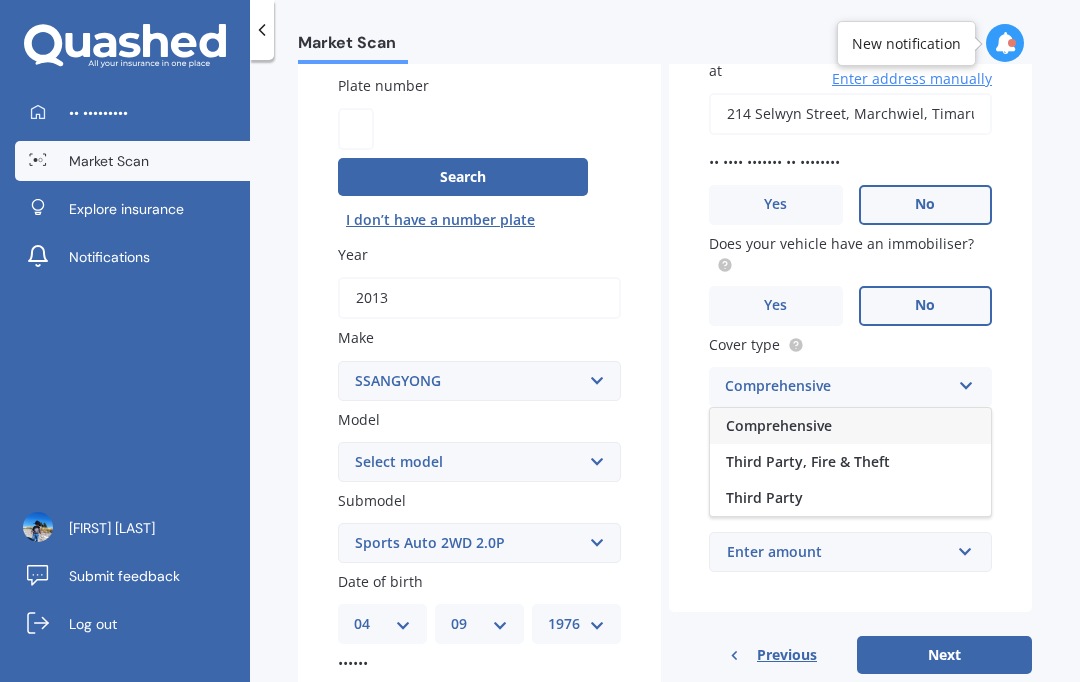 click on "Comprehensive" at bounding box center [850, 426] 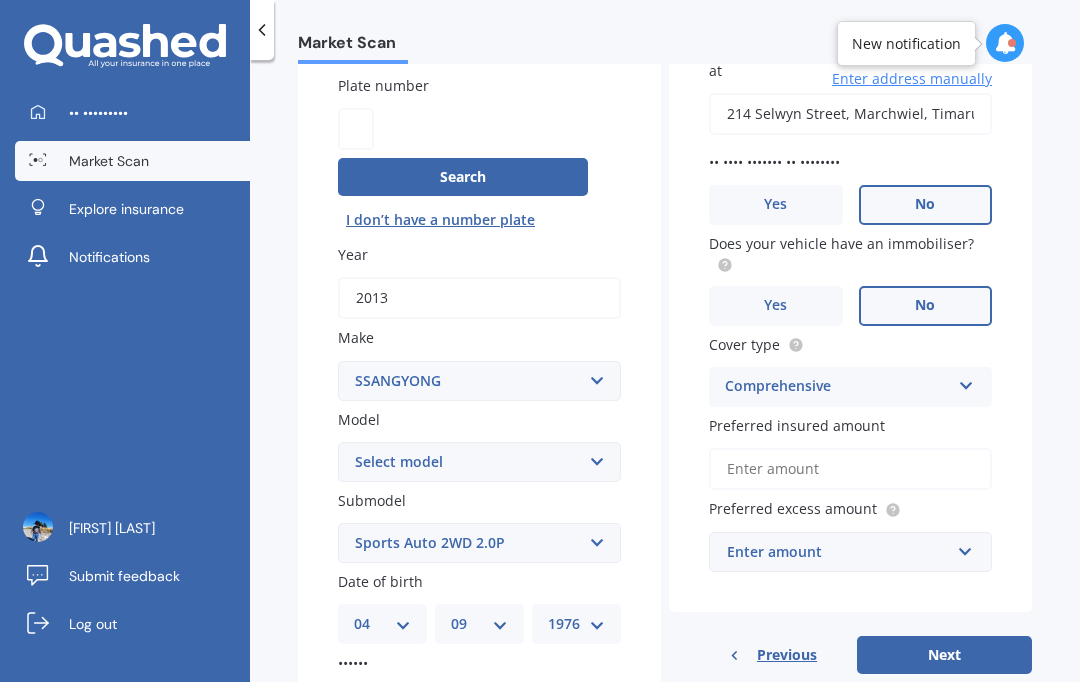 click on "Preferred insured amount" at bounding box center (850, 469) 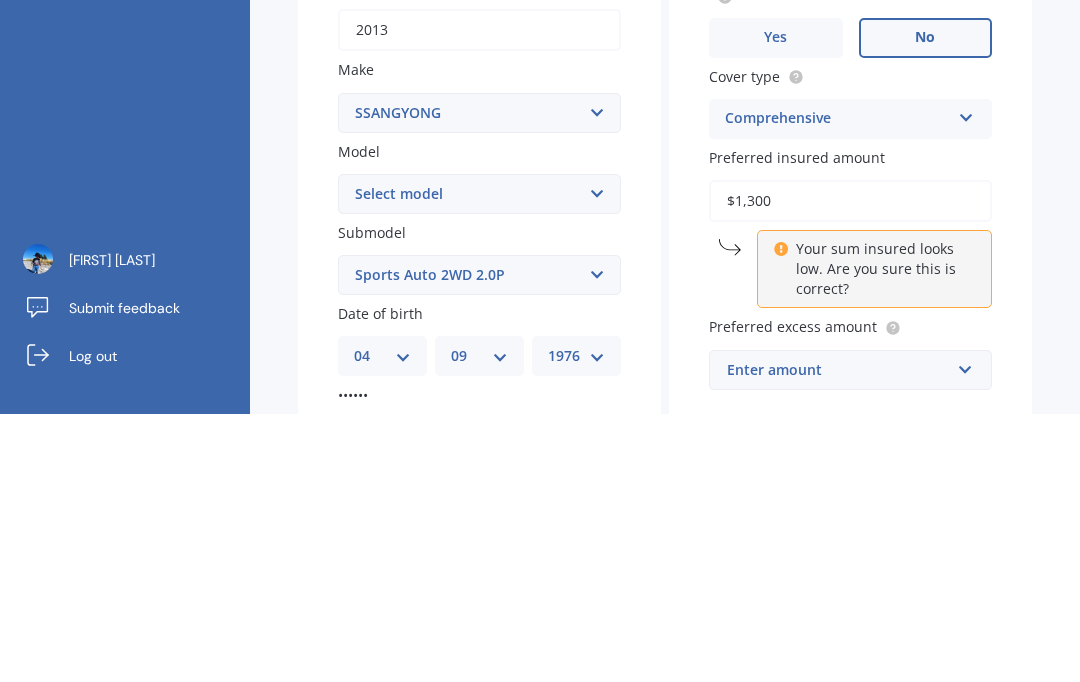type on "$13,000" 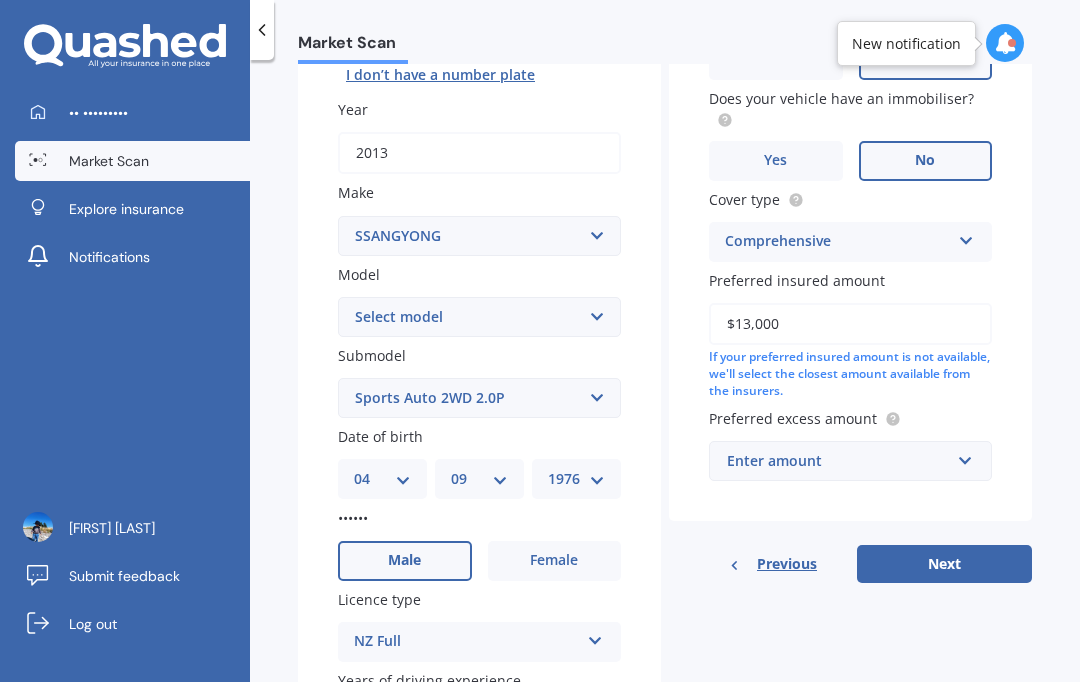 scroll, scrollTop: 307, scrollLeft: 0, axis: vertical 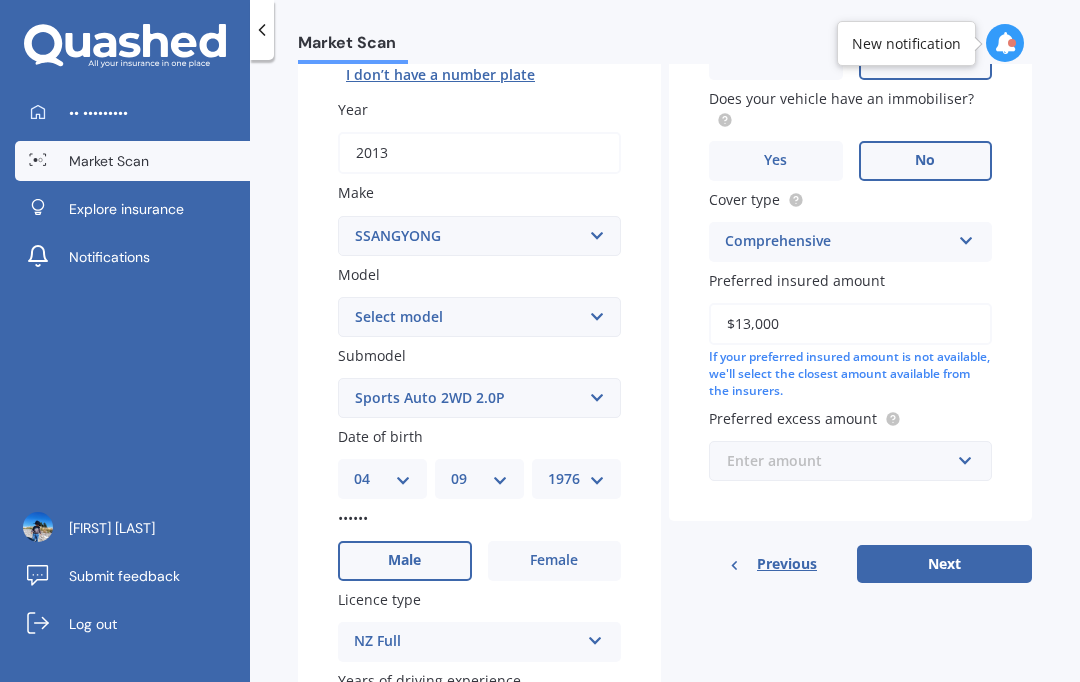 click at bounding box center (843, 461) 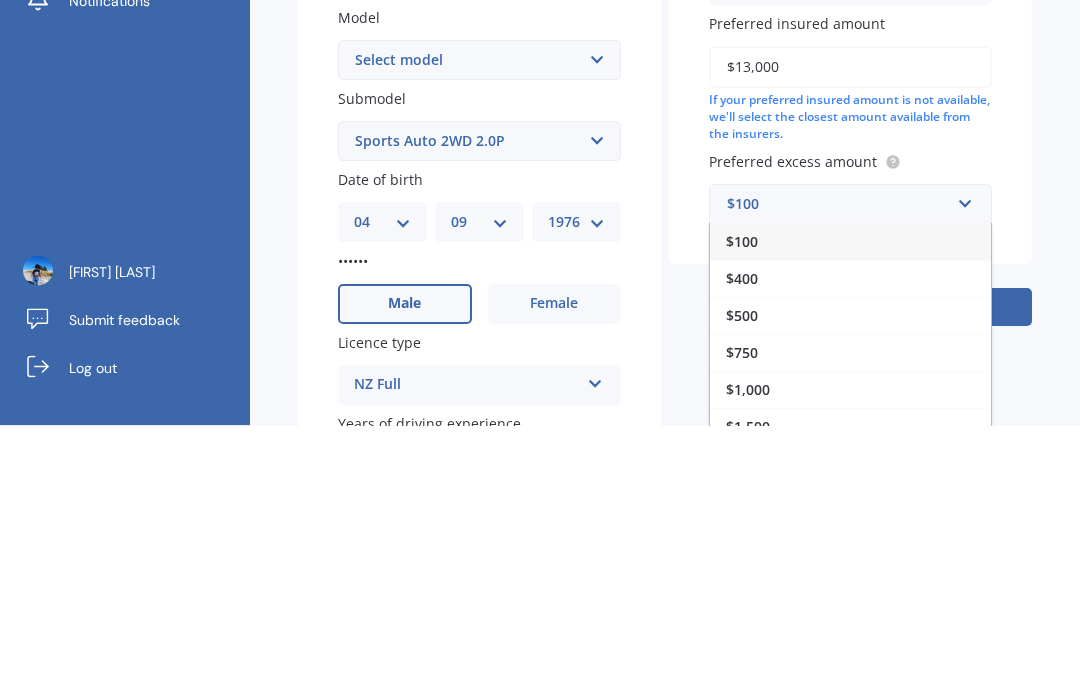 click on "$500" at bounding box center (850, 572) 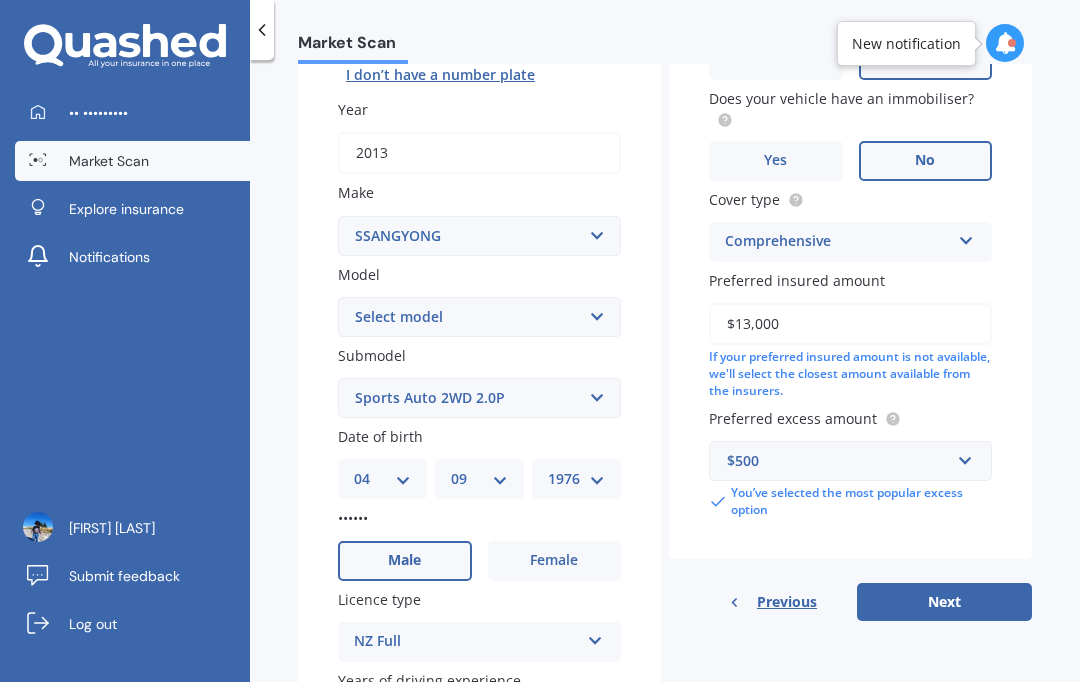 click on "Next" at bounding box center [944, 602] 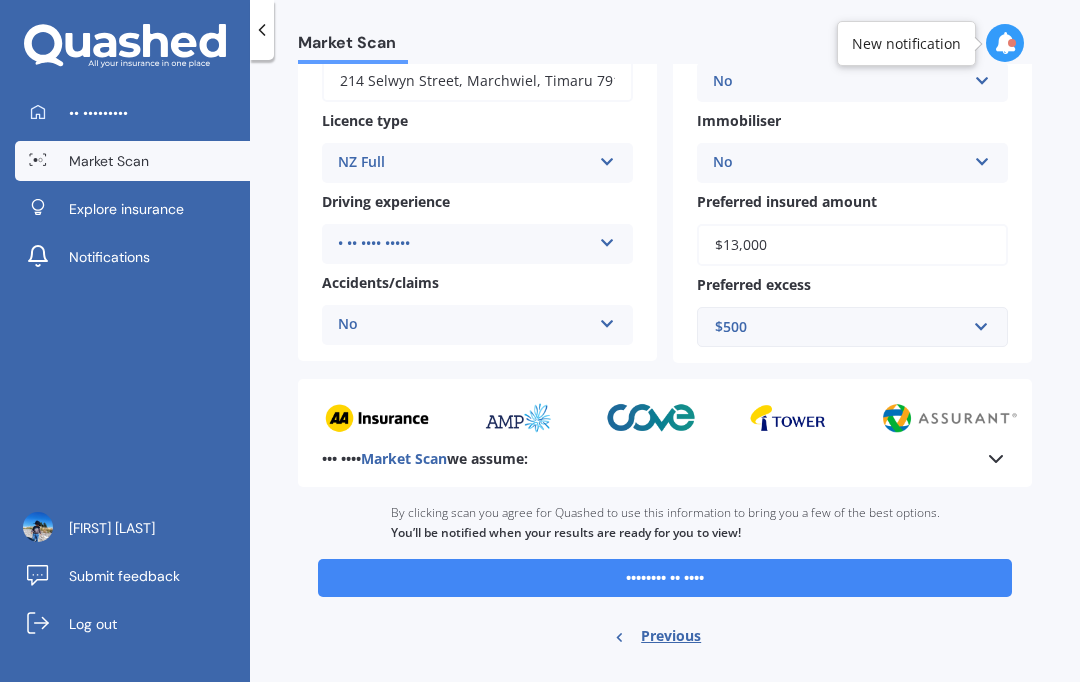 scroll, scrollTop: 313, scrollLeft: 0, axis: vertical 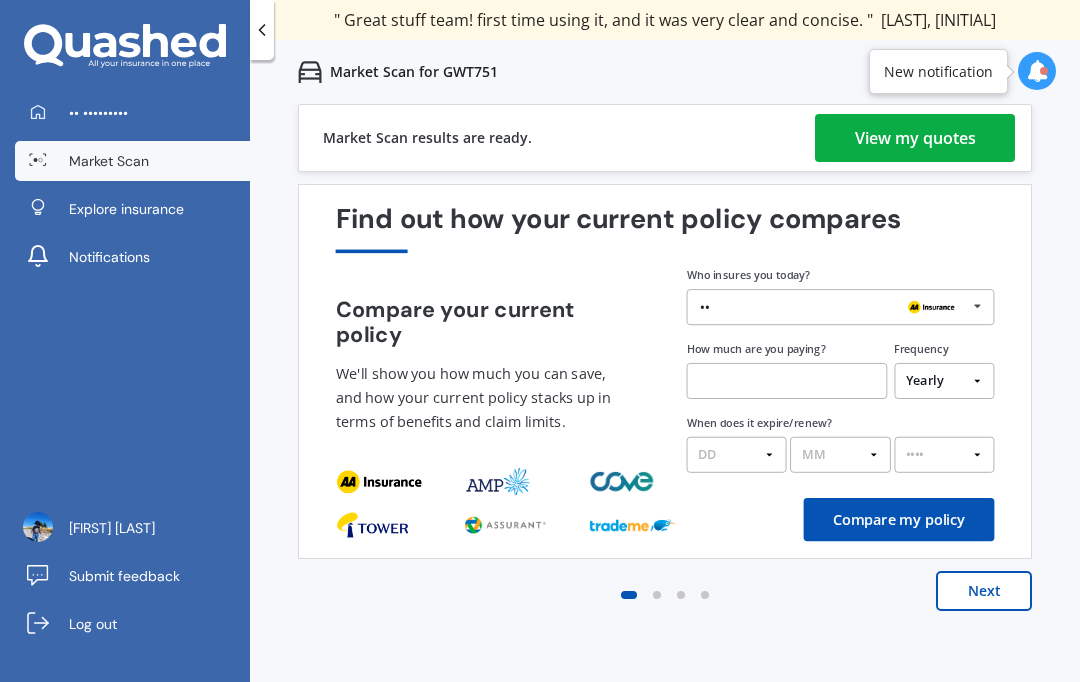 click on "View my quotes" at bounding box center [915, 138] 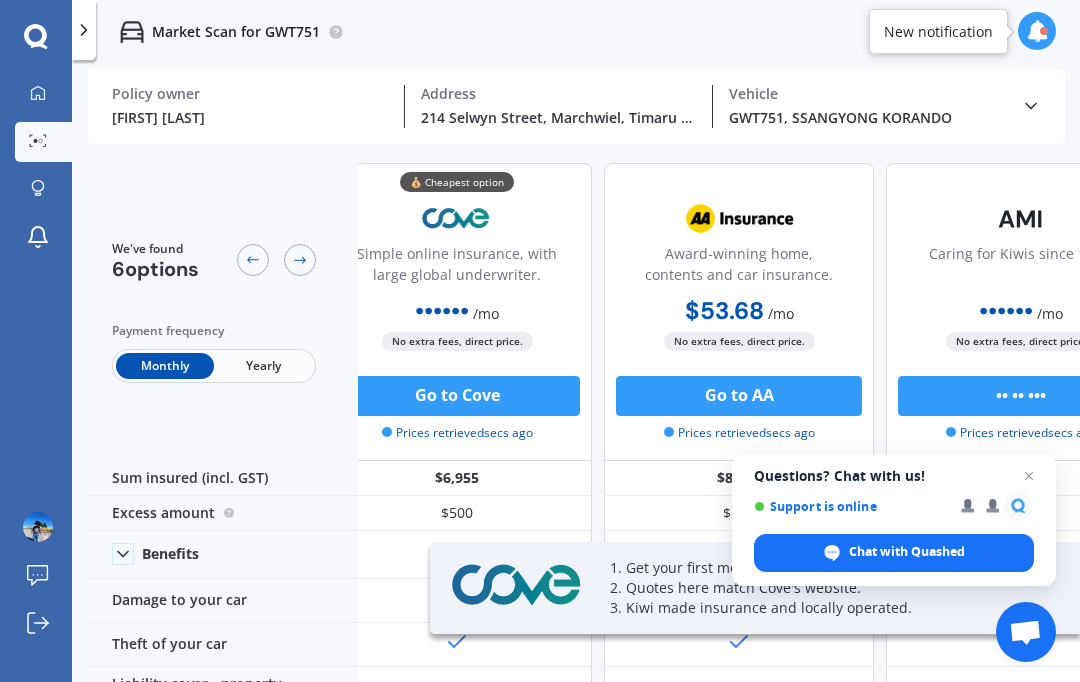 scroll, scrollTop: 2, scrollLeft: 40, axis: both 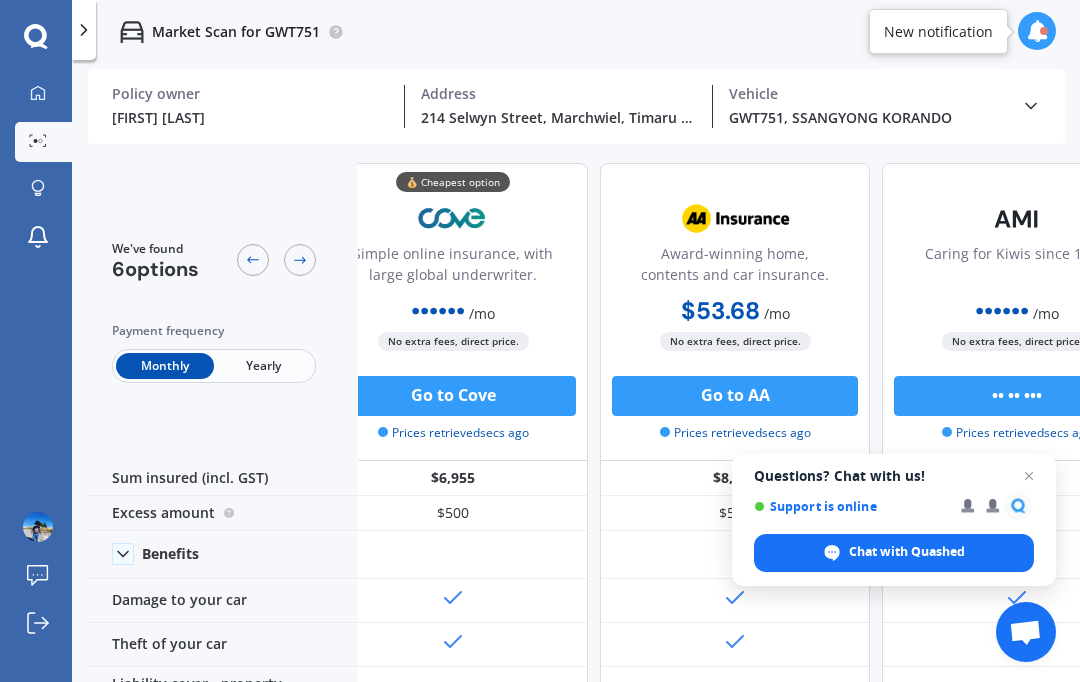 click at bounding box center [1029, 476] 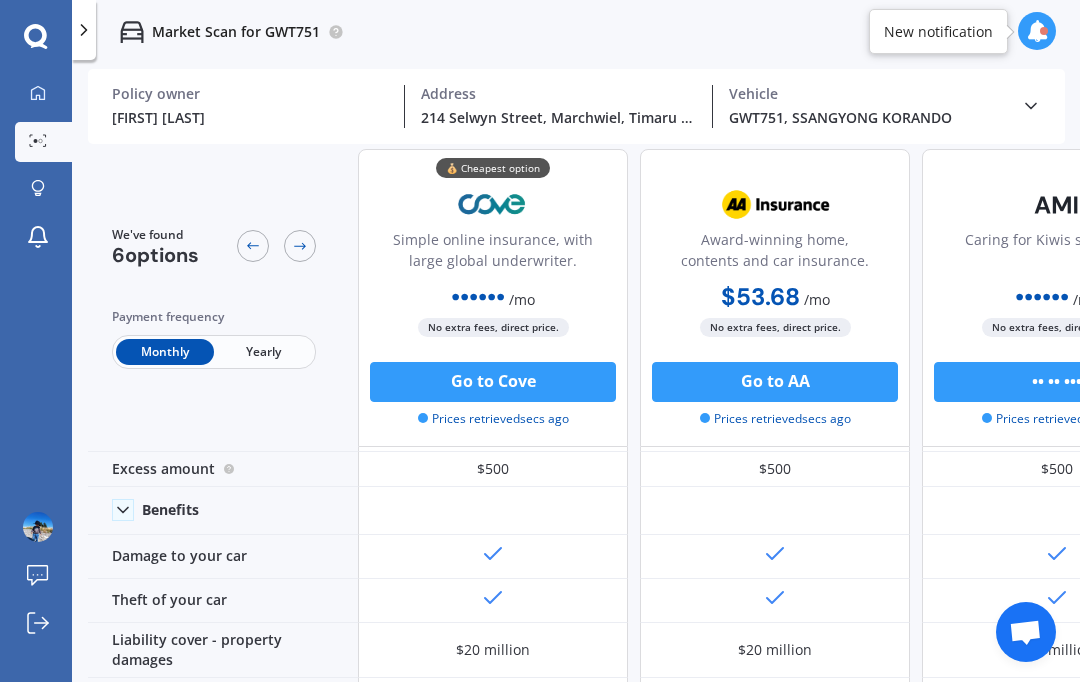 scroll, scrollTop: 46, scrollLeft: 0, axis: vertical 